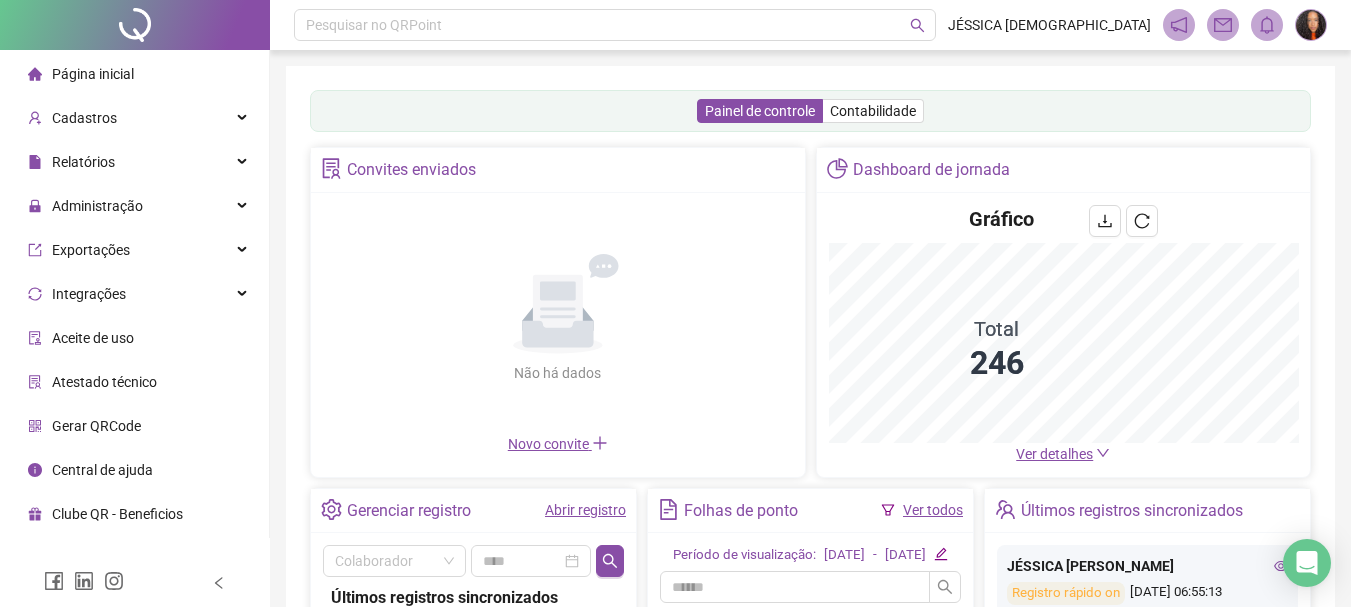 scroll, scrollTop: 0, scrollLeft: 0, axis: both 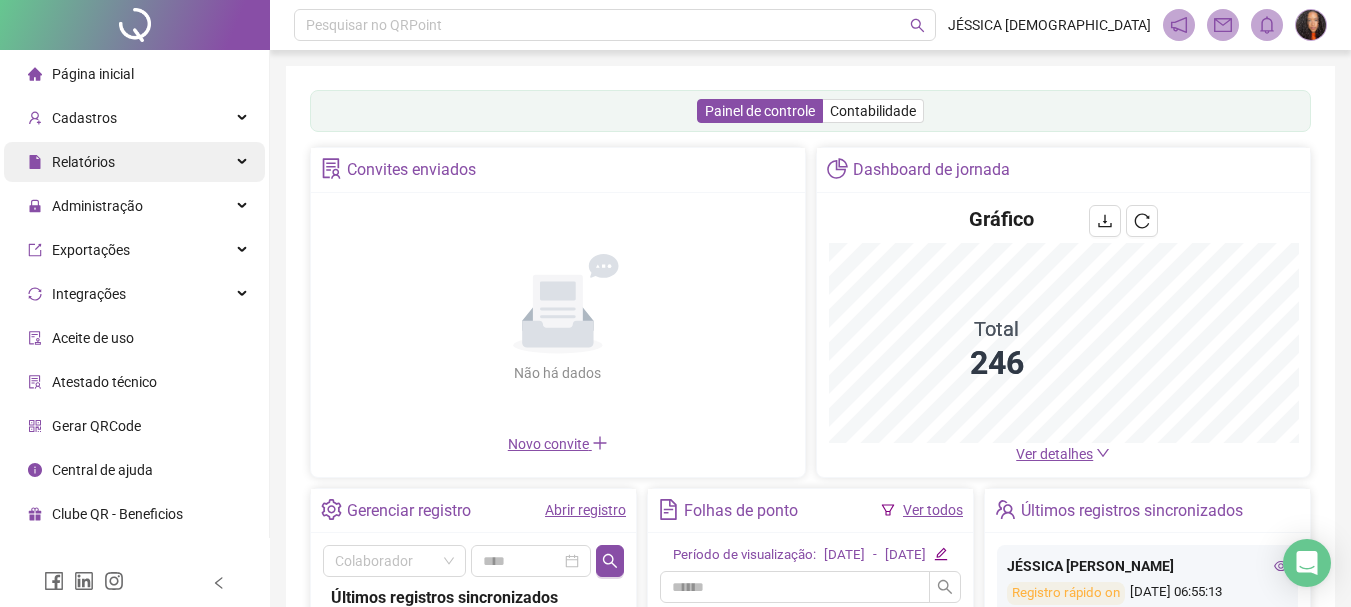 click on "Relatórios" at bounding box center [134, 162] 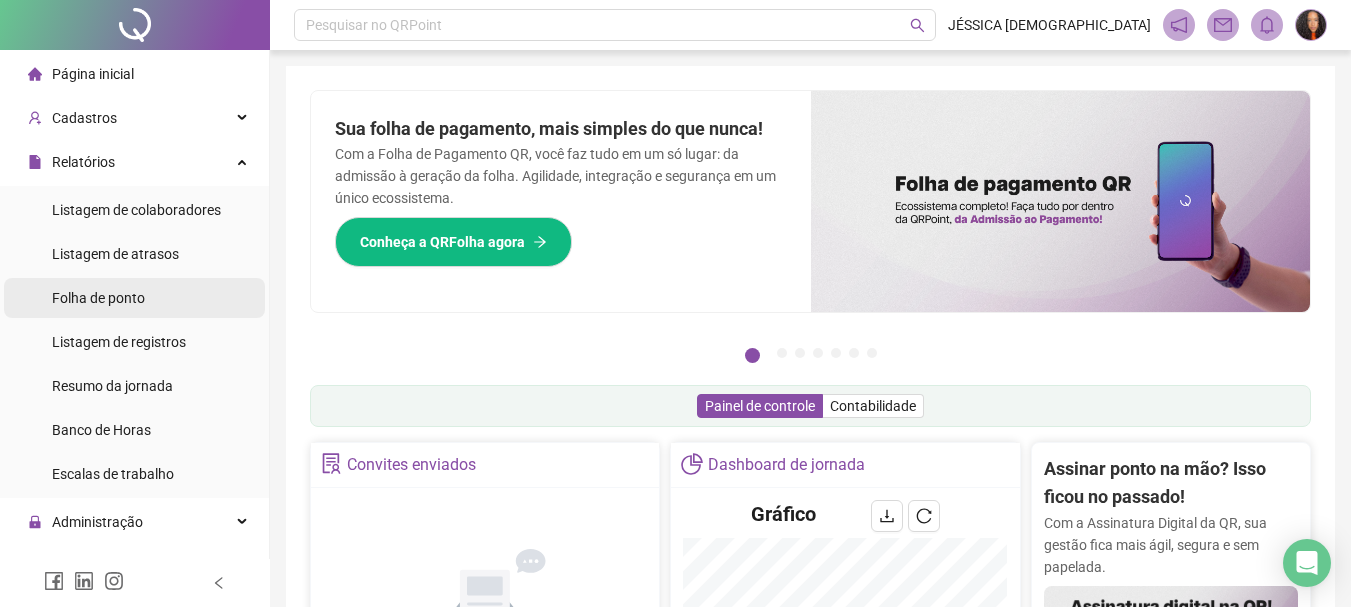 click on "Folha de ponto" at bounding box center [98, 298] 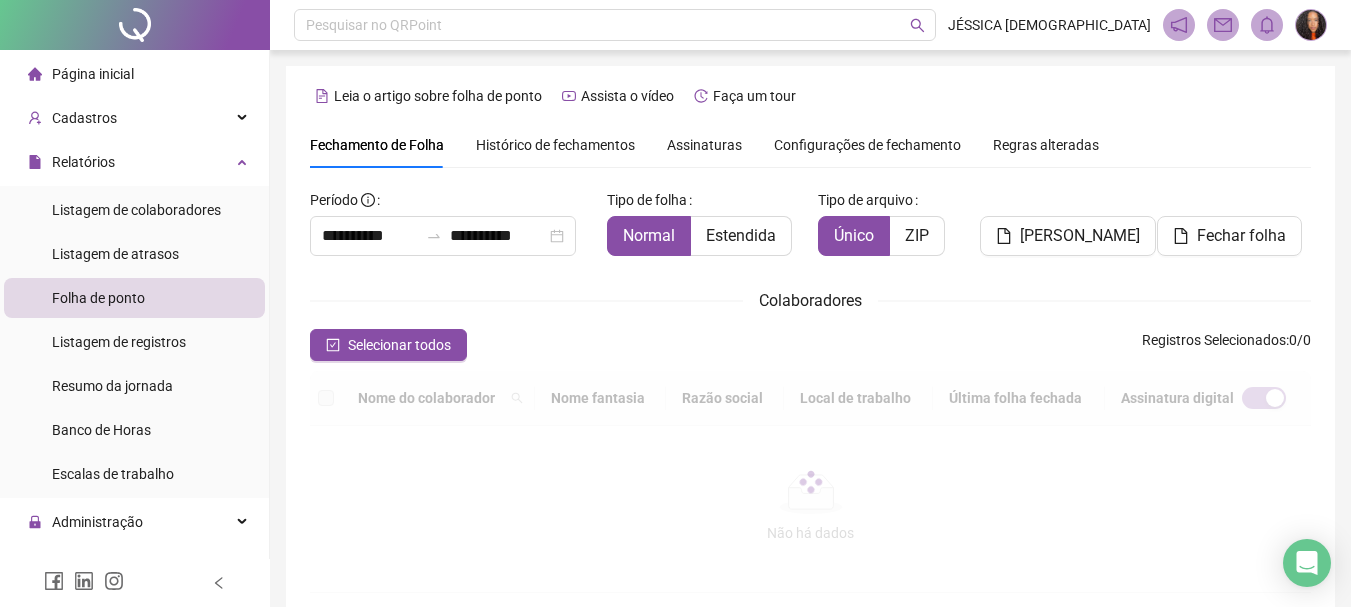 scroll, scrollTop: 106, scrollLeft: 0, axis: vertical 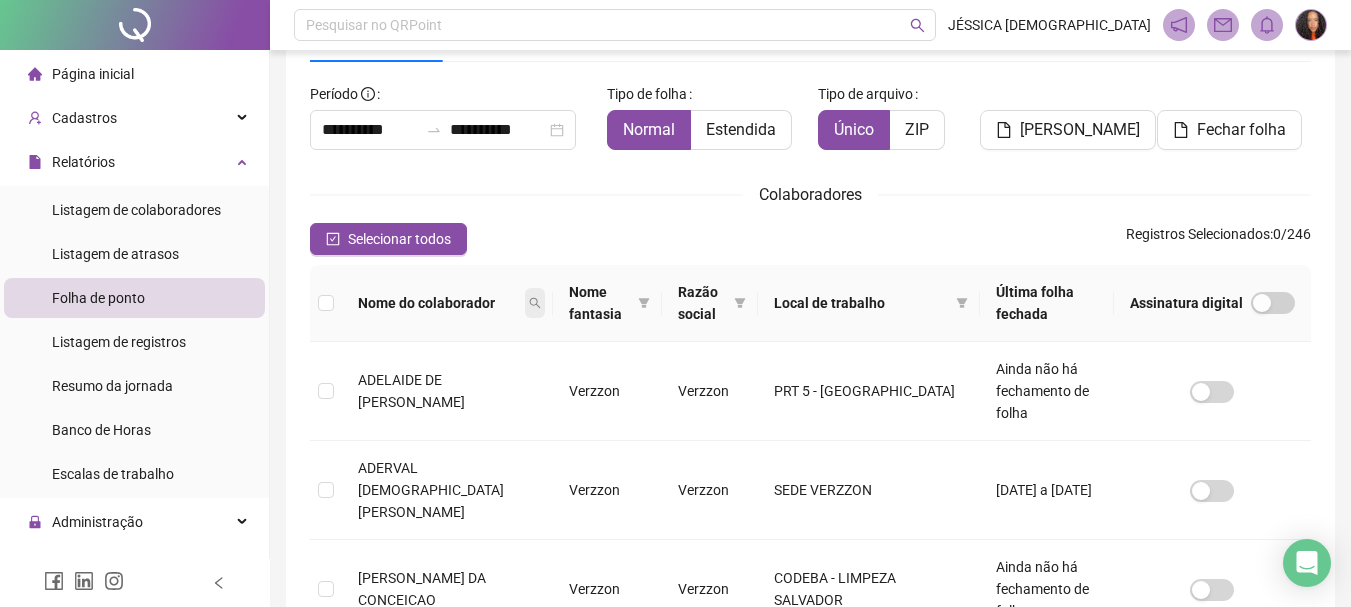click 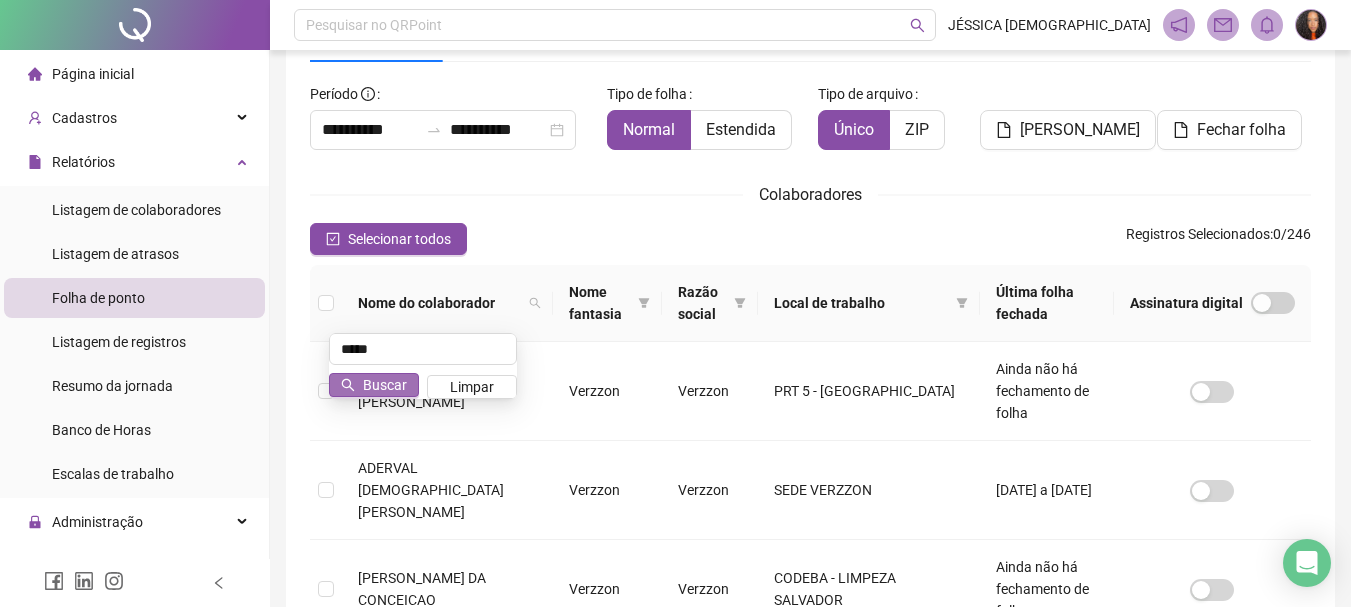 type on "*****" 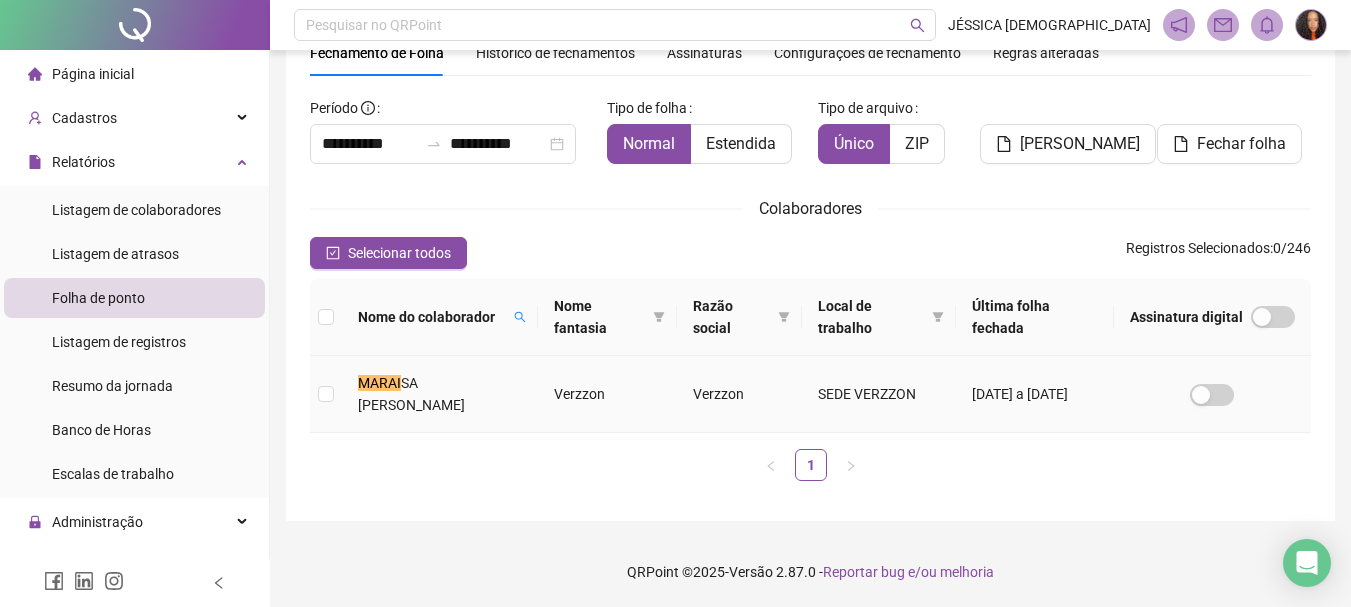 scroll, scrollTop: 92, scrollLeft: 0, axis: vertical 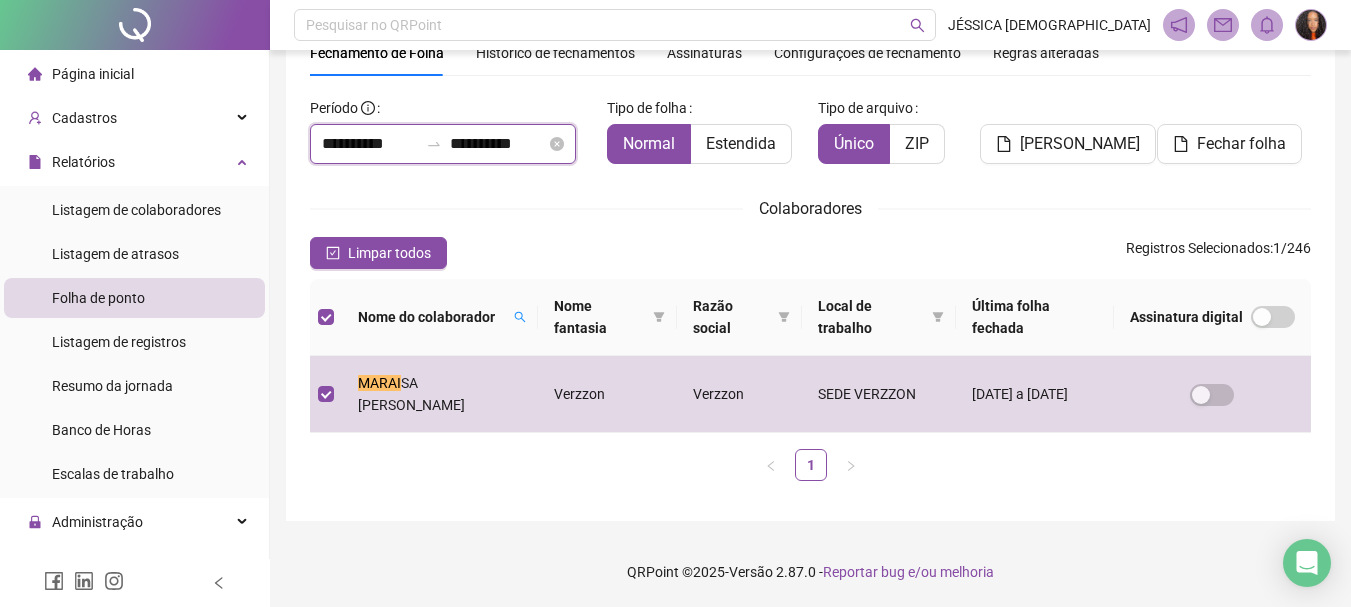 click on "**********" at bounding box center (498, 144) 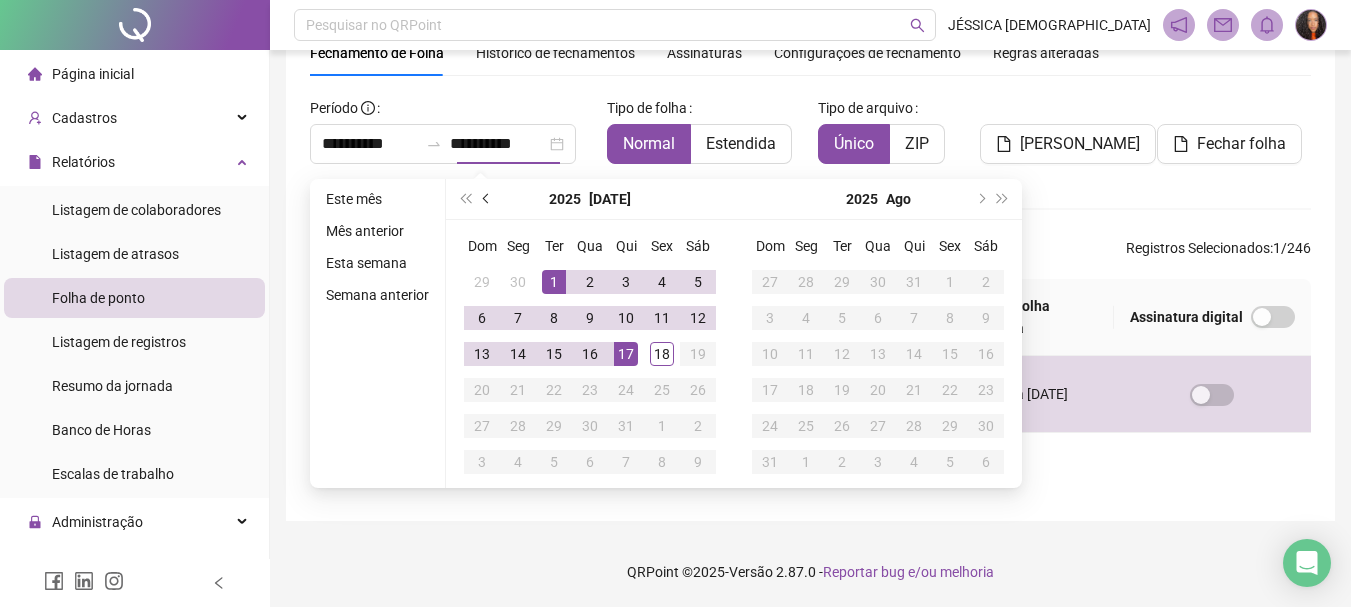 click at bounding box center (488, 199) 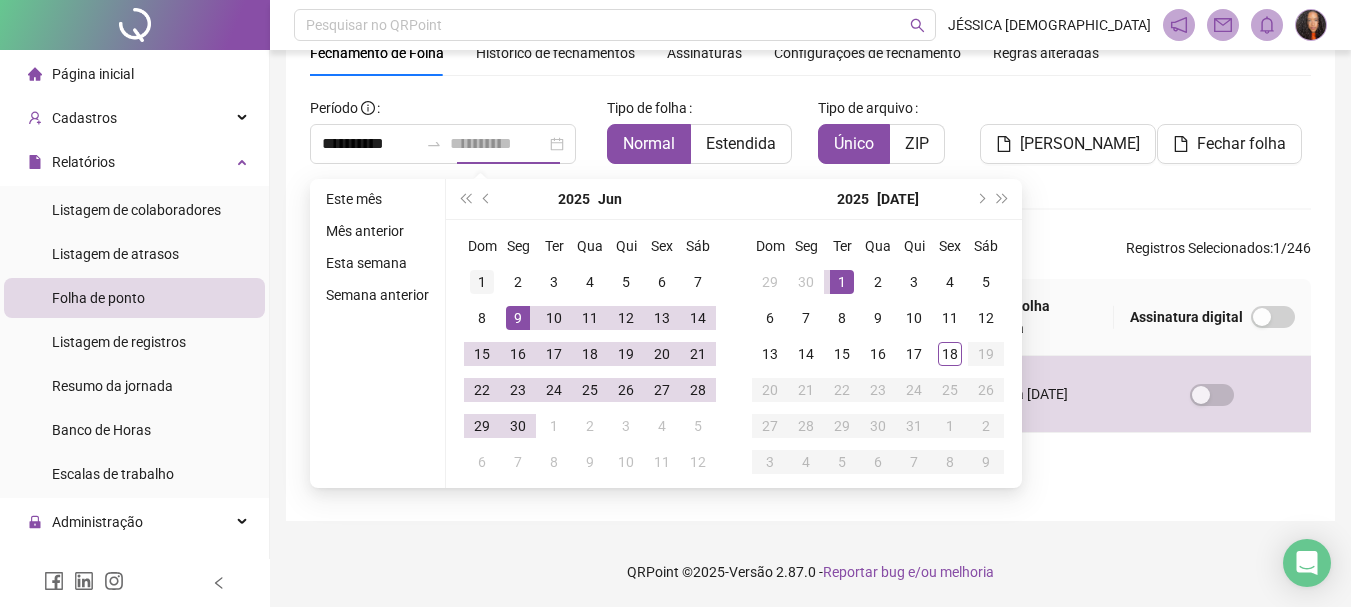 type on "**********" 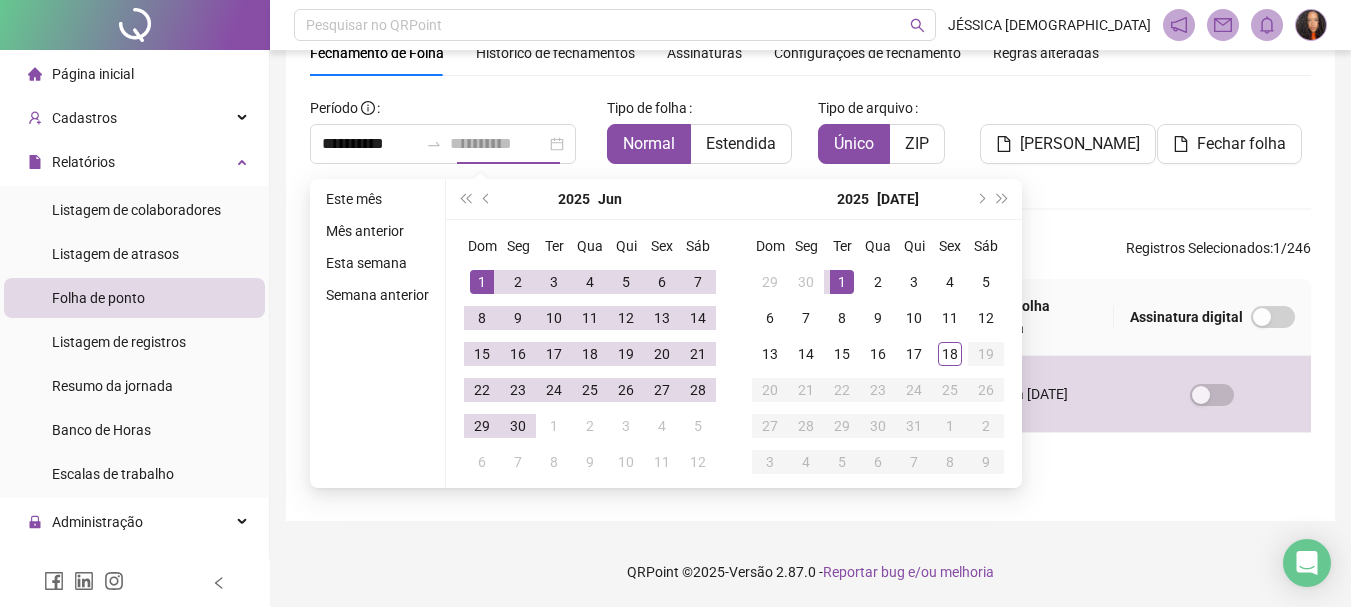 click on "1" at bounding box center (482, 282) 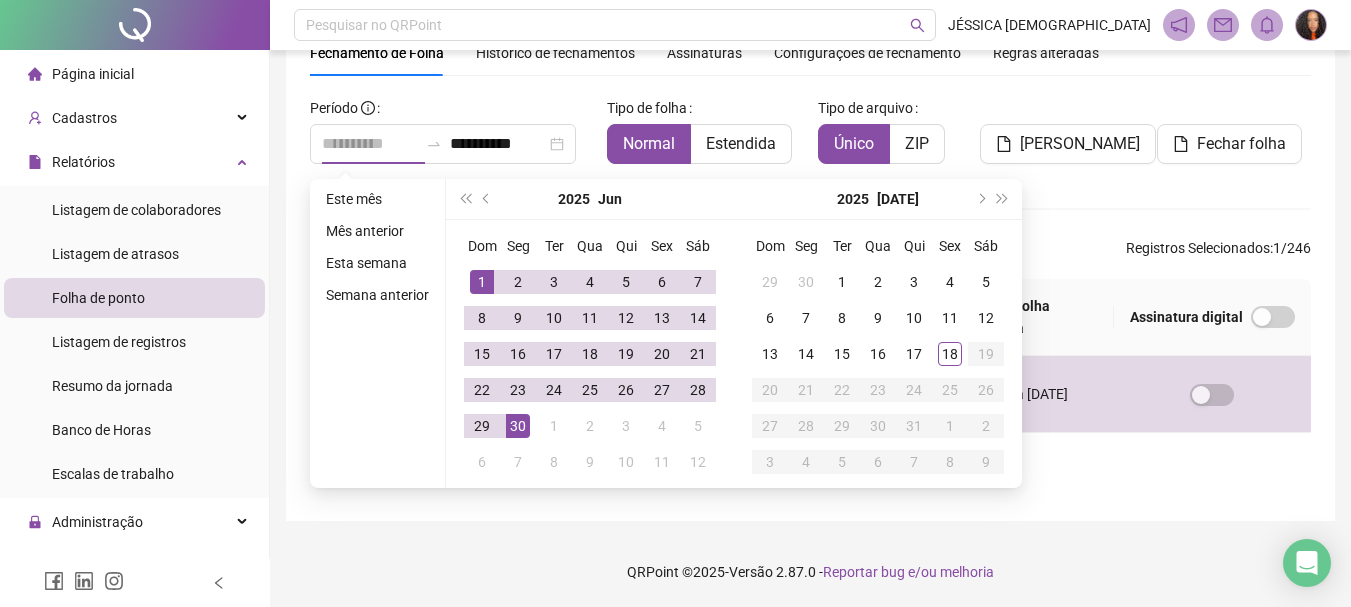 click on "30" at bounding box center [518, 426] 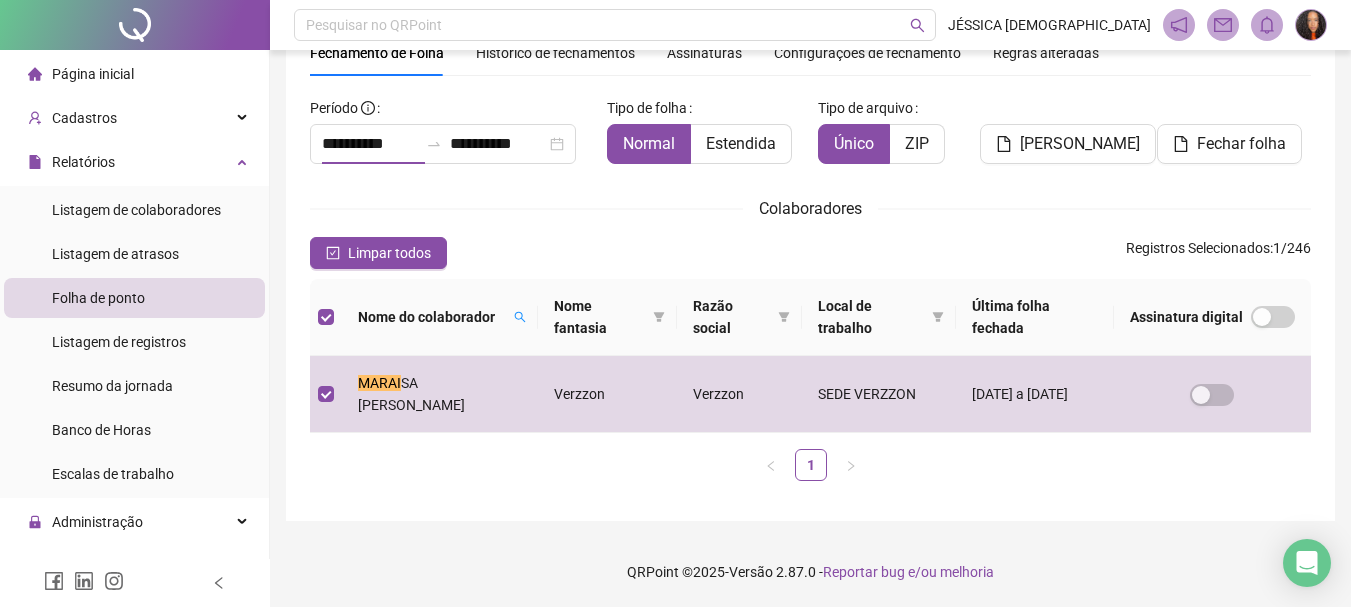 type on "**********" 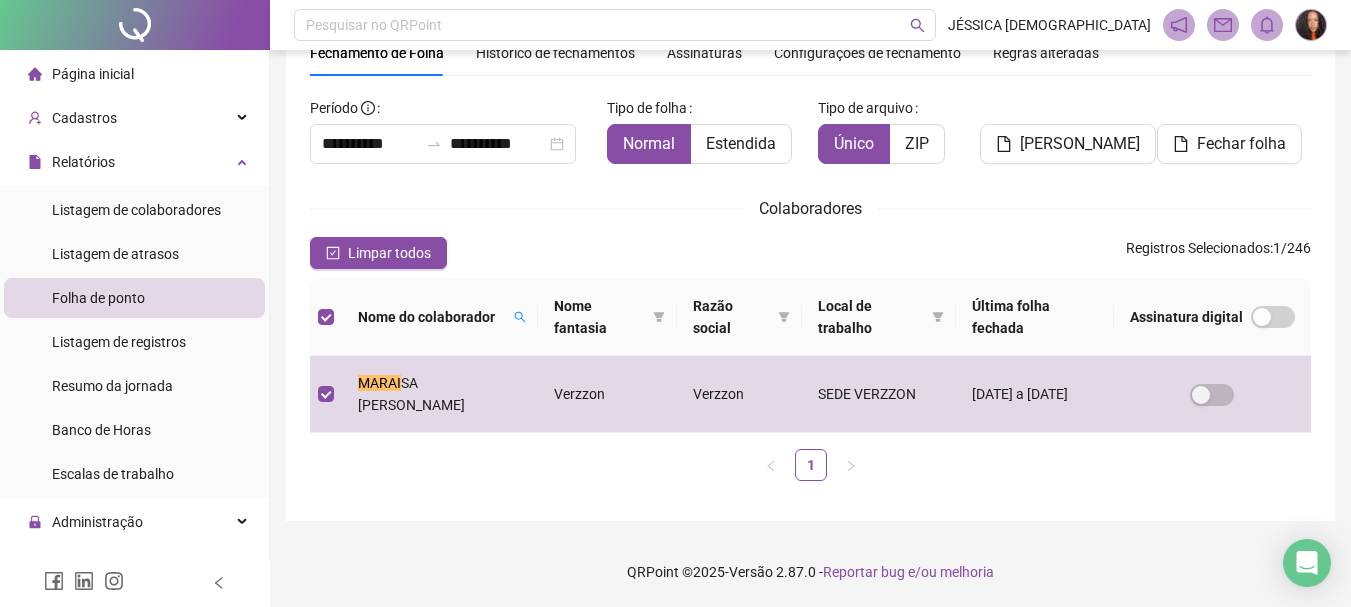 click on "**********" at bounding box center [810, 294] 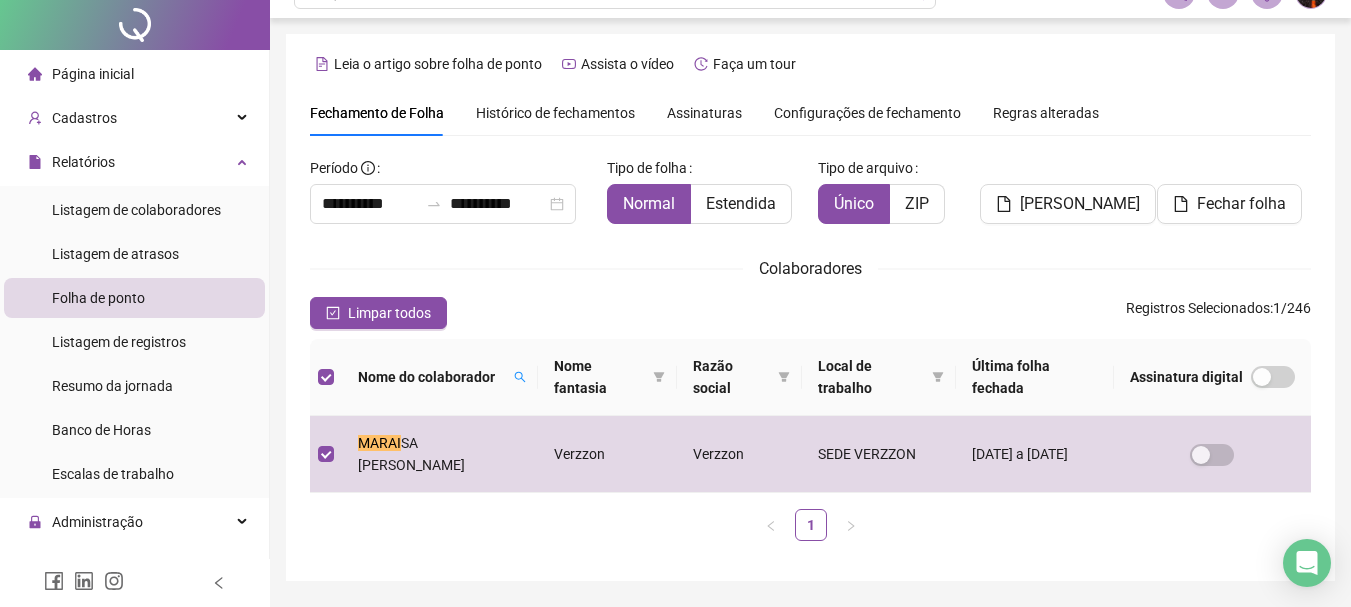 scroll, scrollTop: 0, scrollLeft: 0, axis: both 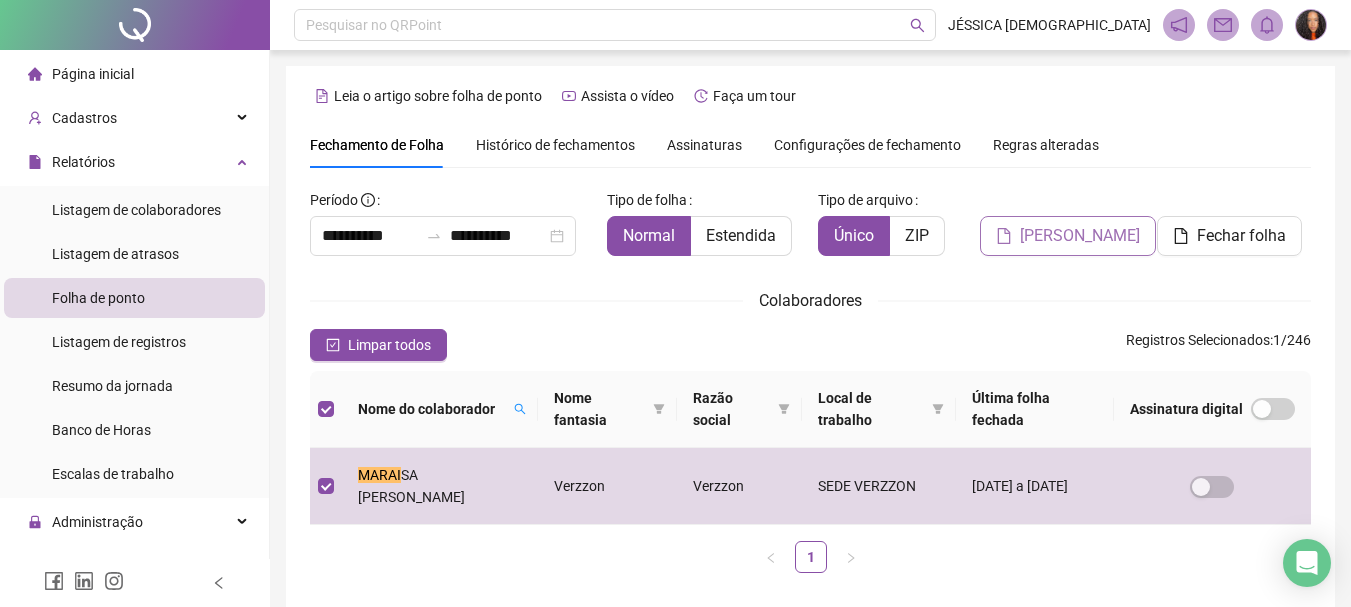 click on "[PERSON_NAME]" at bounding box center [1080, 236] 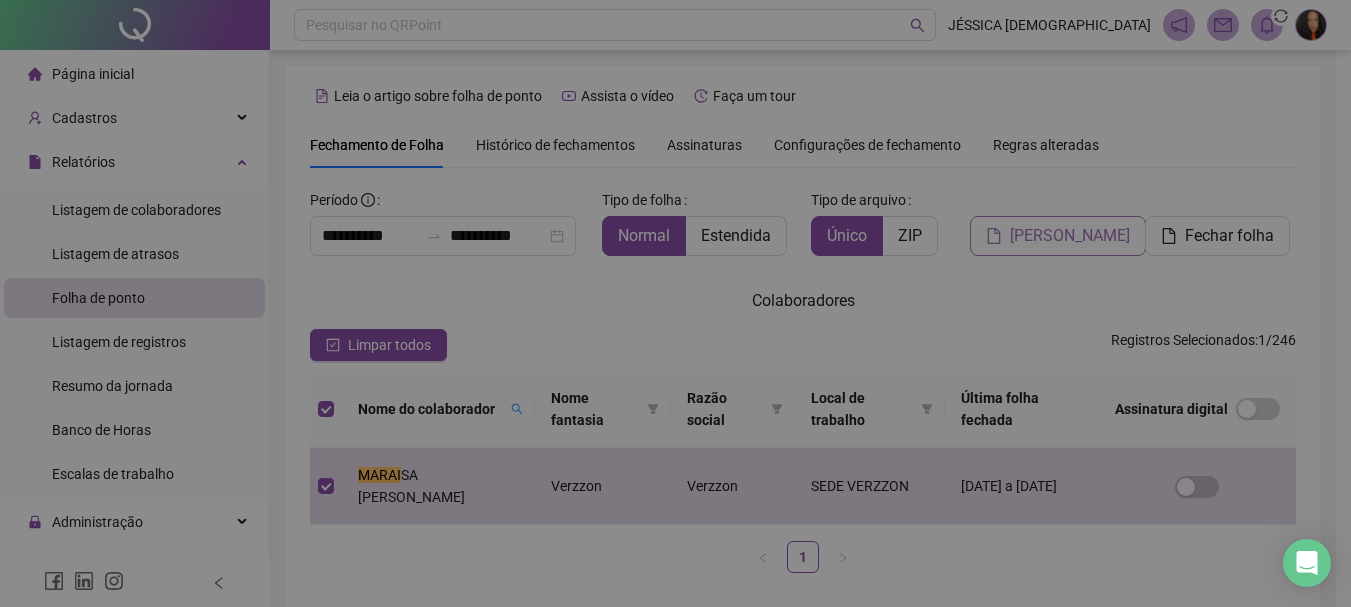 scroll, scrollTop: 92, scrollLeft: 0, axis: vertical 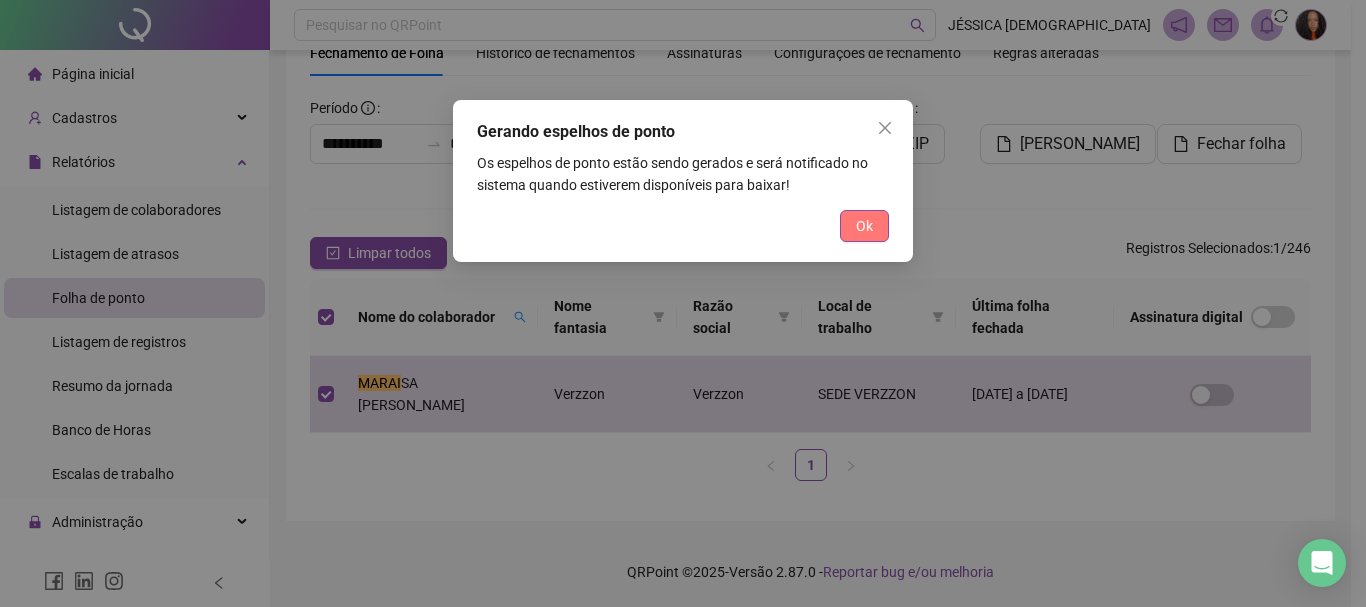 click on "Ok" at bounding box center [864, 226] 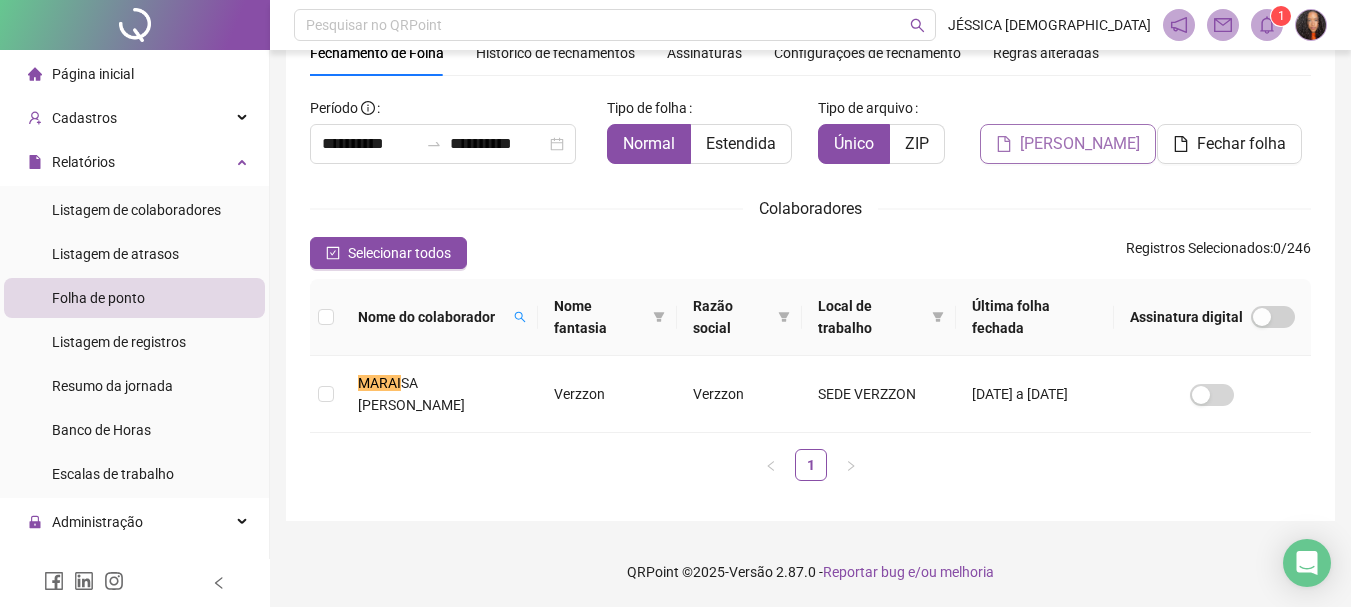 click on "[PERSON_NAME]" at bounding box center (1080, 144) 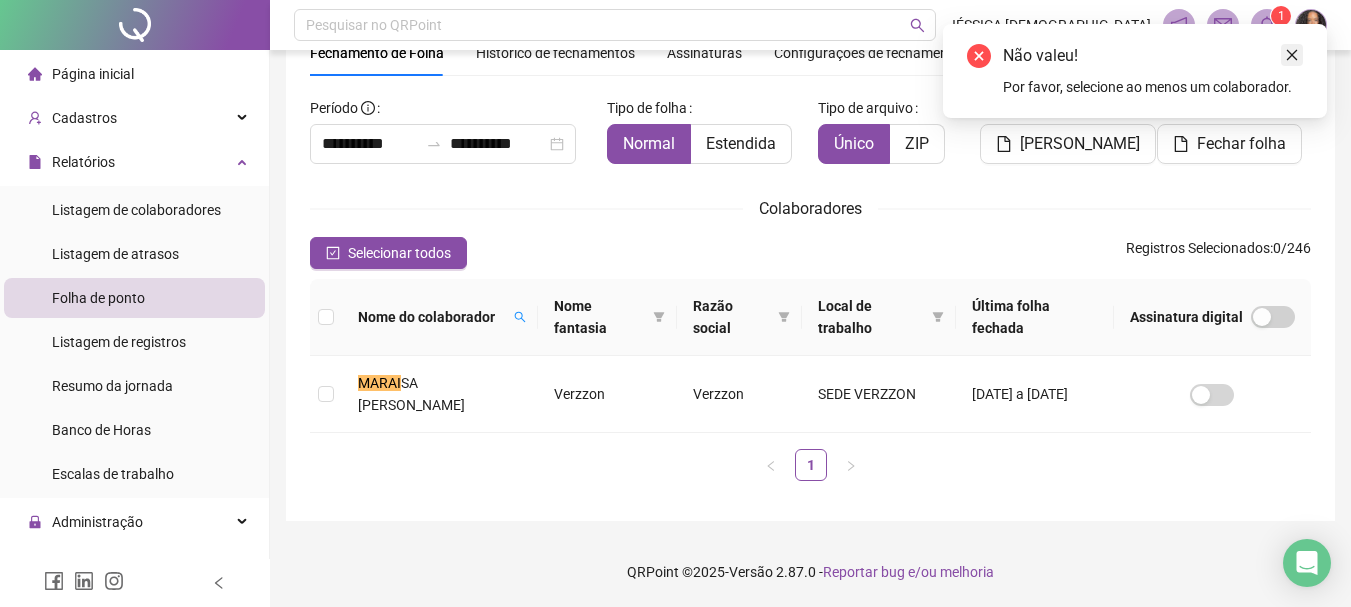 click 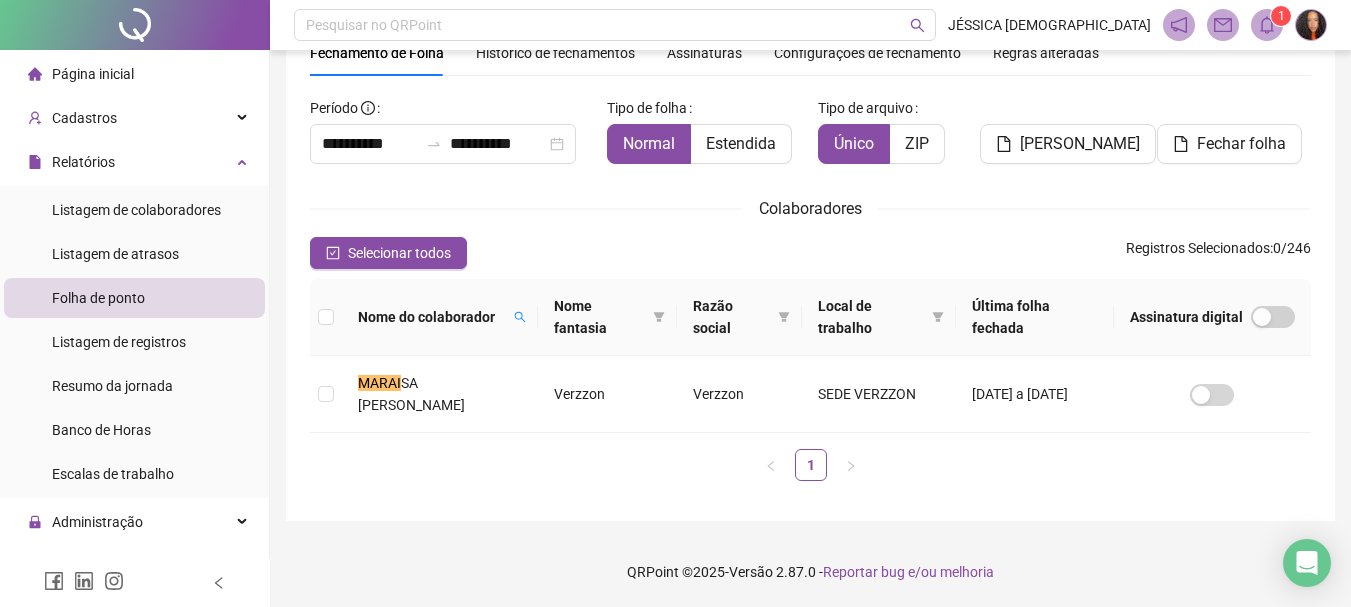 click on "1" at bounding box center (810, 465) 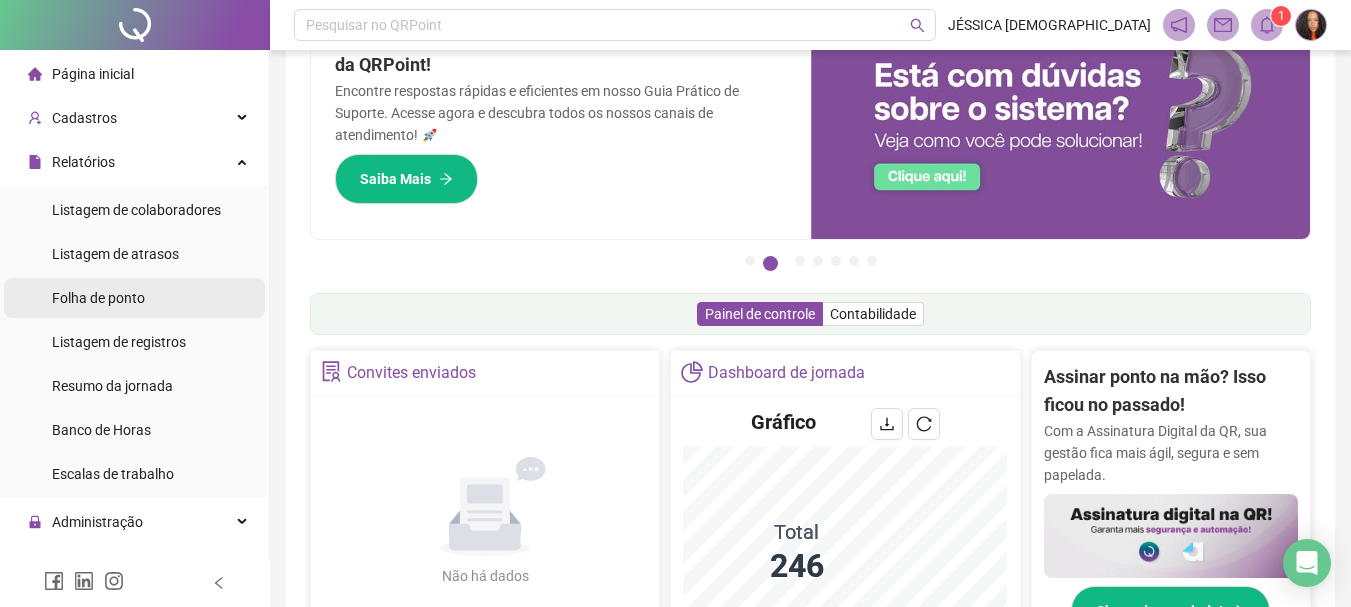 click on "Folha de ponto" at bounding box center (98, 298) 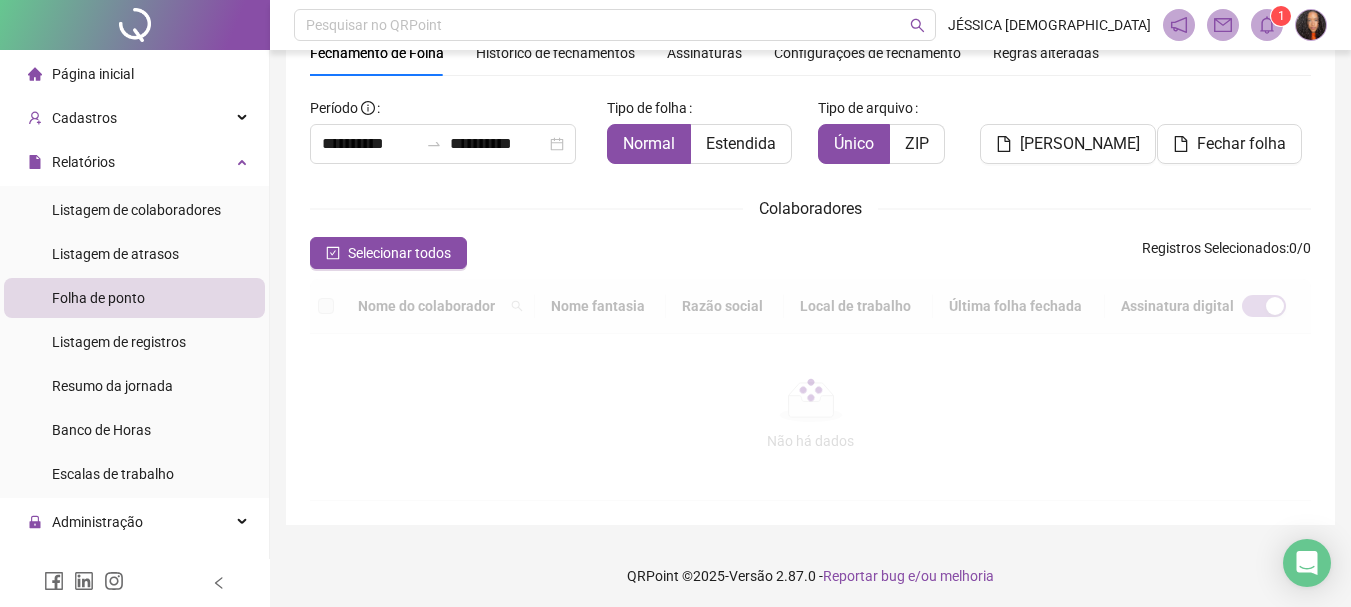 scroll, scrollTop: 106, scrollLeft: 0, axis: vertical 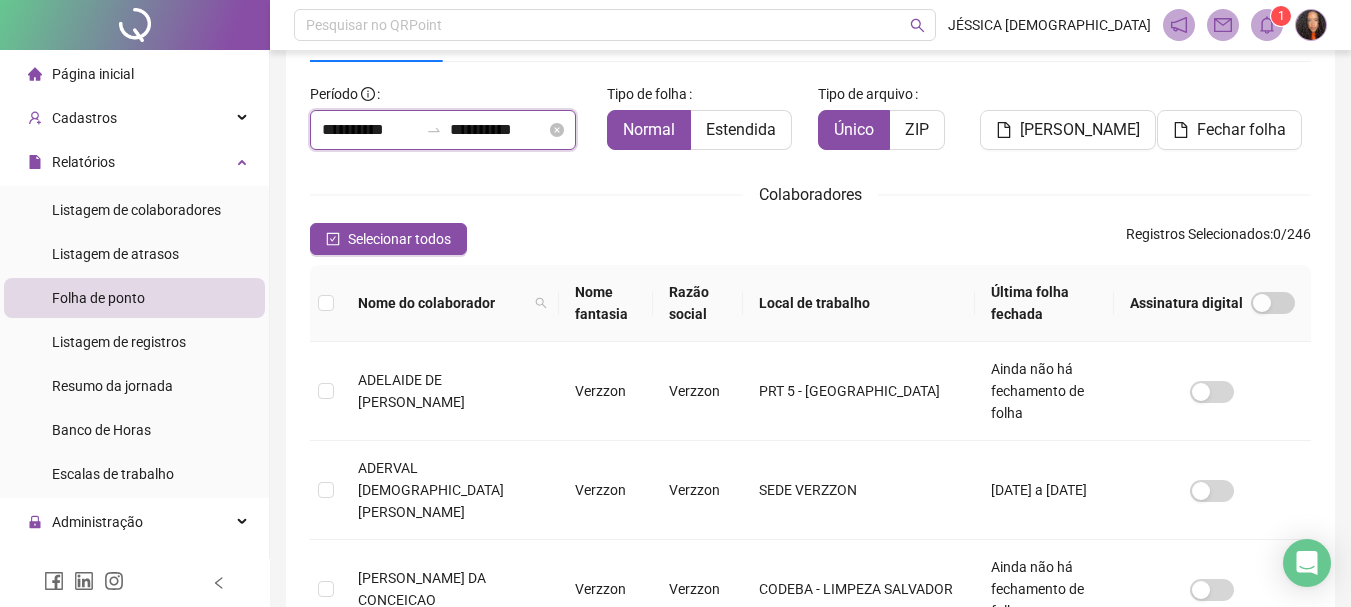 click on "**********" at bounding box center (370, 130) 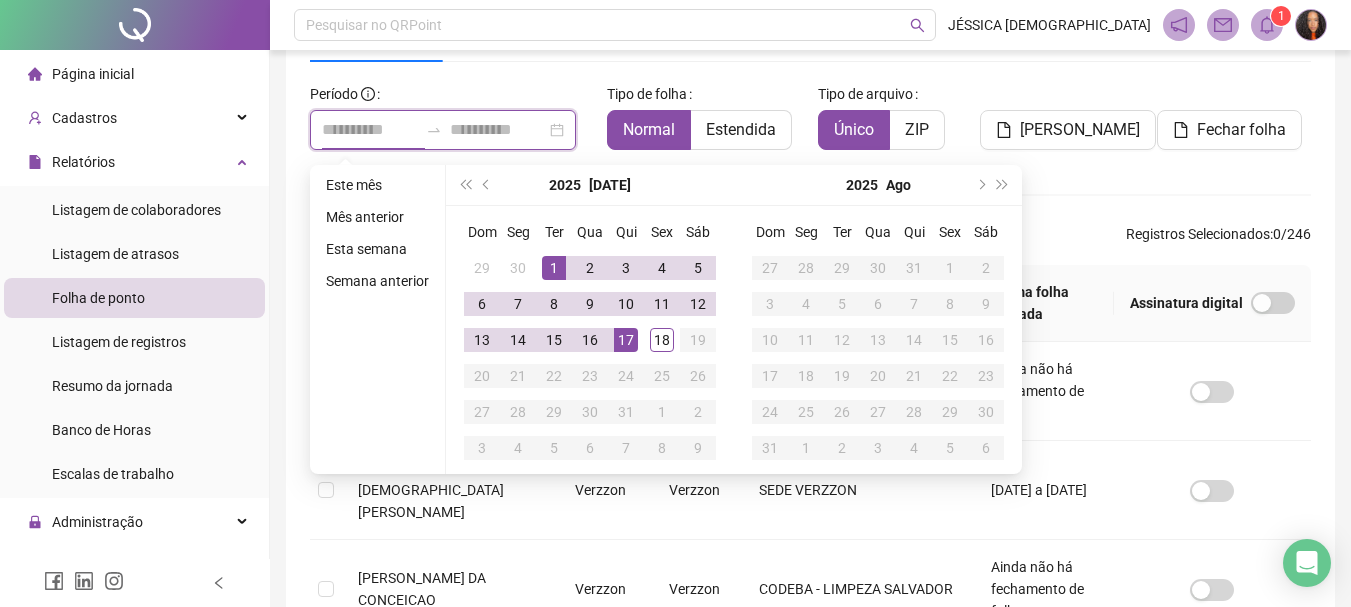 type on "**********" 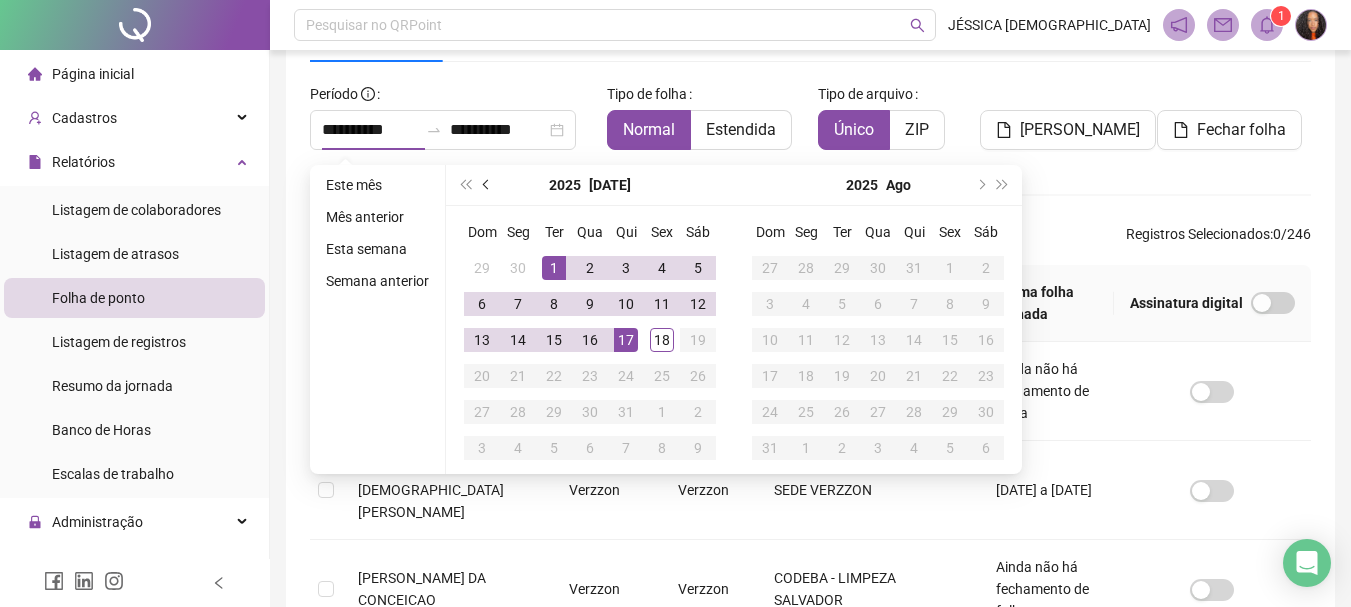click at bounding box center [487, 185] 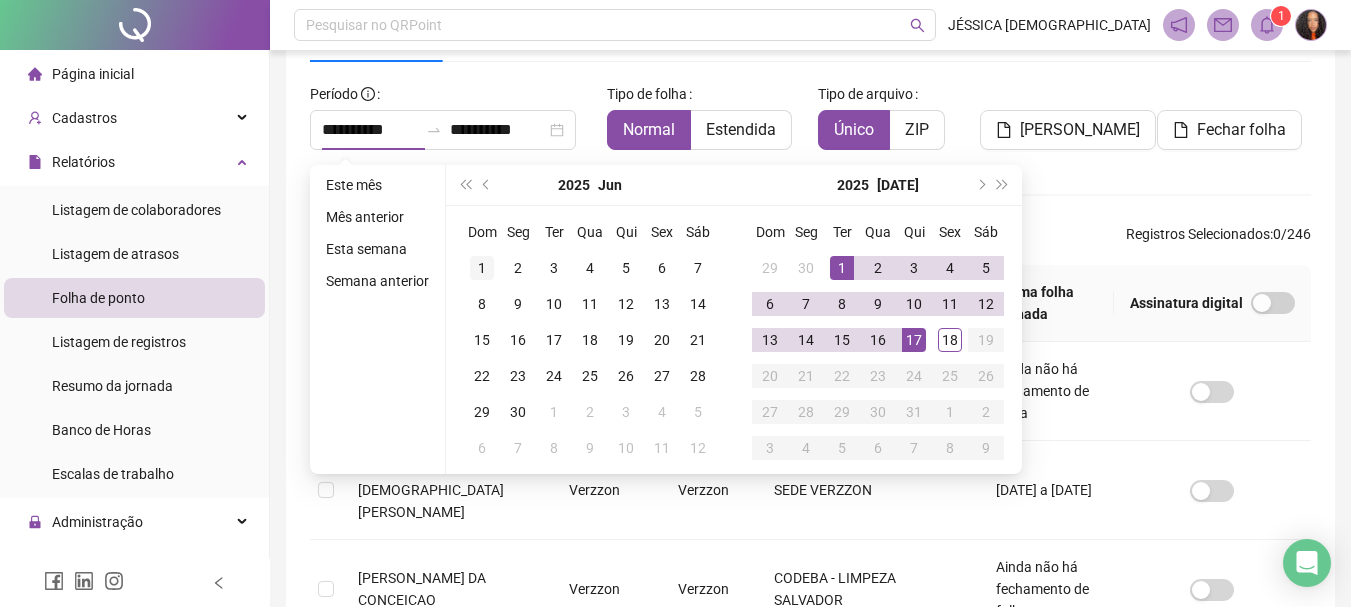 type on "**********" 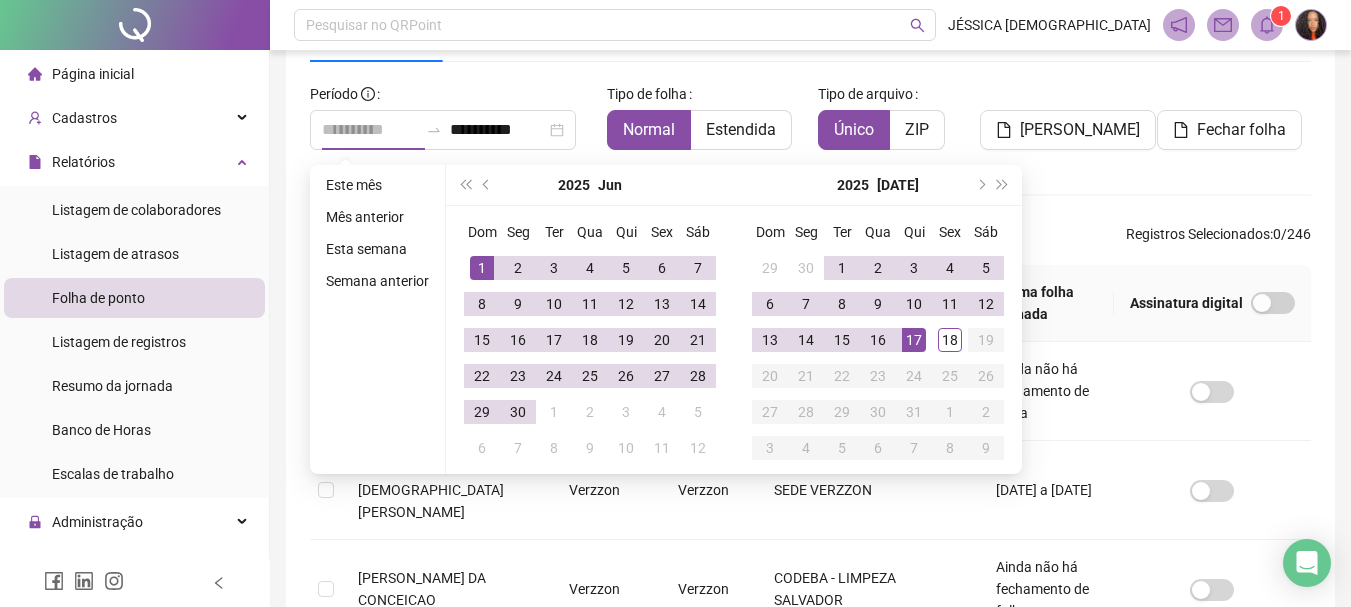 click on "1" at bounding box center (482, 268) 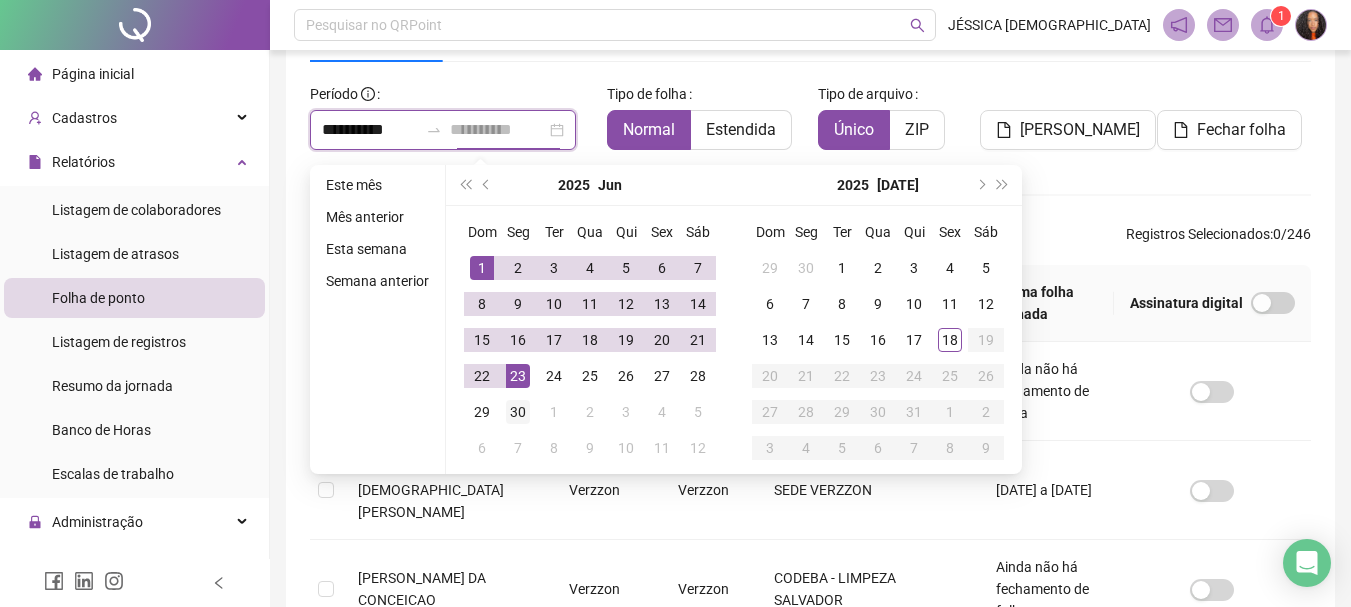 type on "**********" 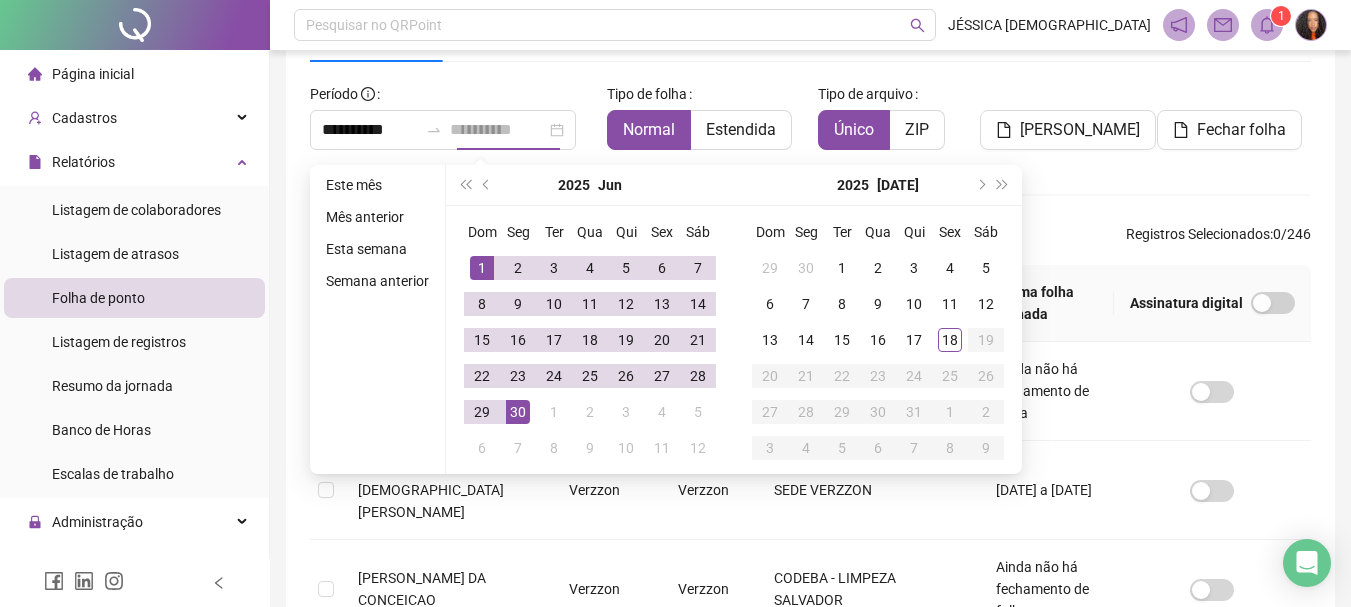 click on "30" at bounding box center [518, 412] 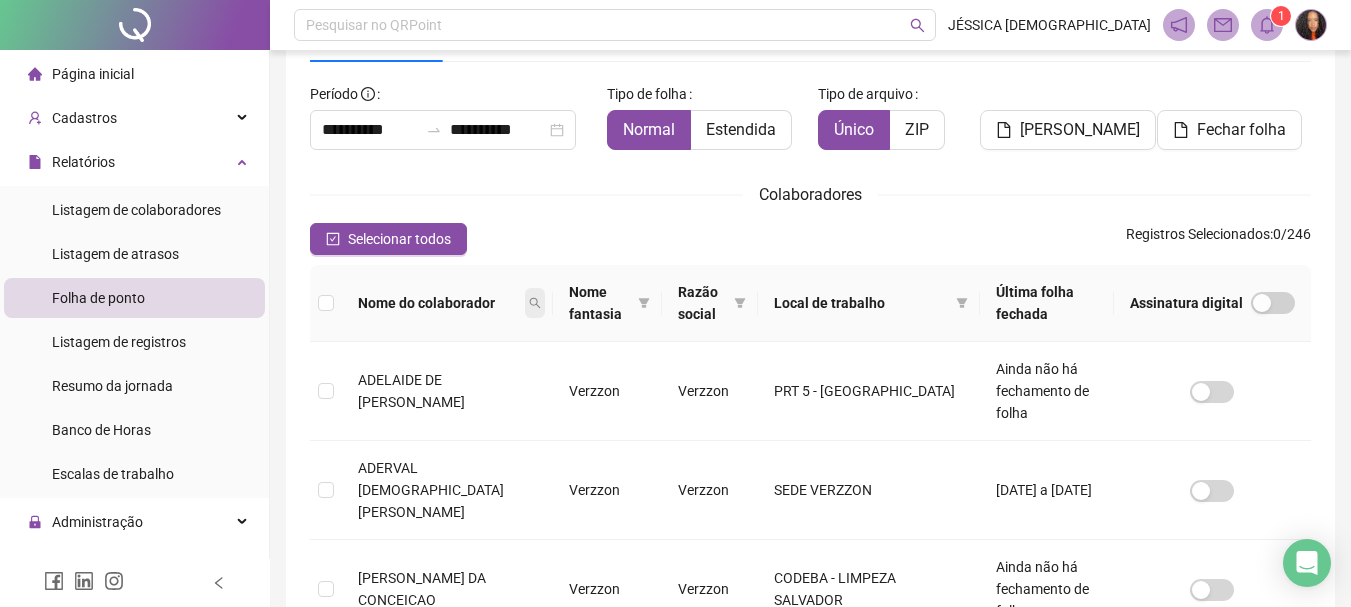 click at bounding box center (535, 303) 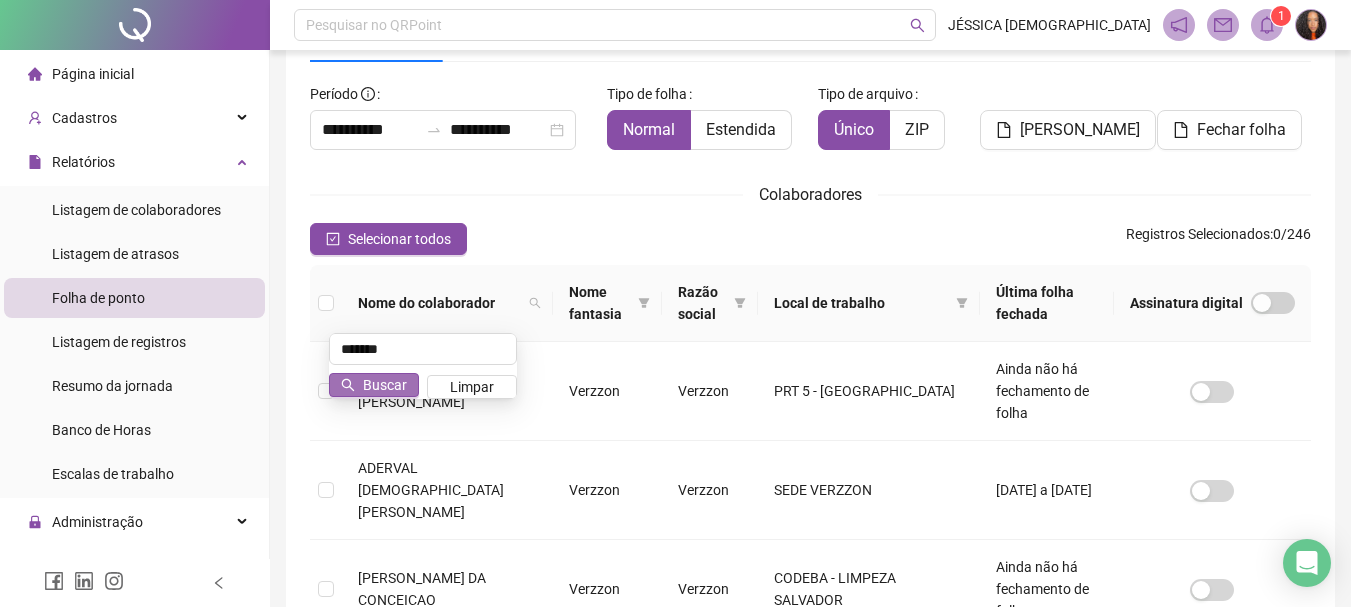 type on "*******" 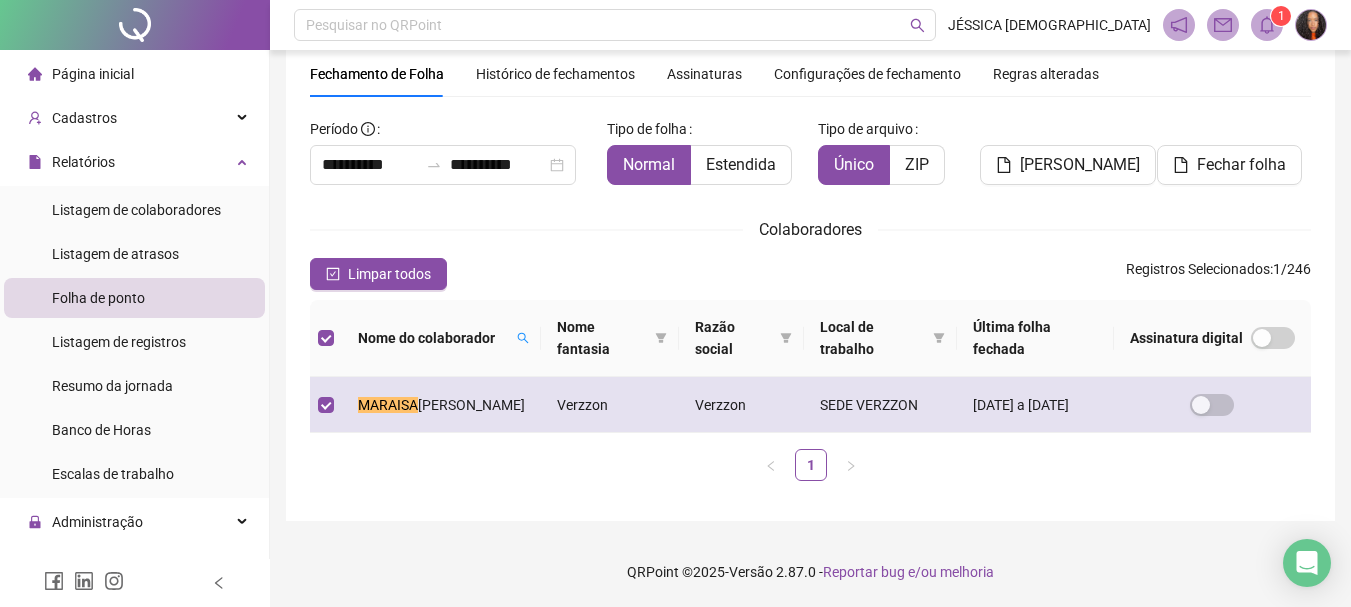 click on "[DATE] a [DATE]" at bounding box center (1035, 405) 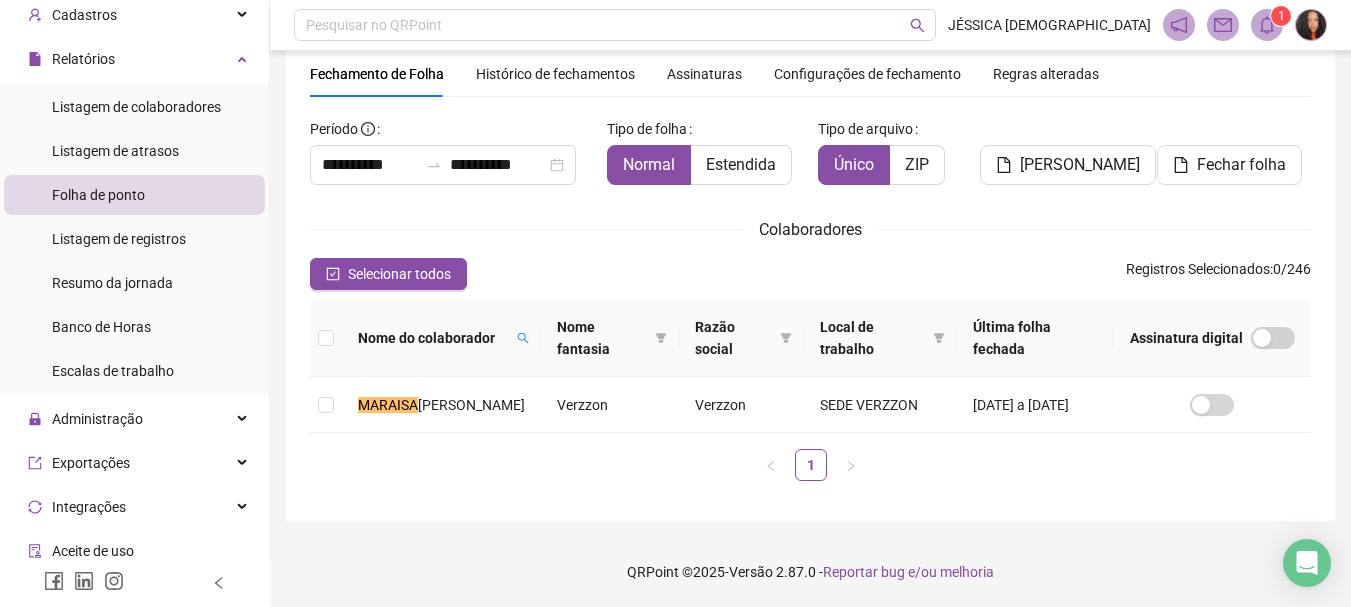 scroll, scrollTop: 200, scrollLeft: 0, axis: vertical 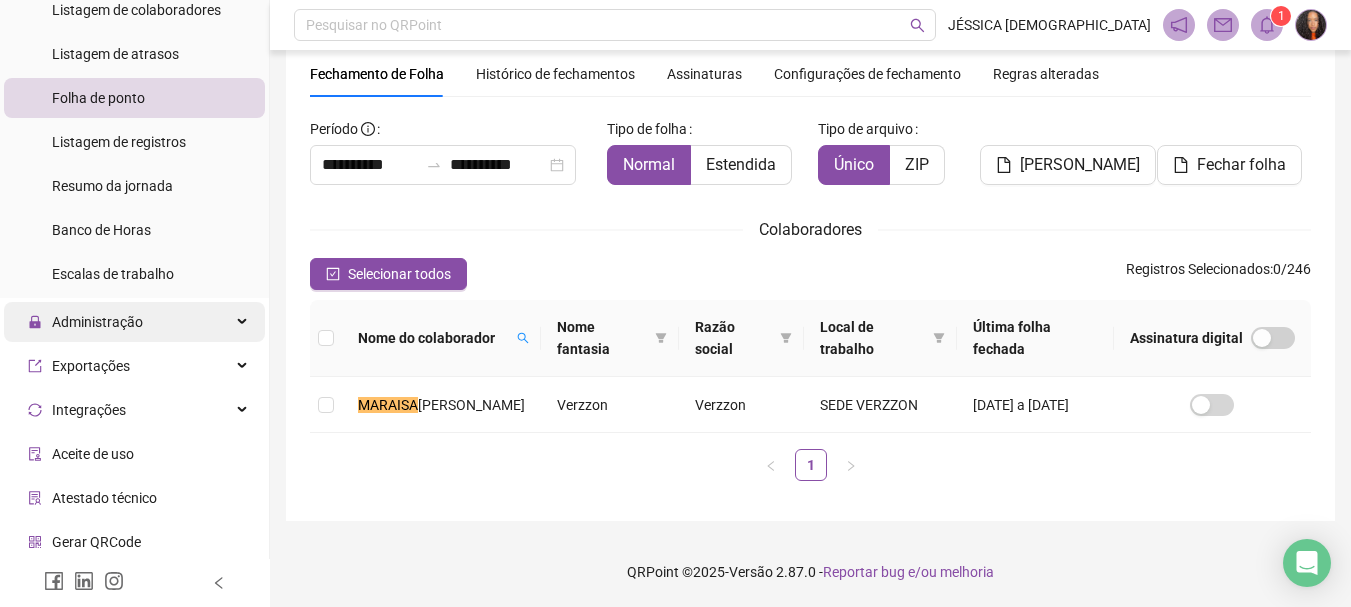 click on "Administração" at bounding box center (85, 322) 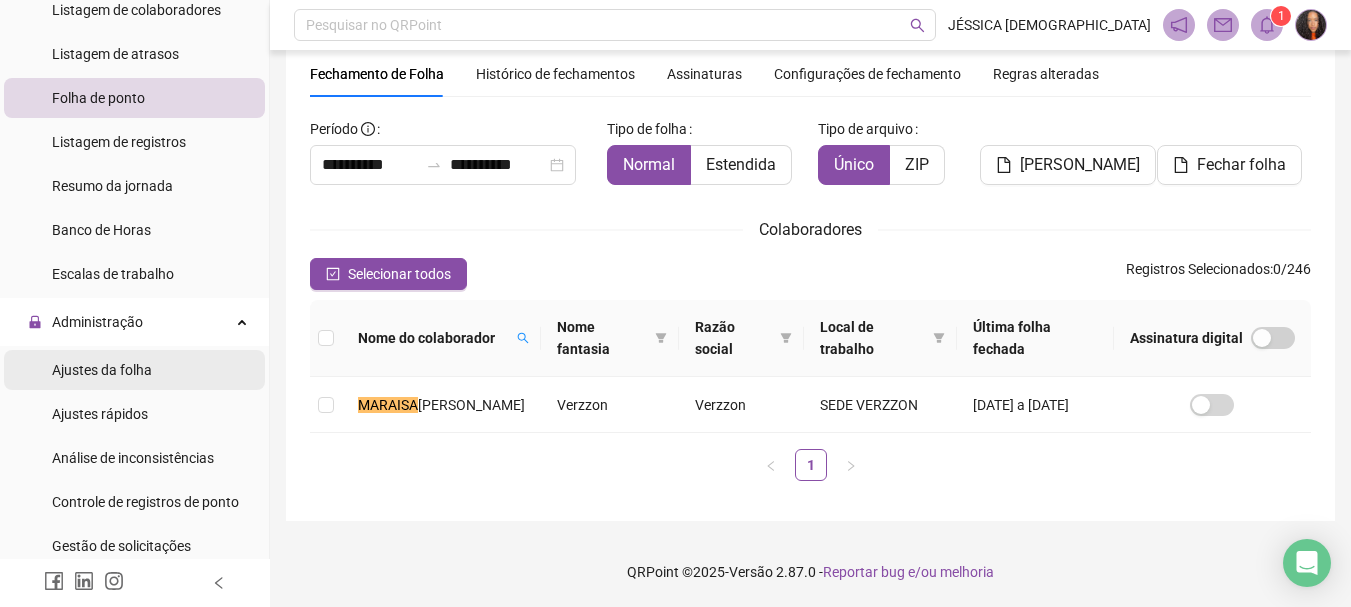 click on "Ajustes da folha" at bounding box center [134, 370] 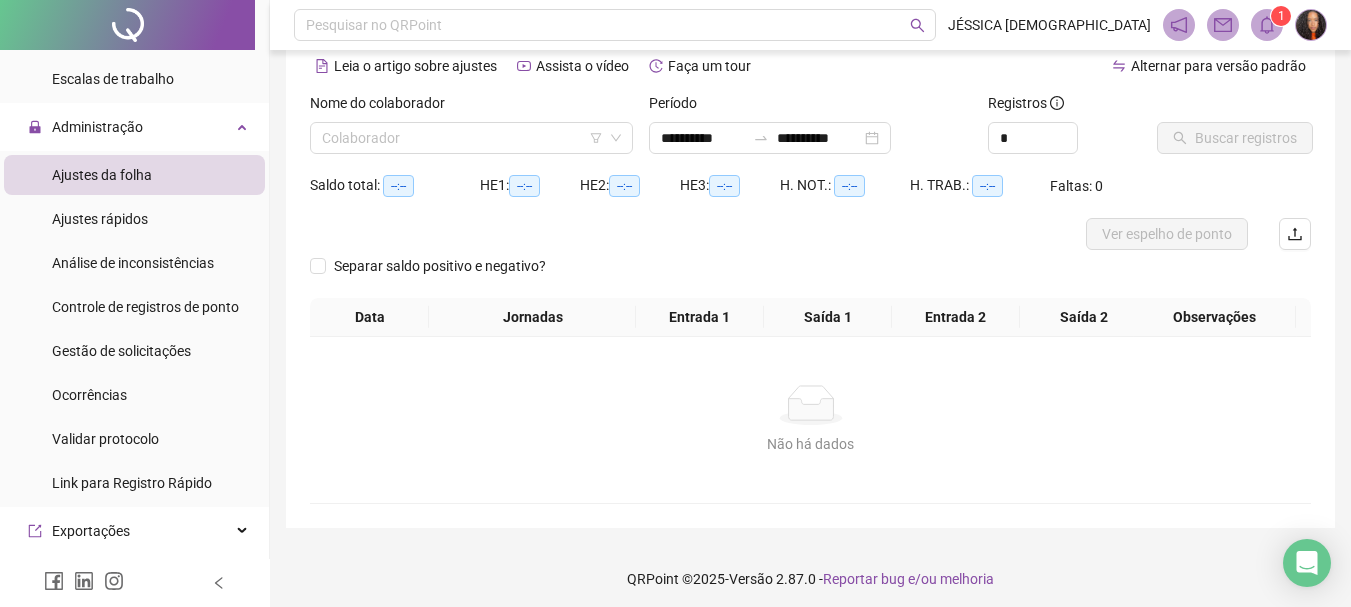 scroll, scrollTop: 400, scrollLeft: 0, axis: vertical 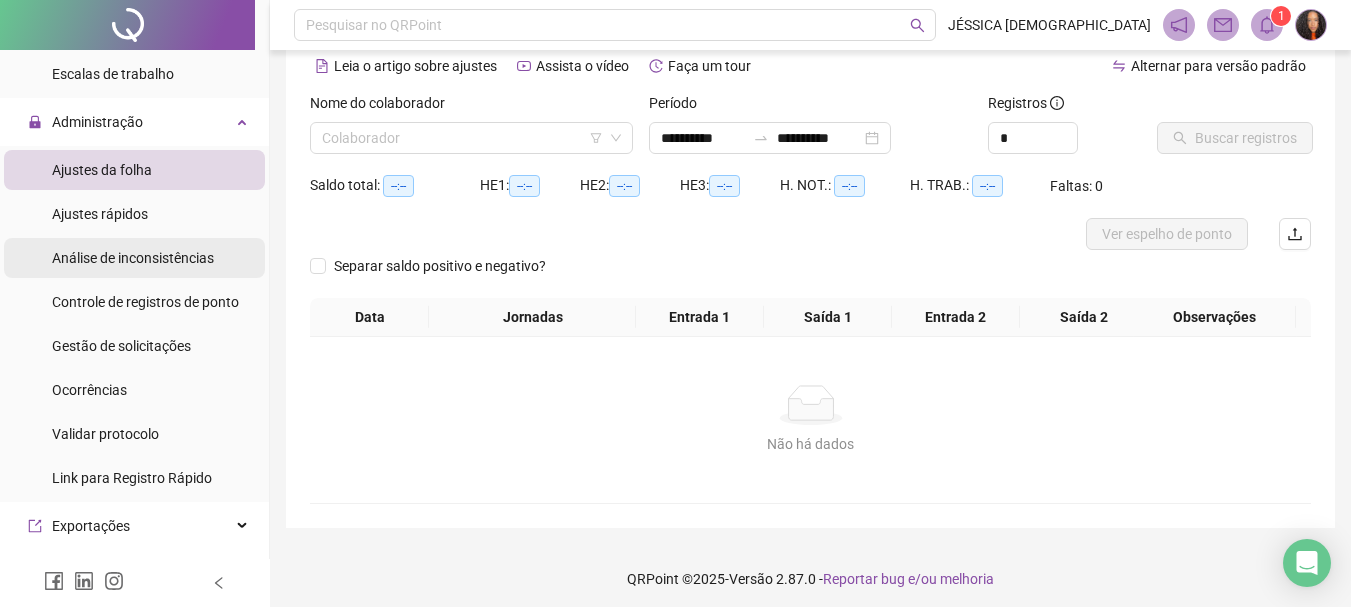 click on "Análise de inconsistências" at bounding box center [133, 258] 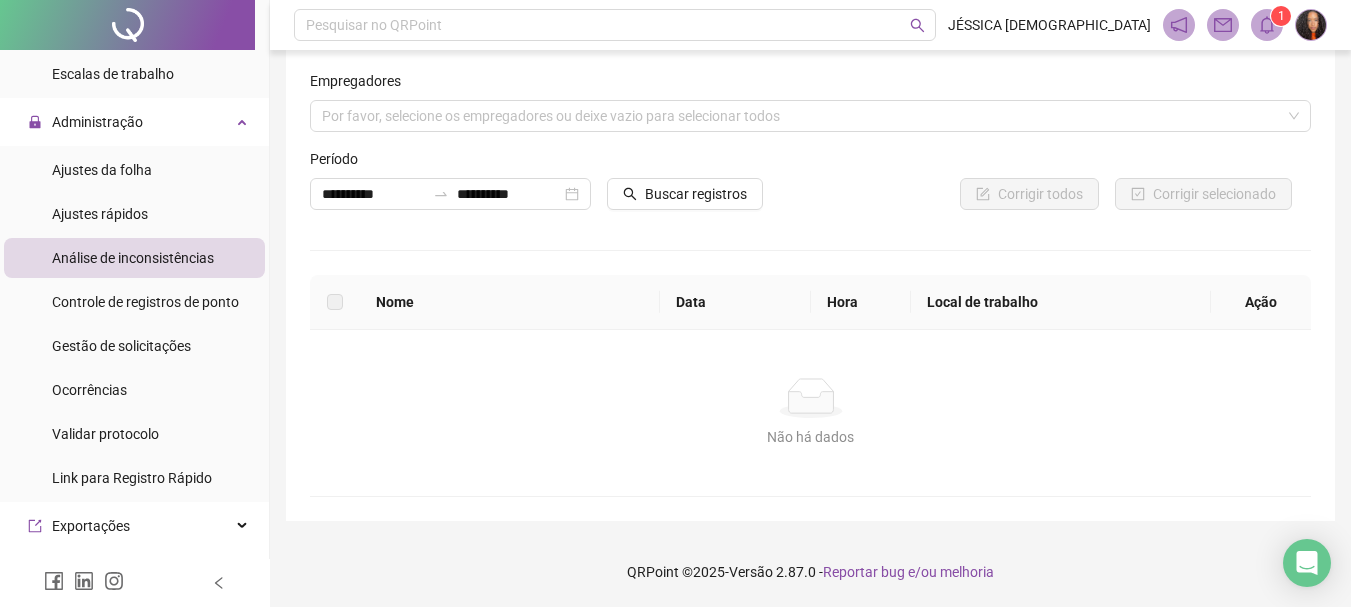 scroll, scrollTop: 20, scrollLeft: 0, axis: vertical 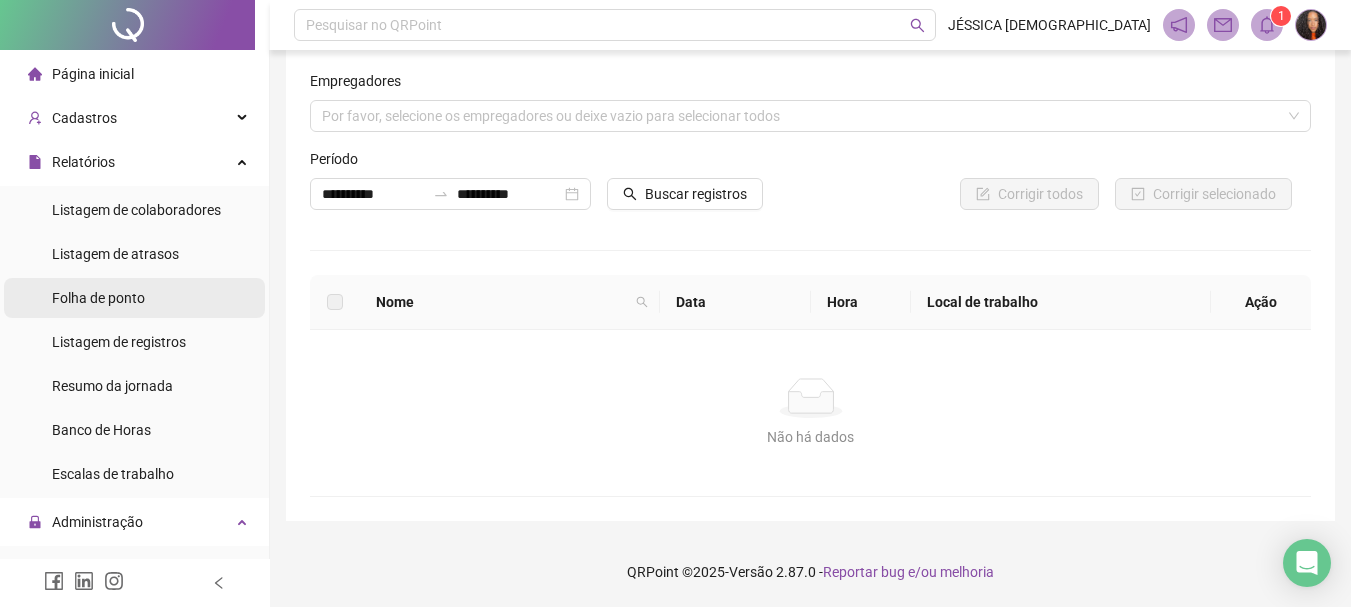 click on "Folha de ponto" at bounding box center (98, 298) 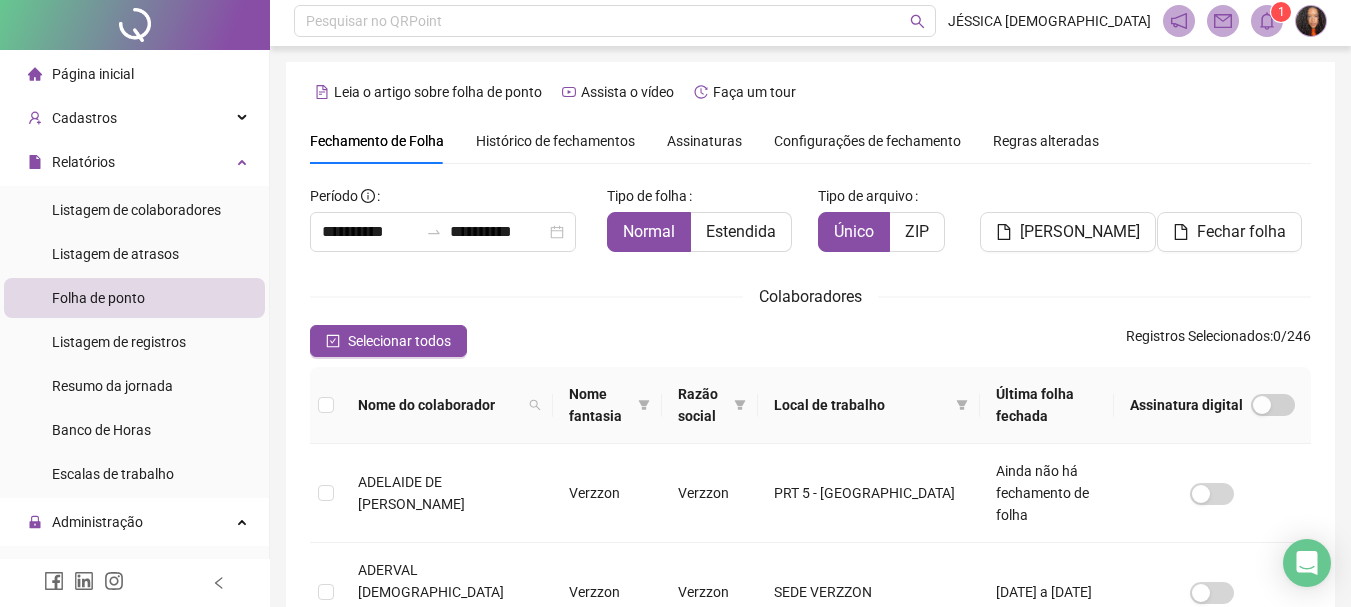scroll, scrollTop: 0, scrollLeft: 0, axis: both 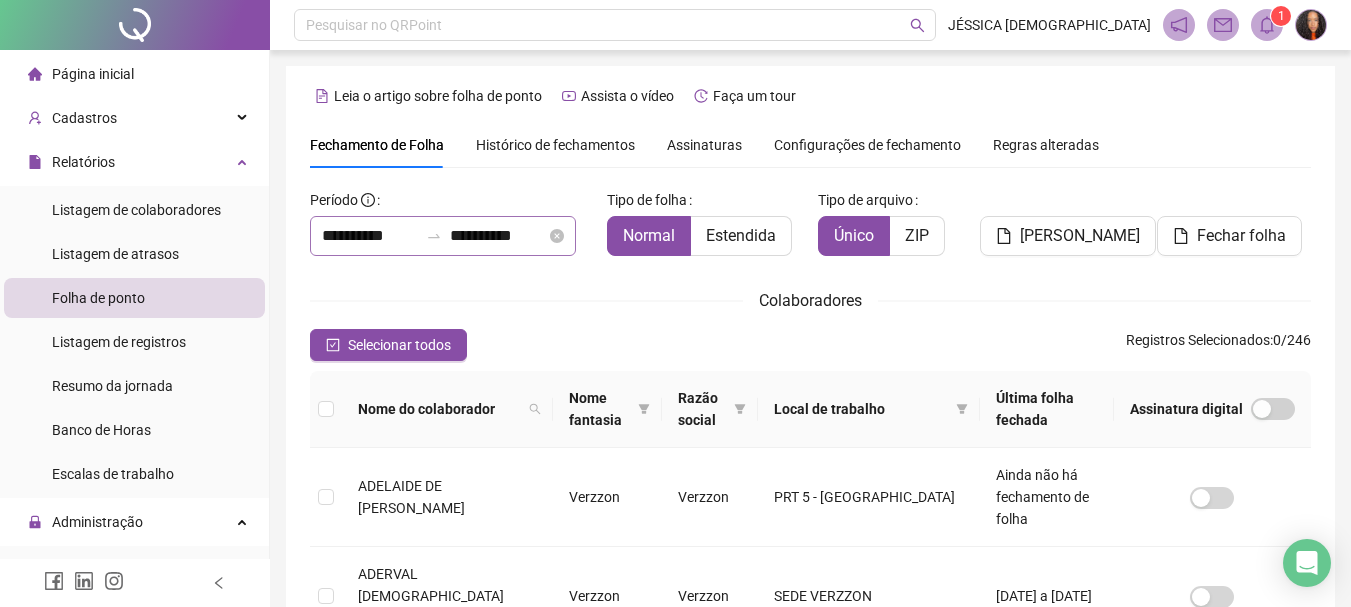 click at bounding box center [434, 236] 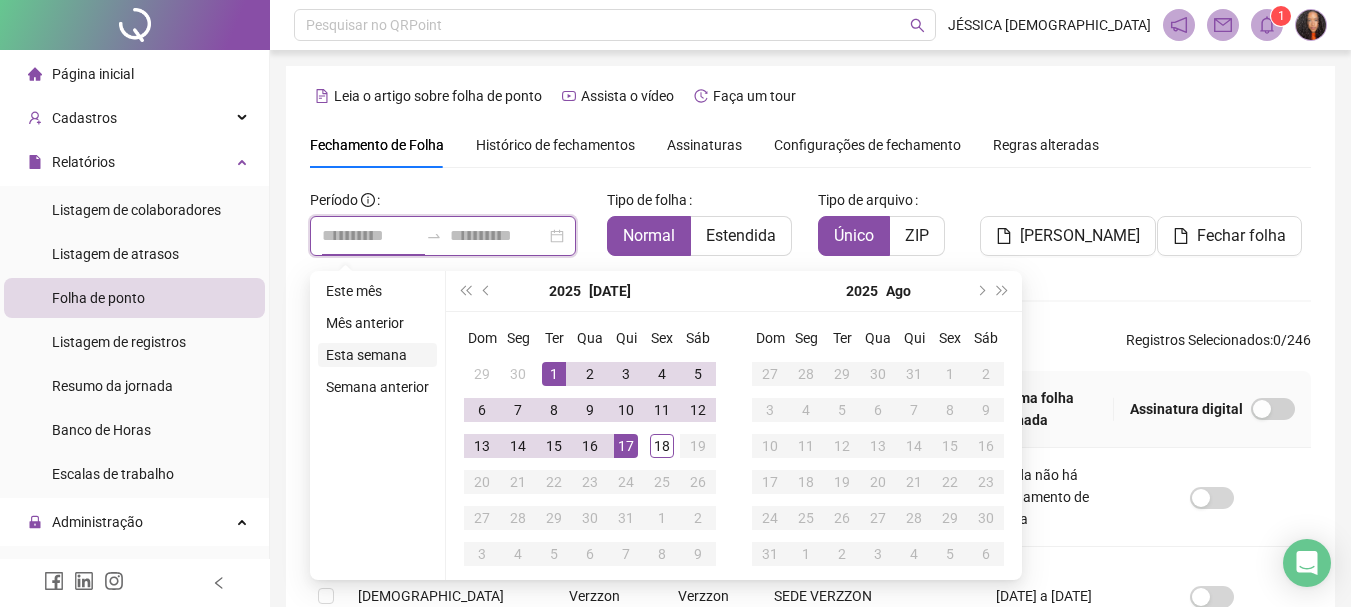 type on "**********" 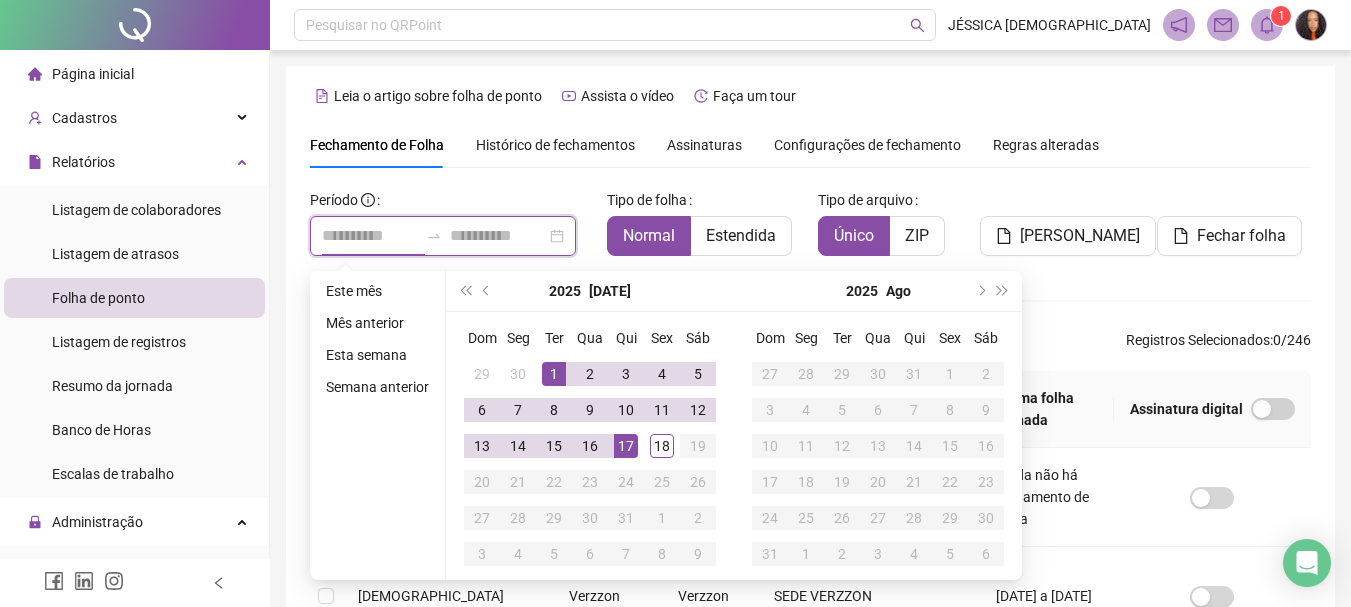 type on "**********" 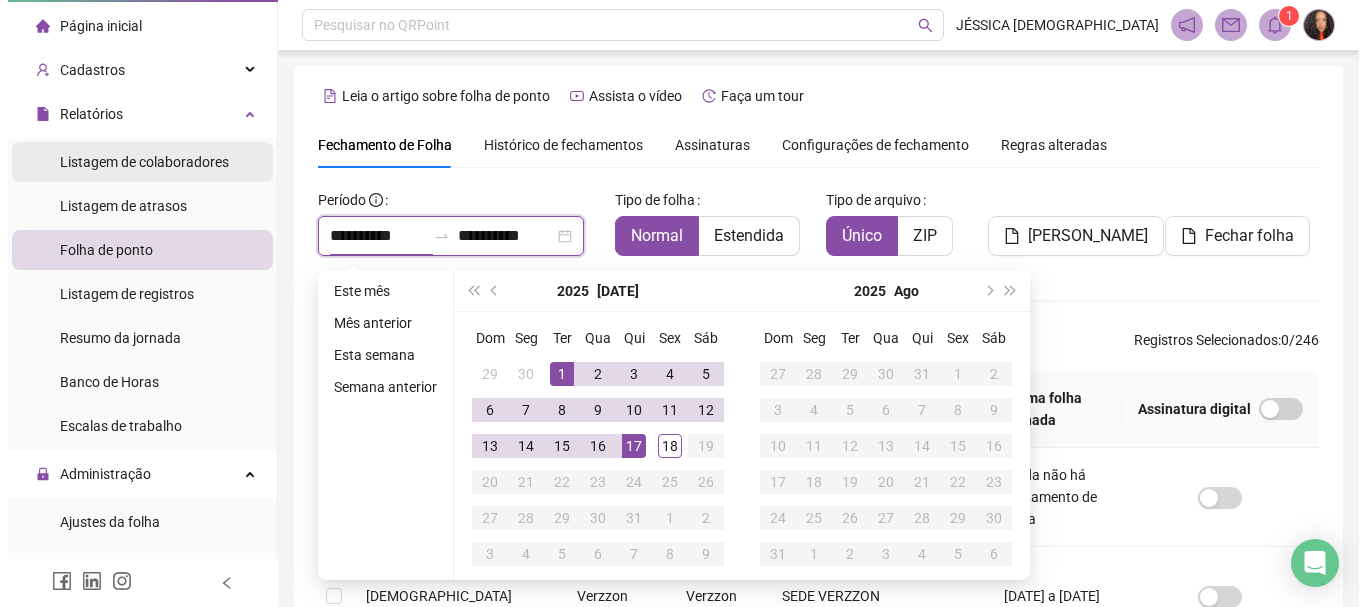 scroll, scrollTop: 0, scrollLeft: 0, axis: both 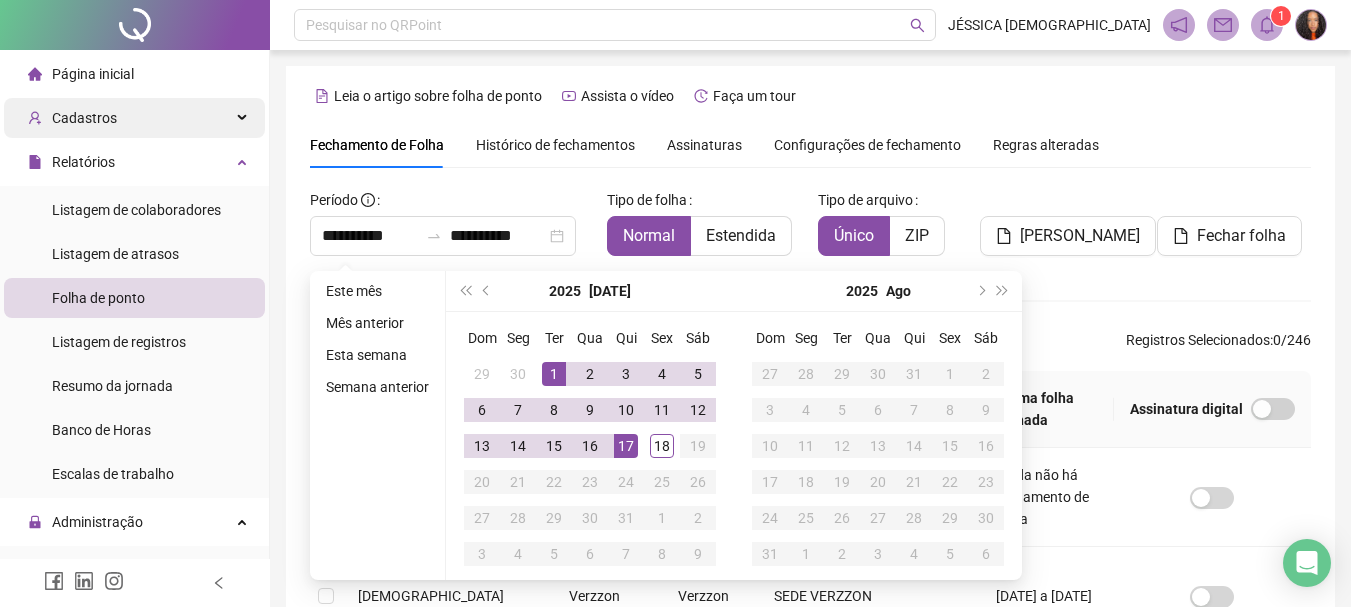 click on "Cadastros" at bounding box center [134, 118] 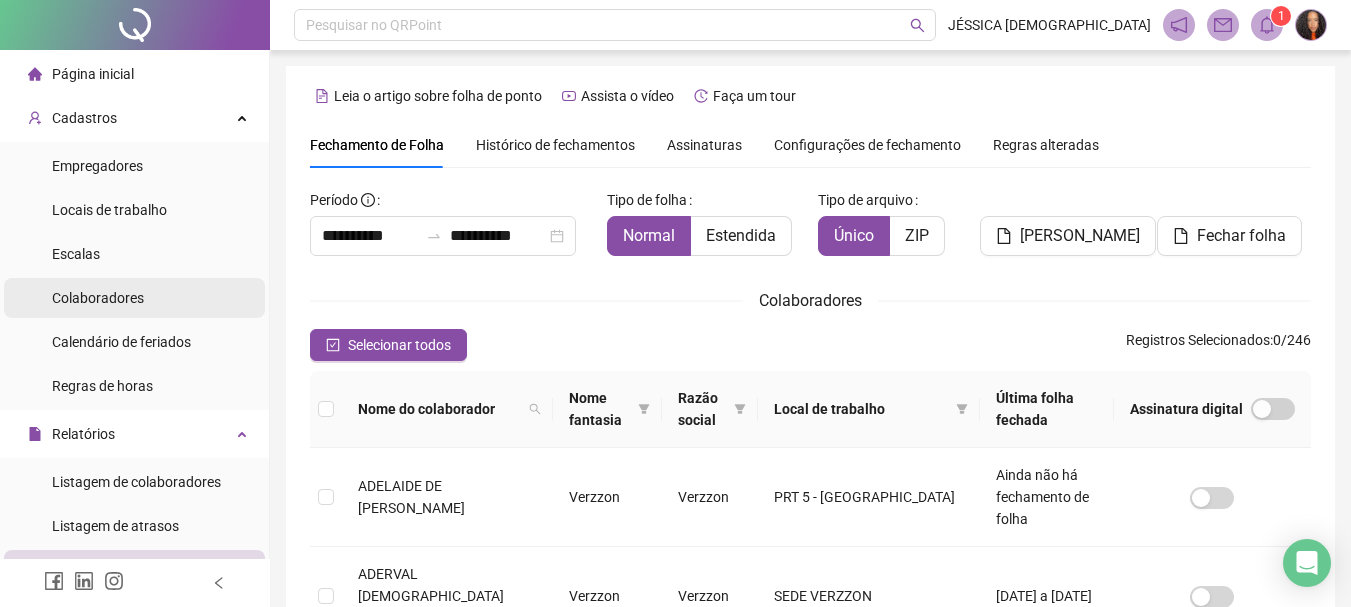 click on "Colaboradores" at bounding box center [98, 298] 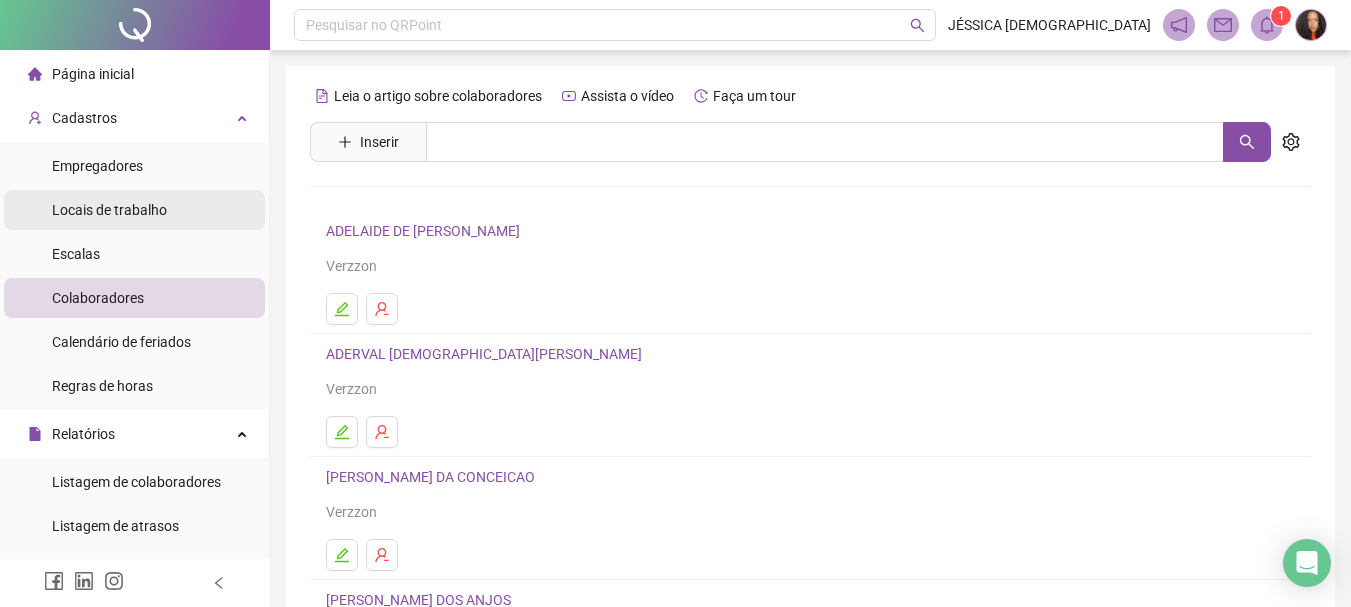 click on "Locais de trabalho" at bounding box center (109, 210) 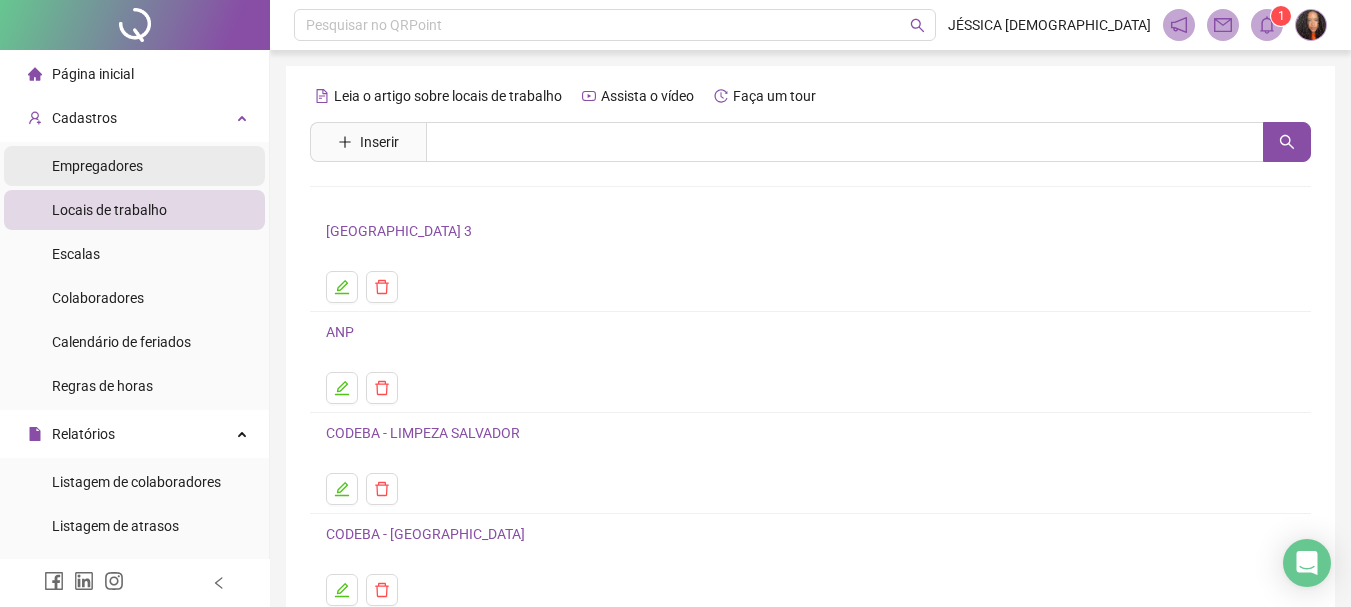 click on "Empregadores" at bounding box center (134, 166) 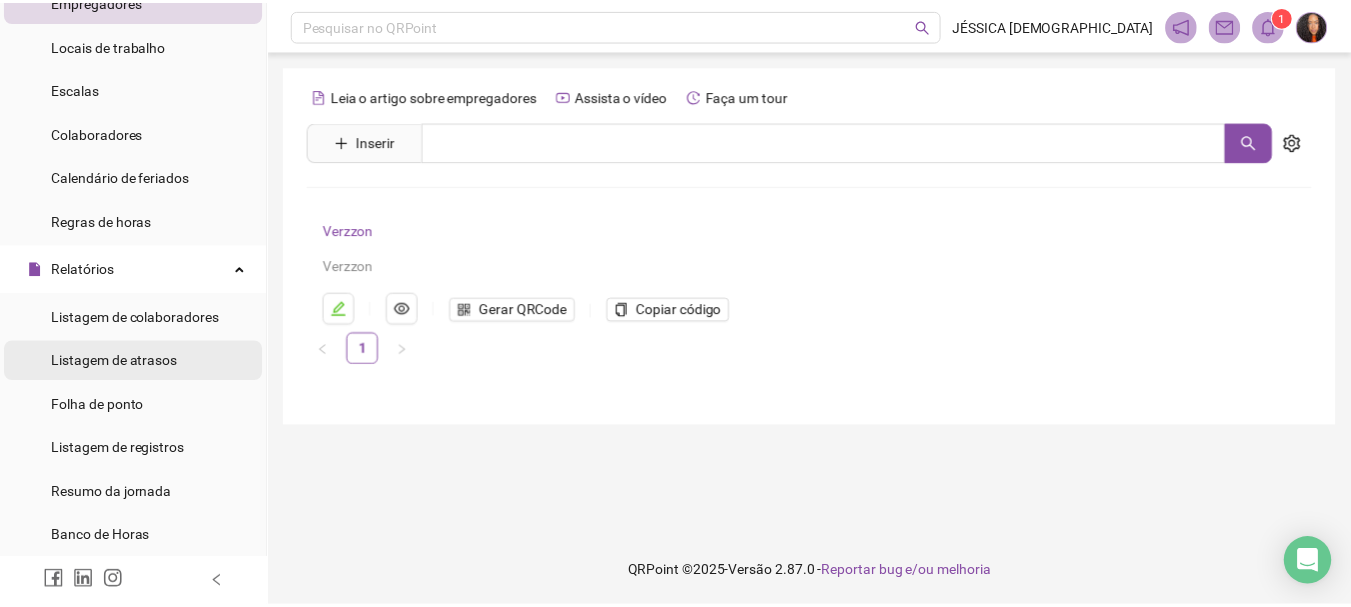 scroll, scrollTop: 200, scrollLeft: 0, axis: vertical 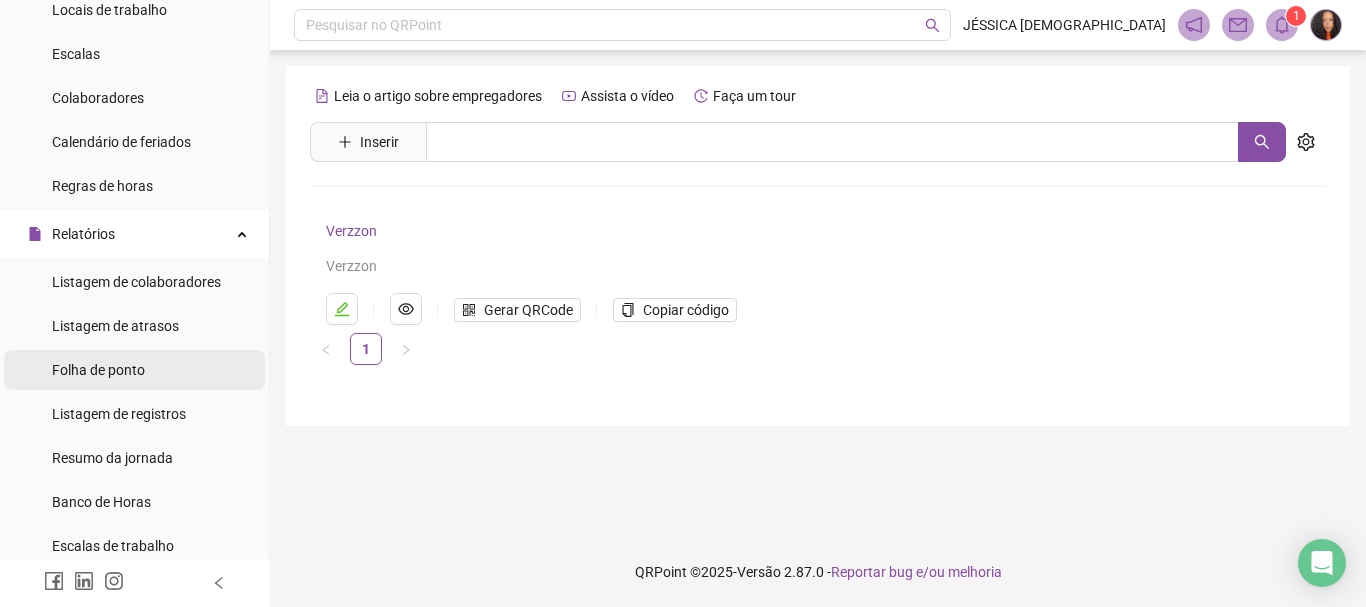 click on "Folha de ponto" at bounding box center [98, 370] 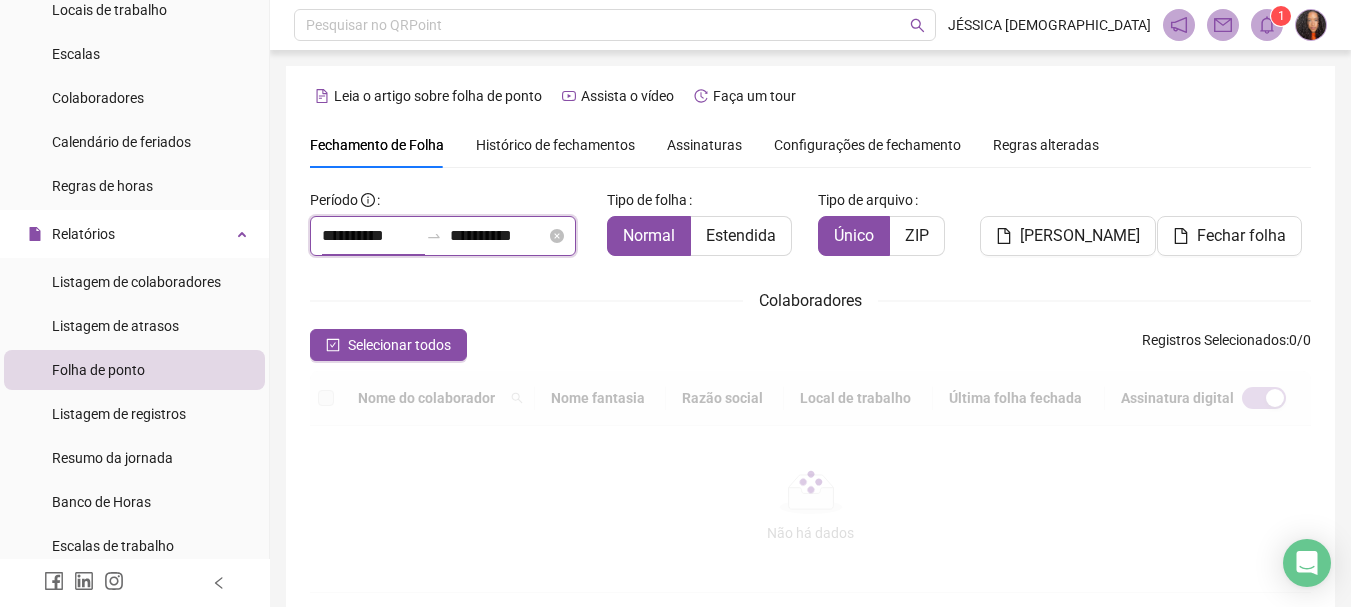click on "**********" at bounding box center [370, 236] 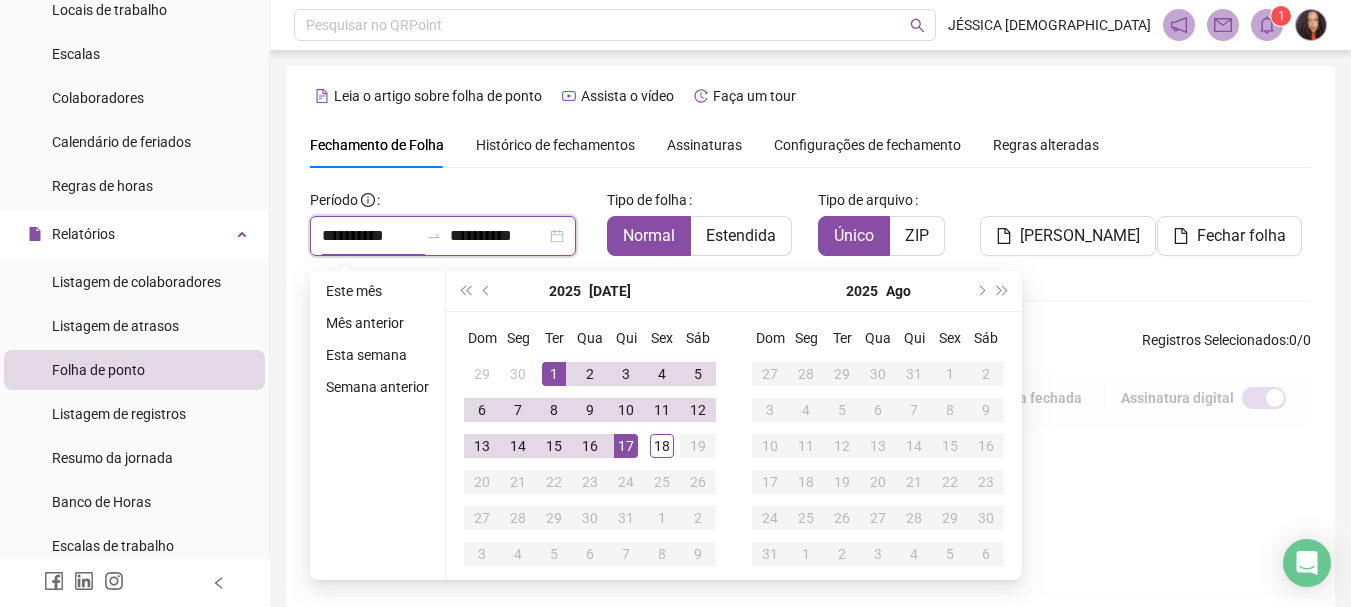 type on "**********" 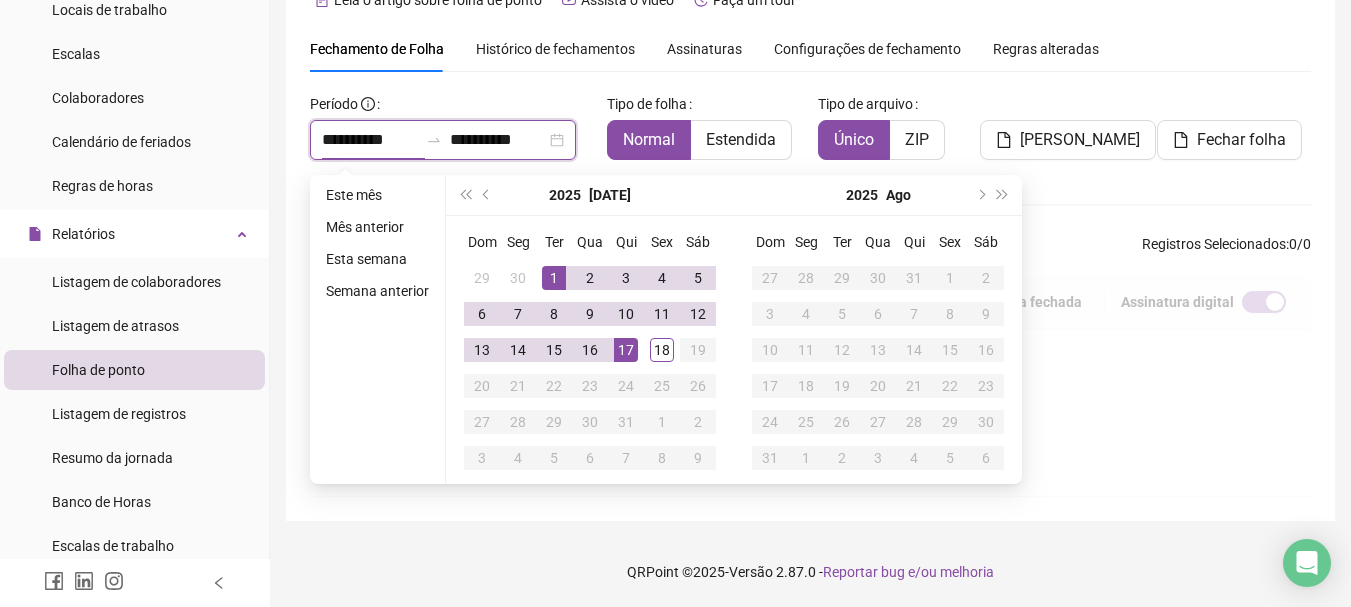 type on "**********" 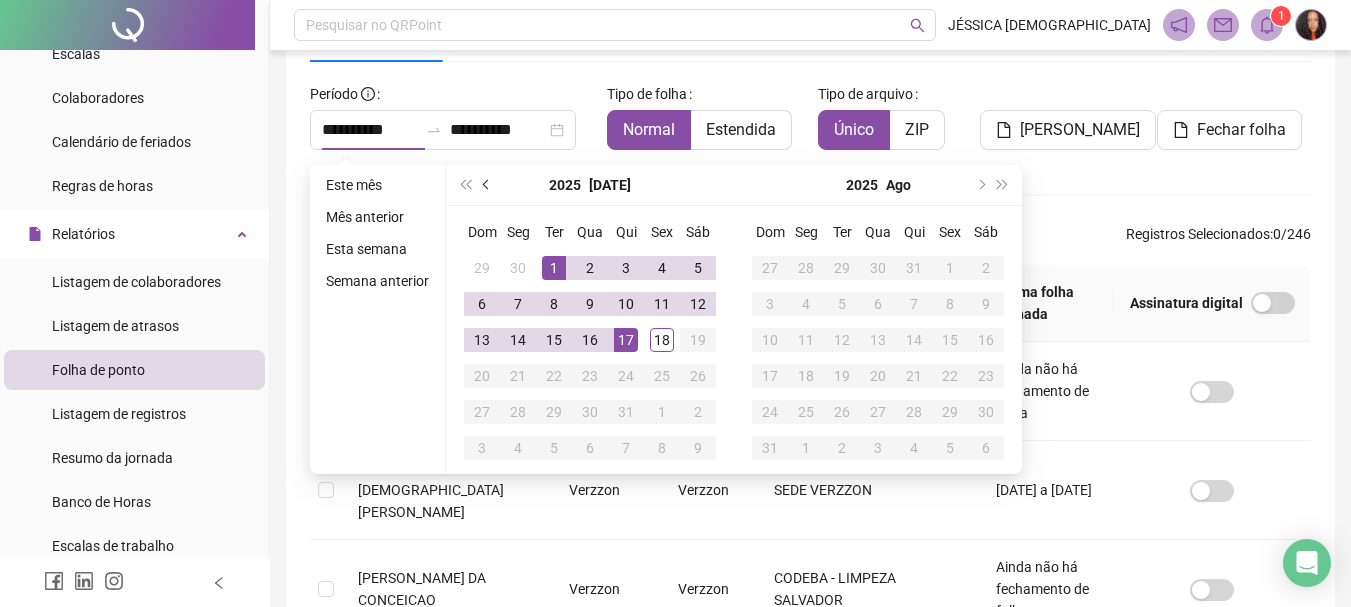 click at bounding box center (487, 185) 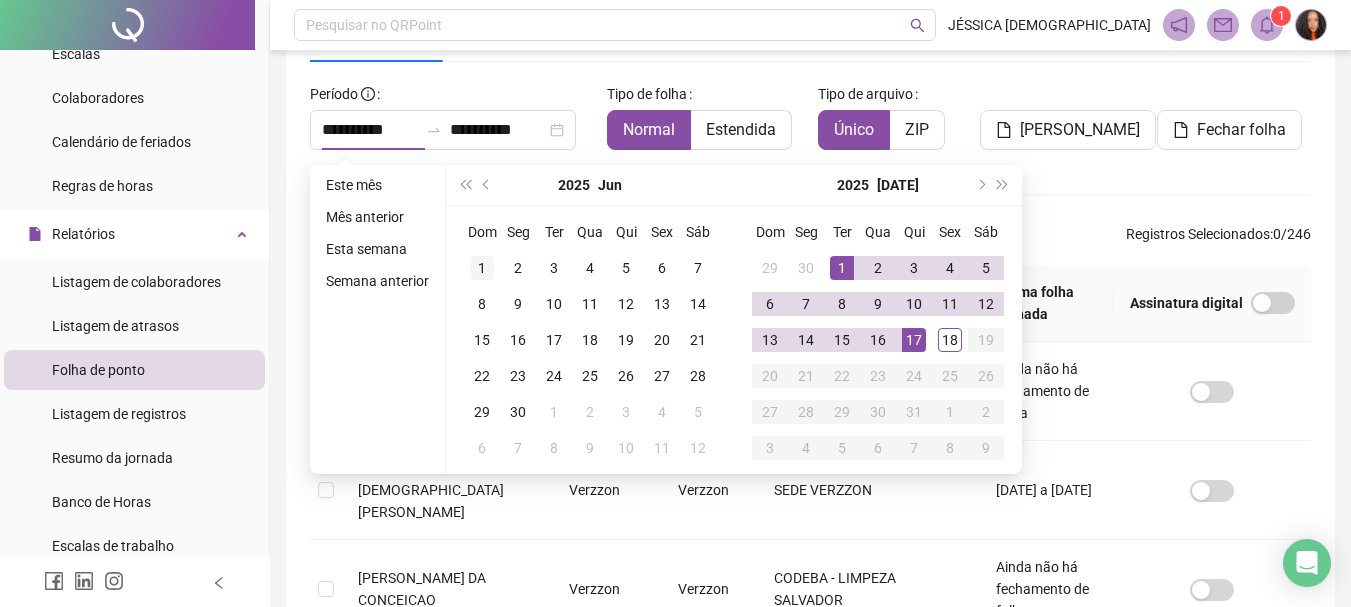 type on "**********" 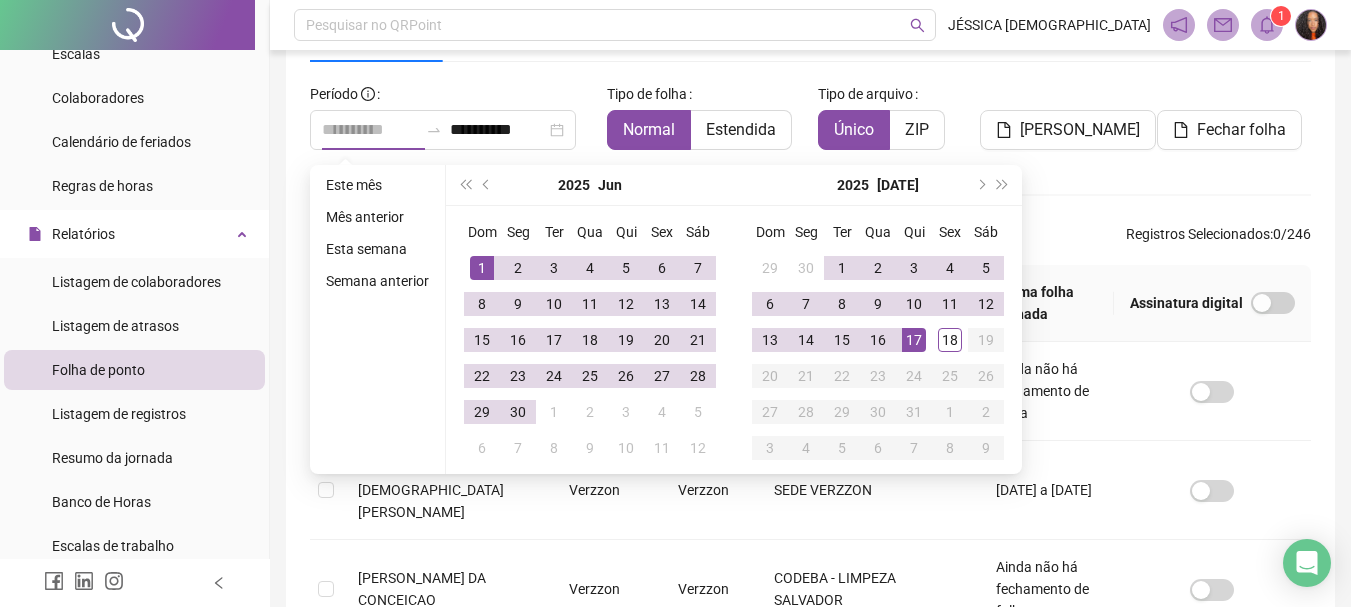 click on "1" at bounding box center (482, 268) 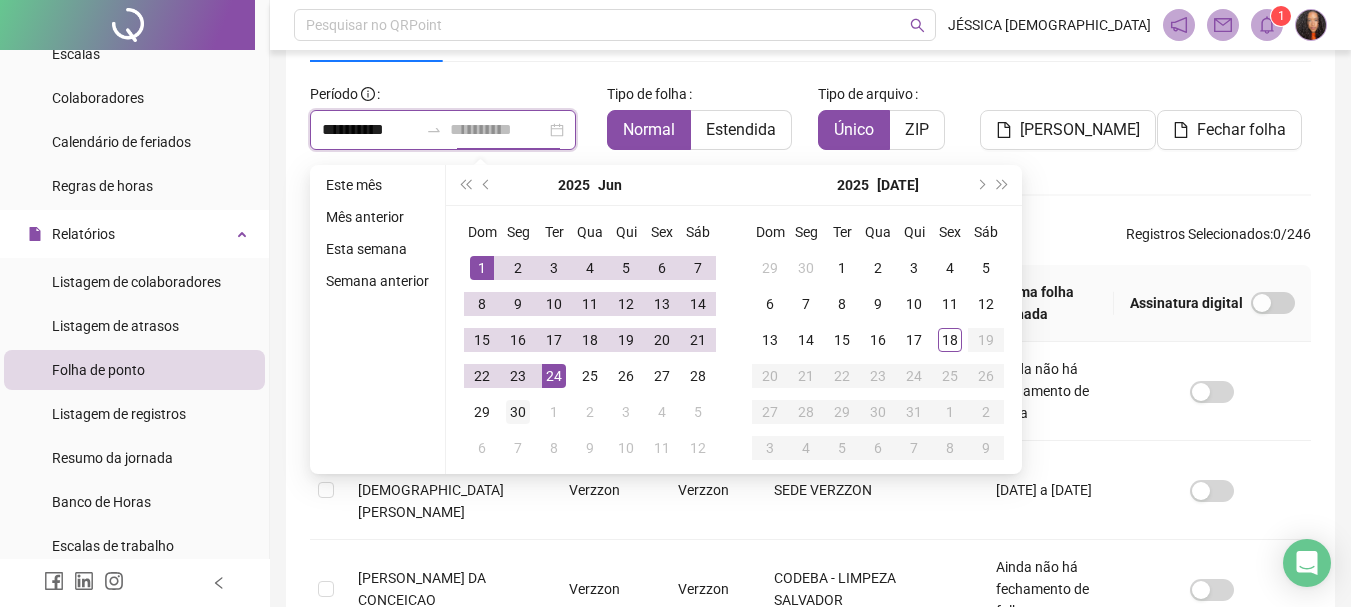 type on "**********" 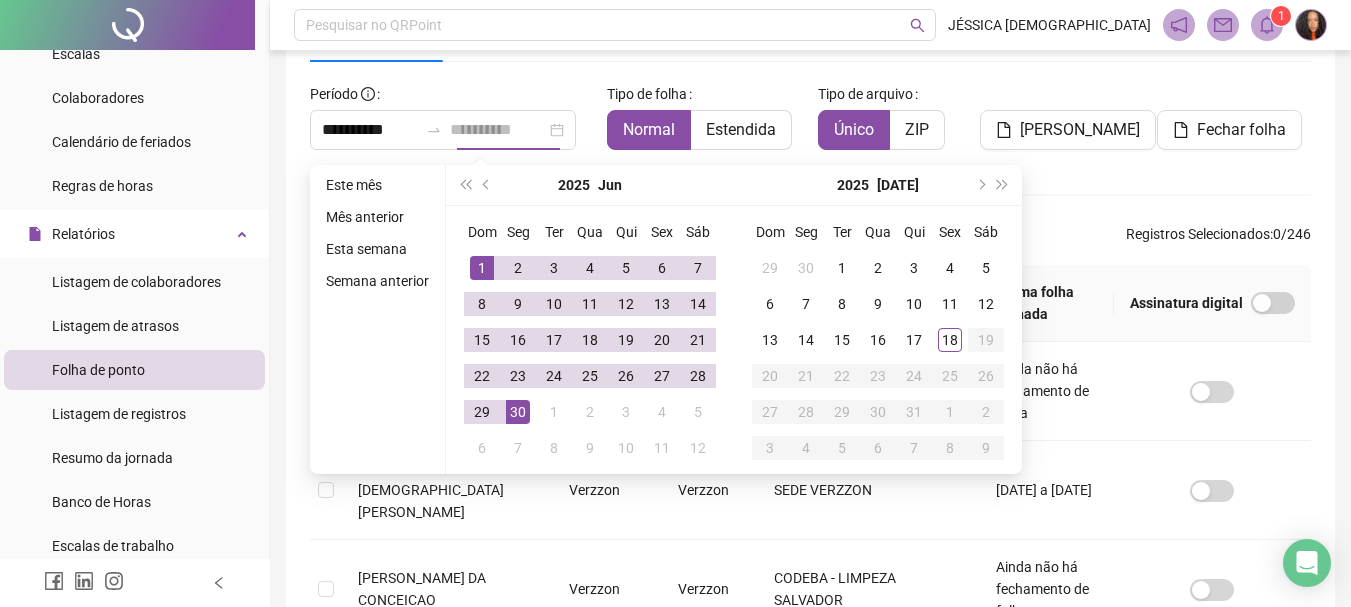 click on "30" at bounding box center (518, 412) 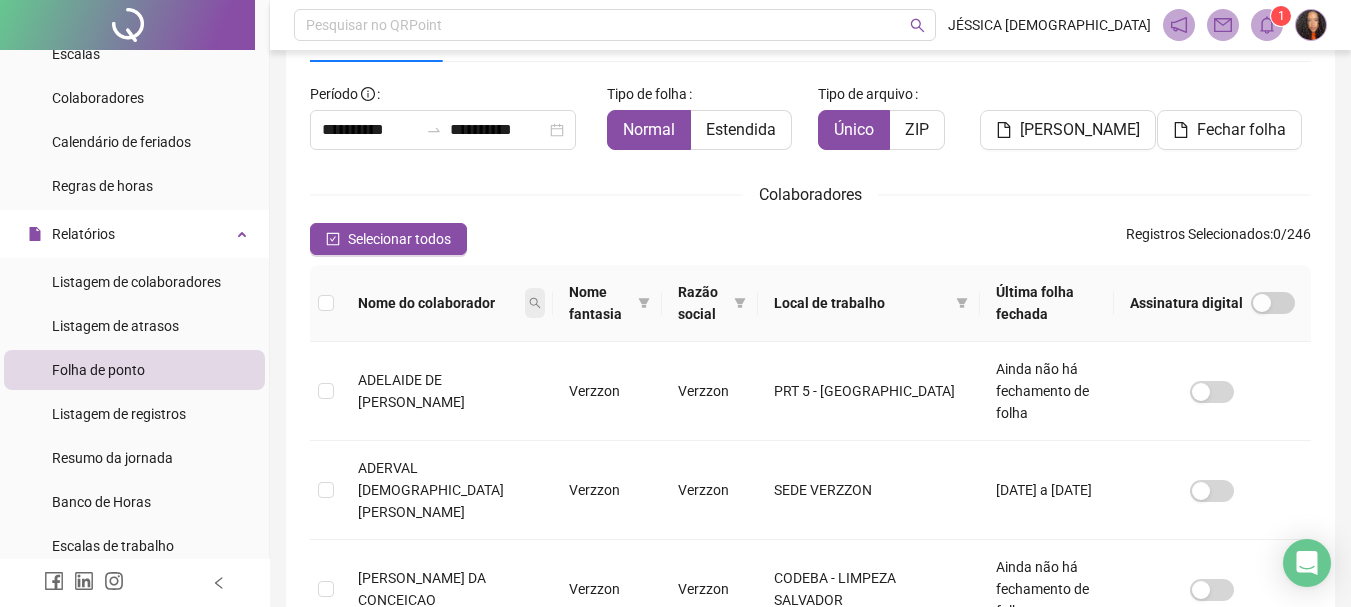 click 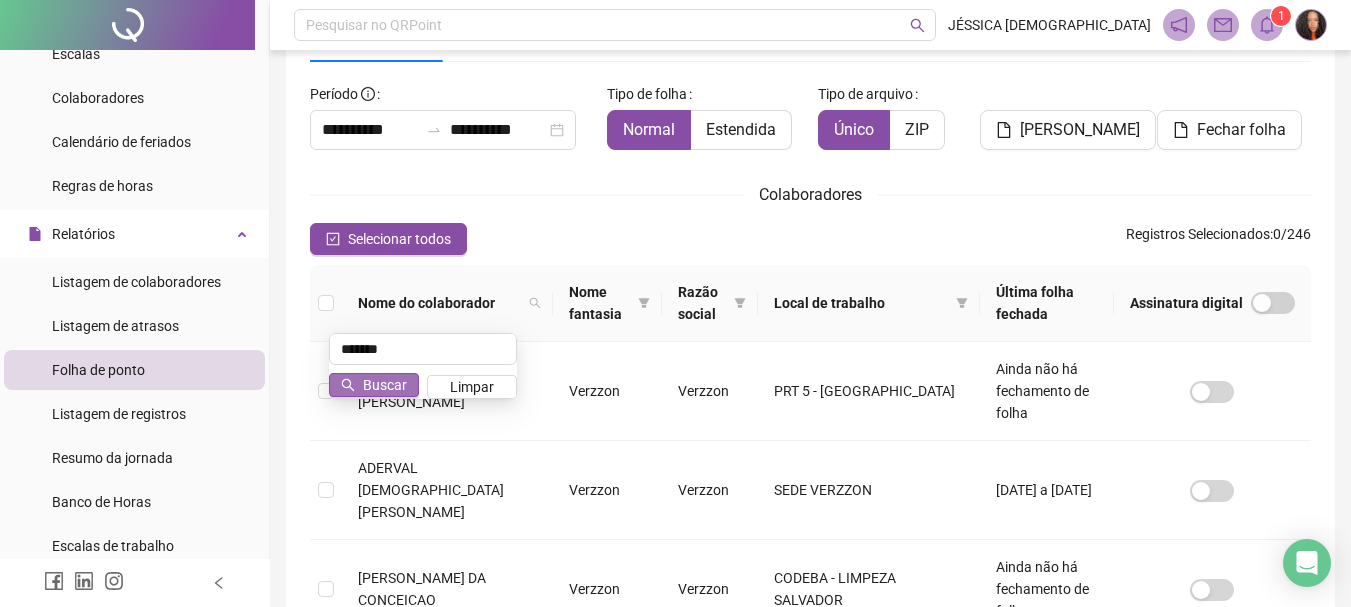 type on "*******" 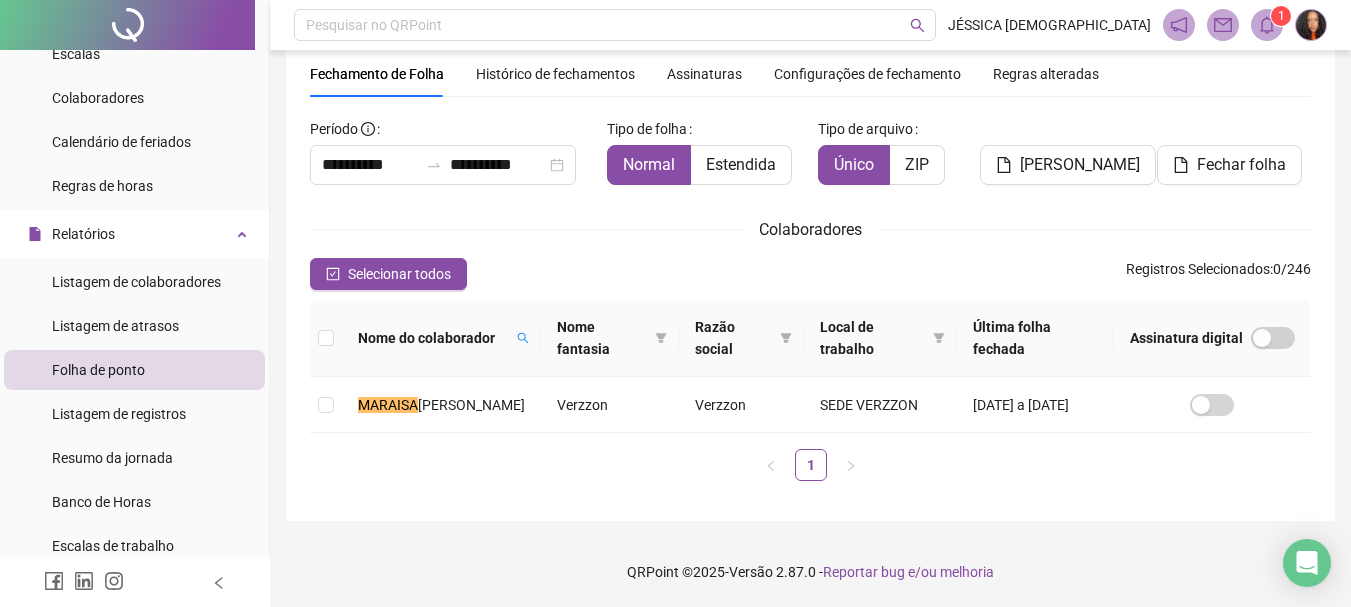 click on "Última folha fechada" at bounding box center (1035, 338) 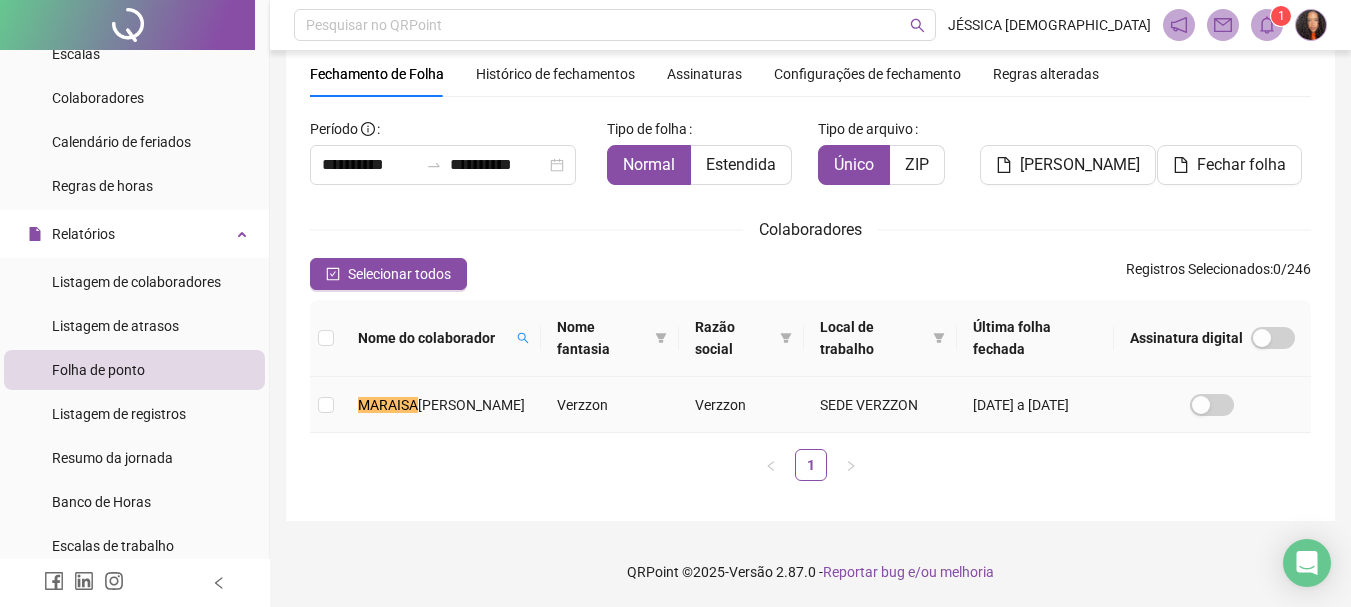 click on "[DATE] a [DATE]" at bounding box center [1035, 405] 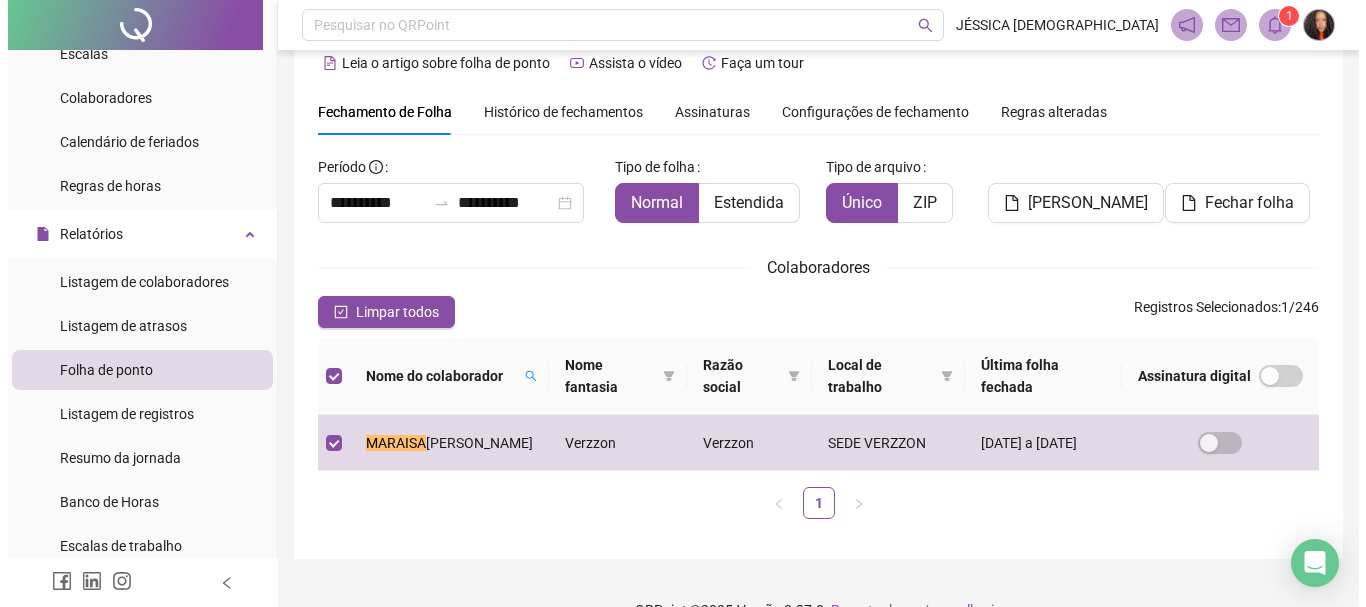 scroll, scrollTop: 0, scrollLeft: 0, axis: both 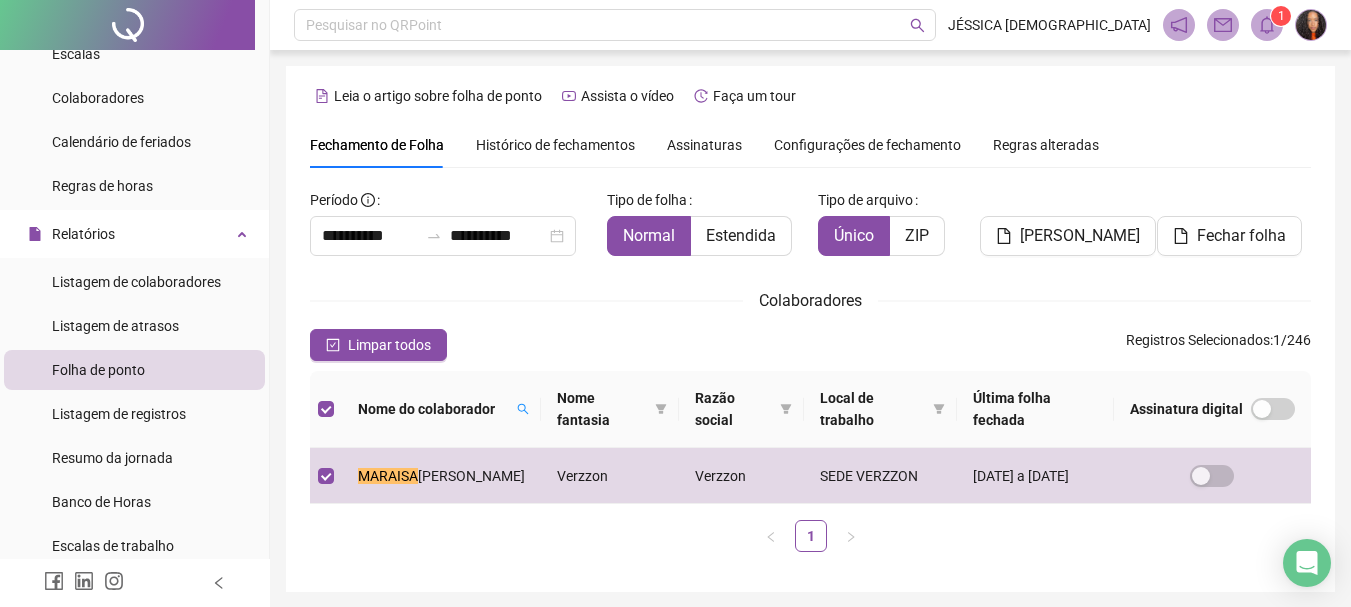 click on "Histórico de fechamentos" at bounding box center (555, 145) 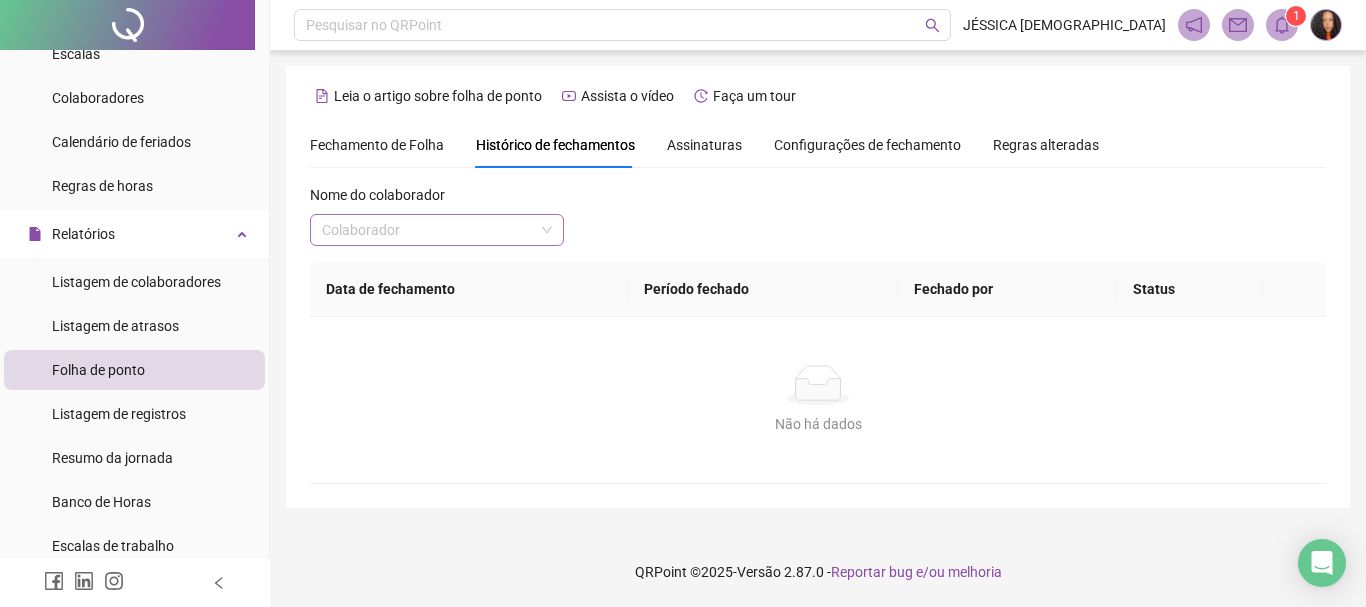 click at bounding box center (431, 230) 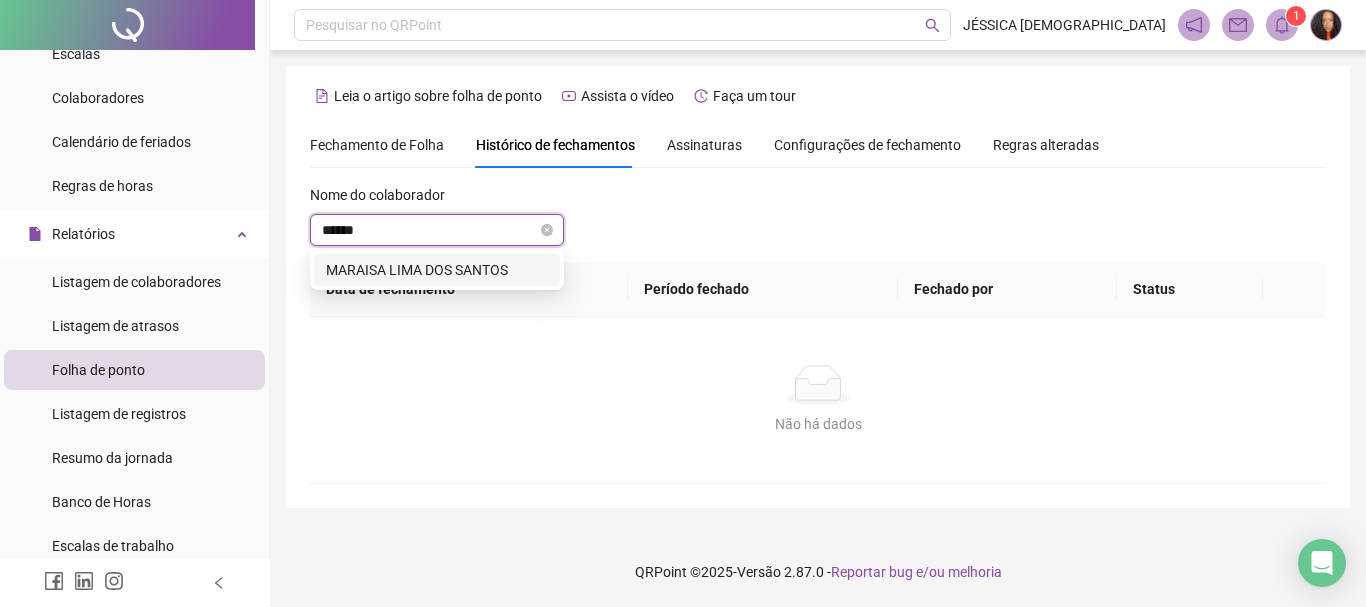 type on "*******" 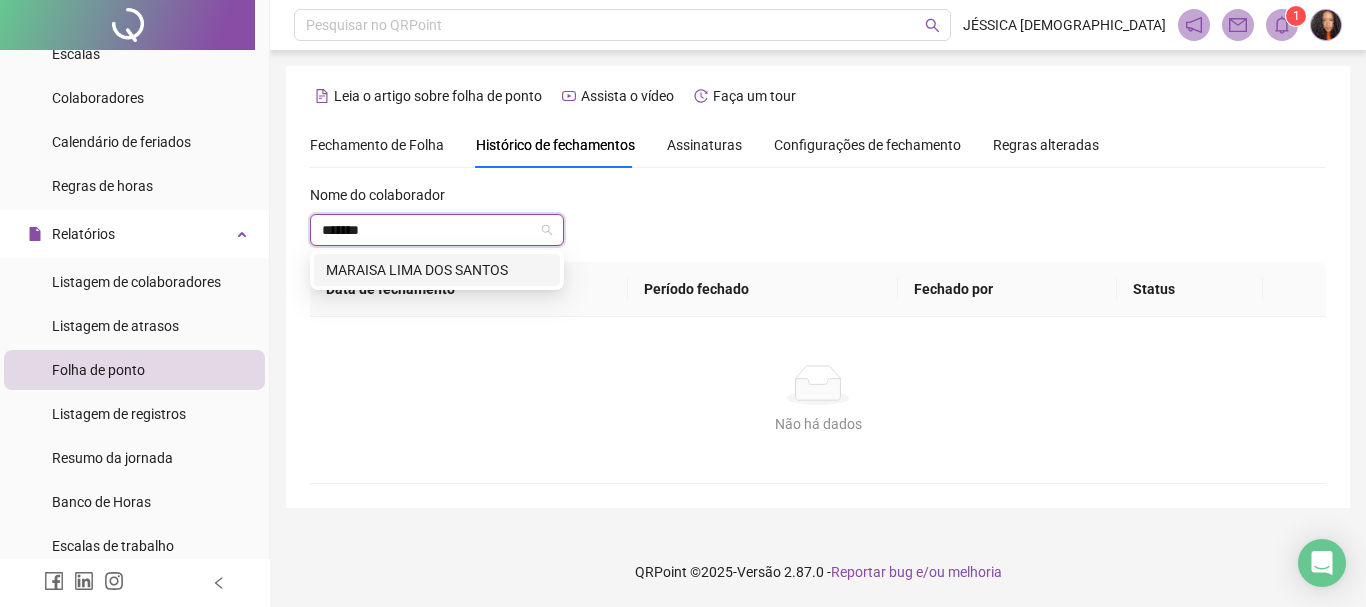 click on "MARAISA LIMA DOS SANTOS" at bounding box center [437, 270] 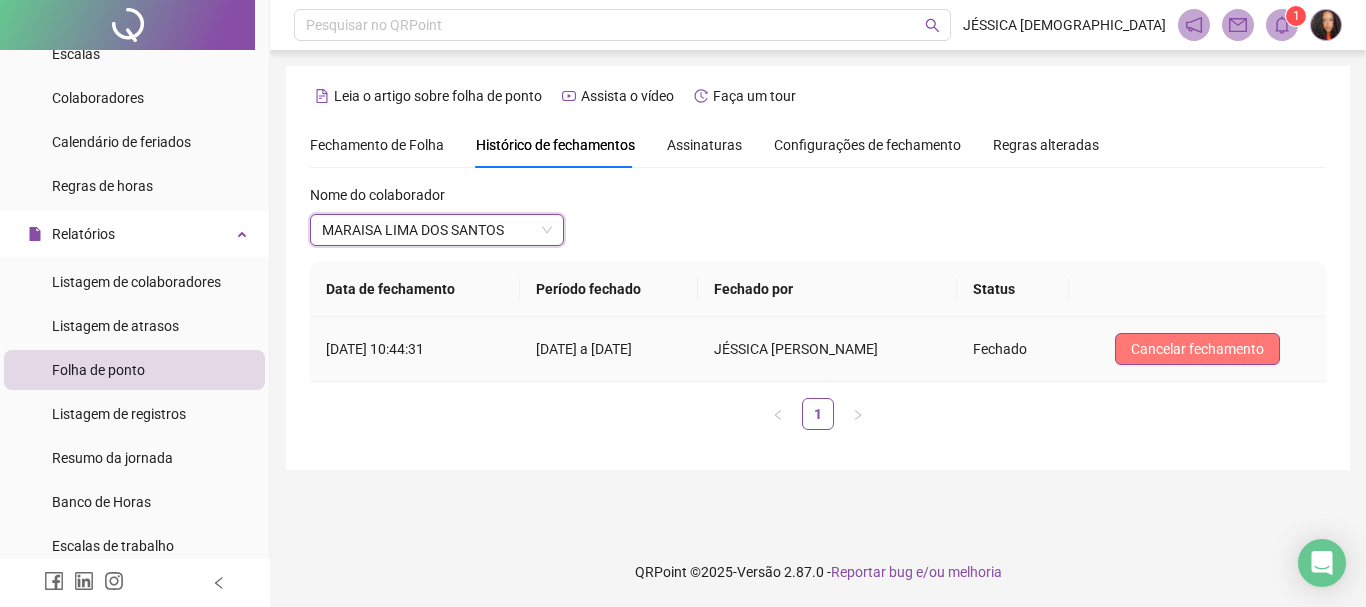 click on "Cancelar fechamento" at bounding box center (1197, 349) 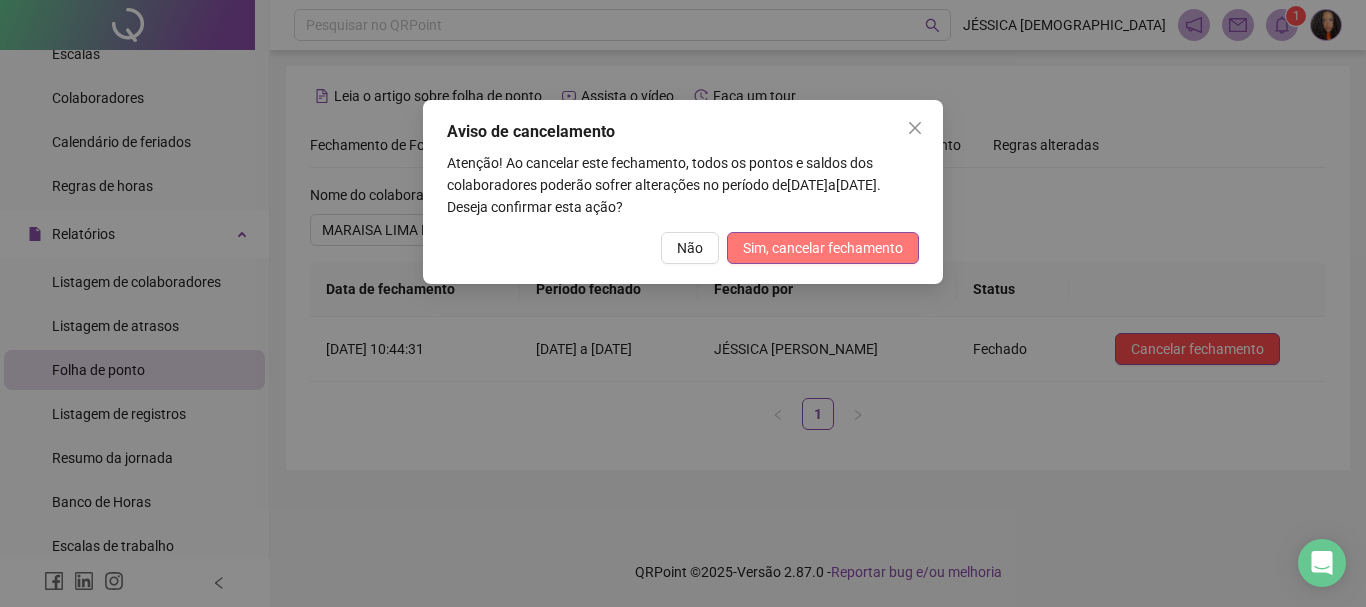 click on "Sim, cancelar fechamento" at bounding box center [823, 248] 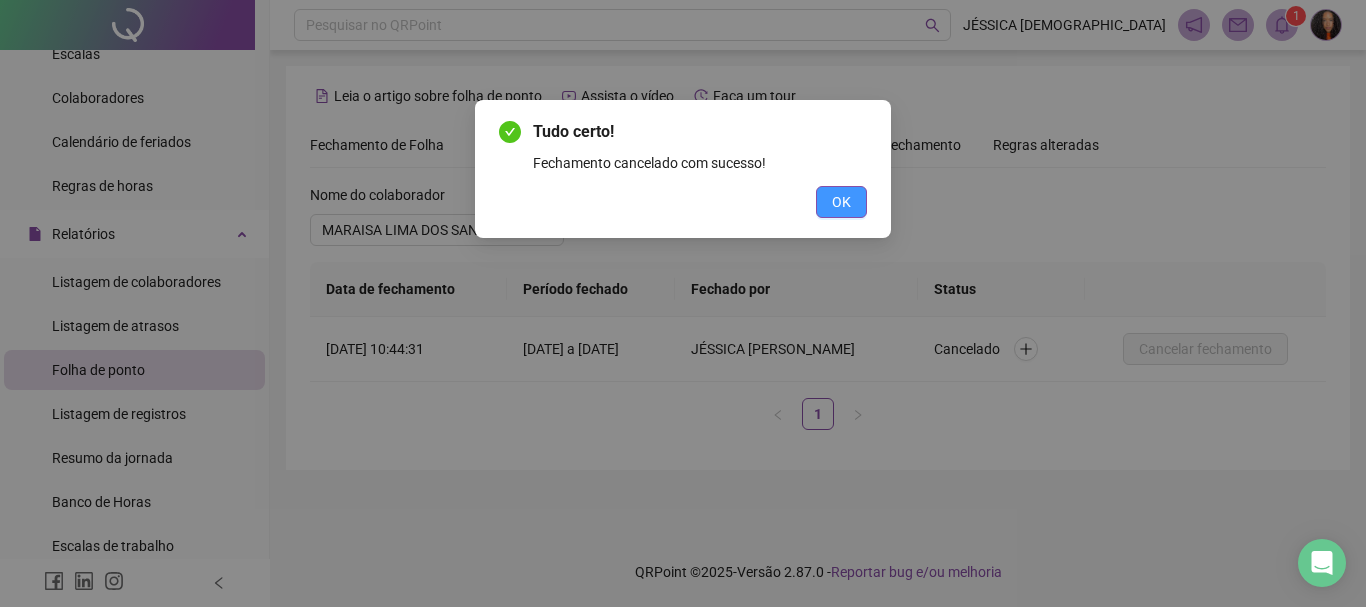 click on "OK" at bounding box center (841, 202) 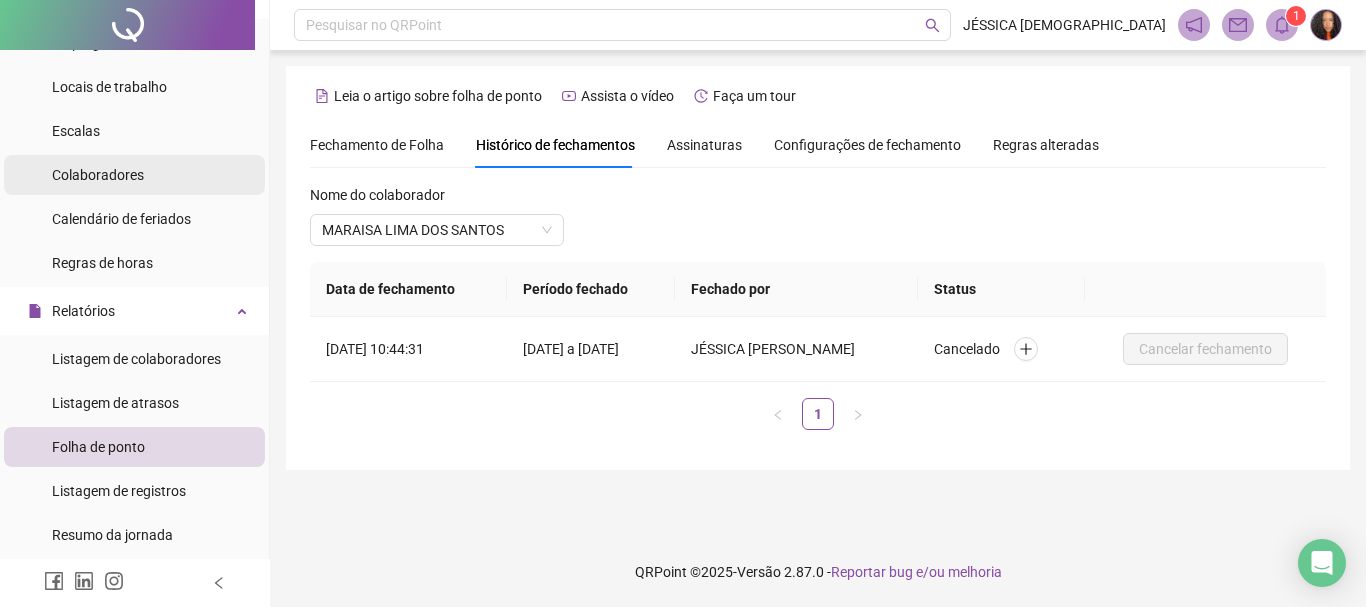 scroll, scrollTop: 0, scrollLeft: 0, axis: both 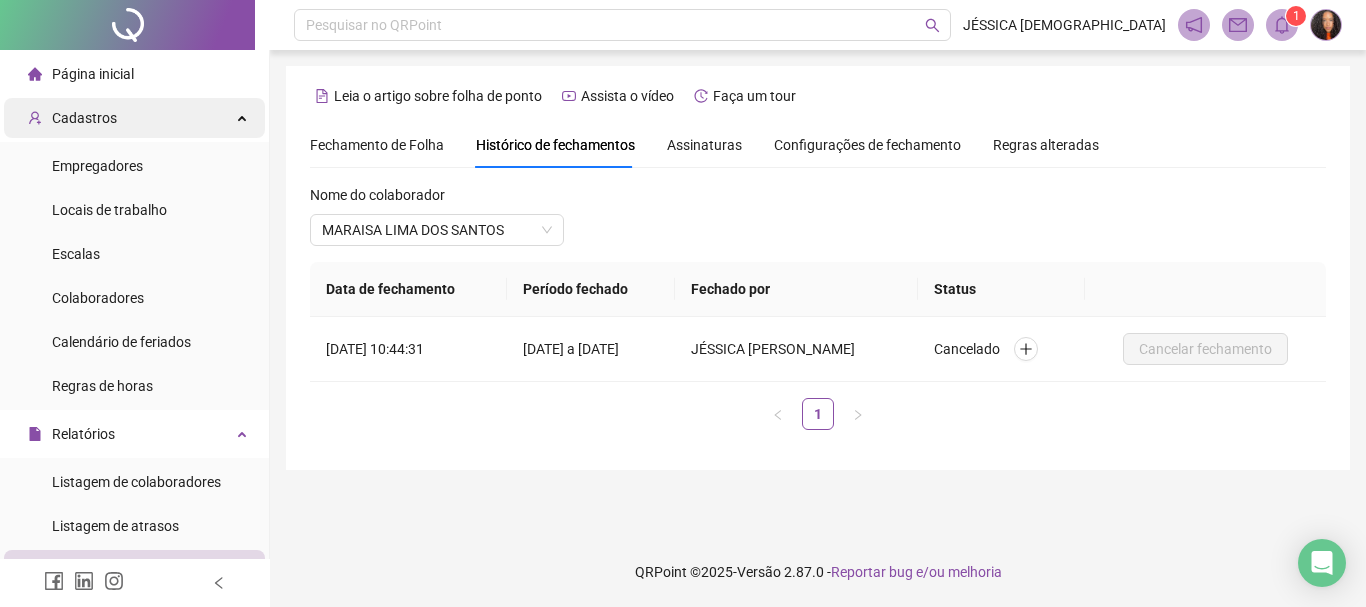 click on "Cadastros" at bounding box center (134, 118) 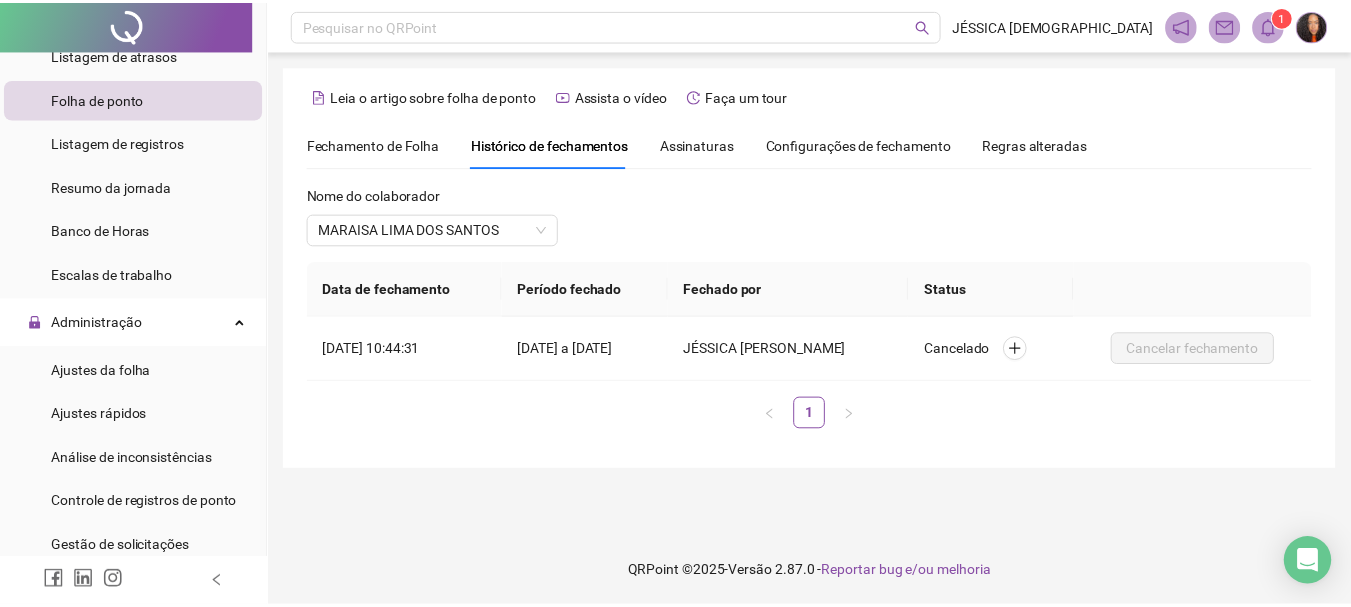 scroll, scrollTop: 200, scrollLeft: 0, axis: vertical 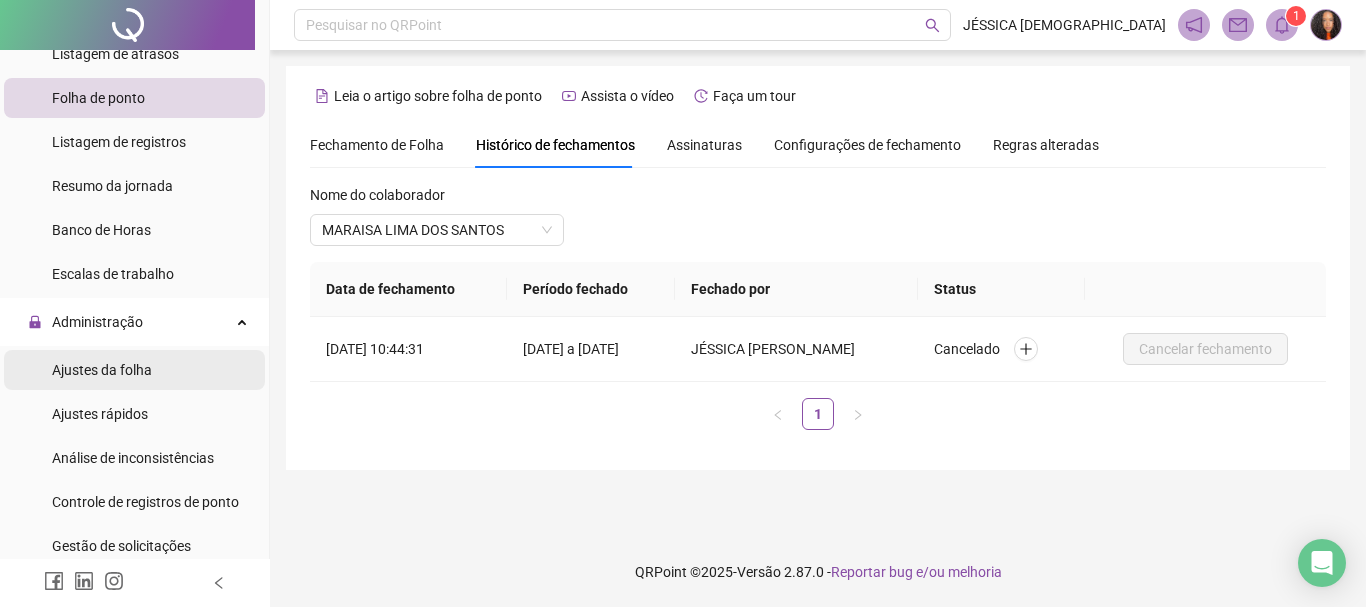 click on "Ajustes da folha" at bounding box center (102, 370) 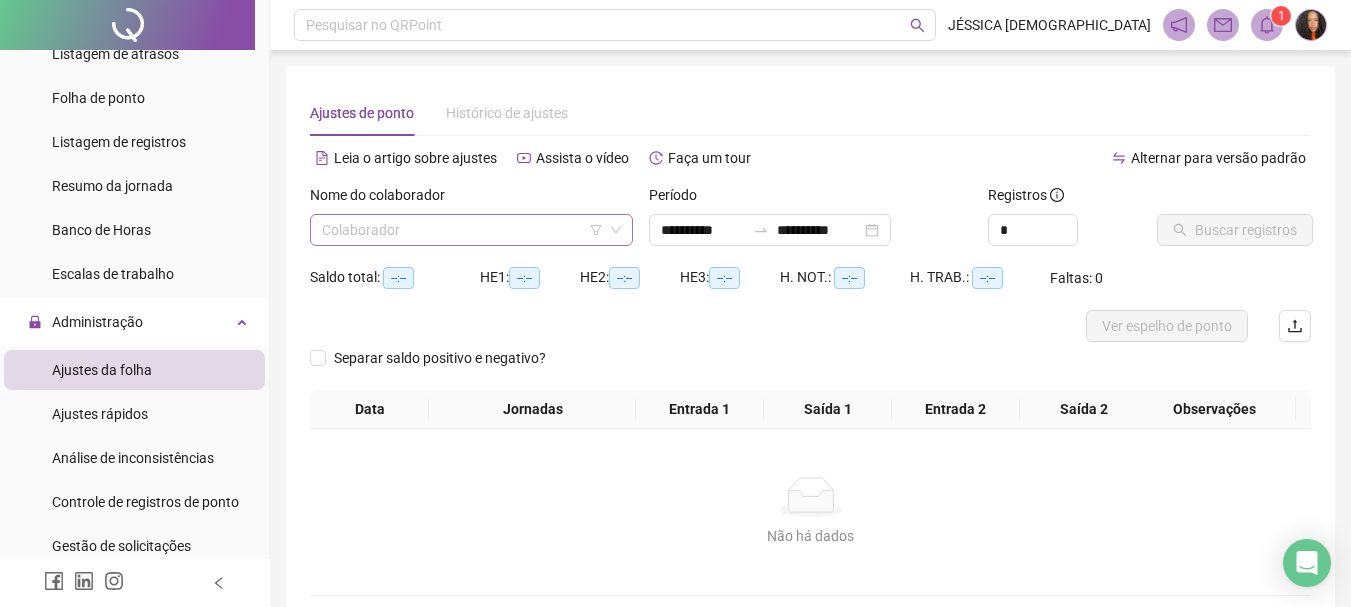 click at bounding box center (465, 230) 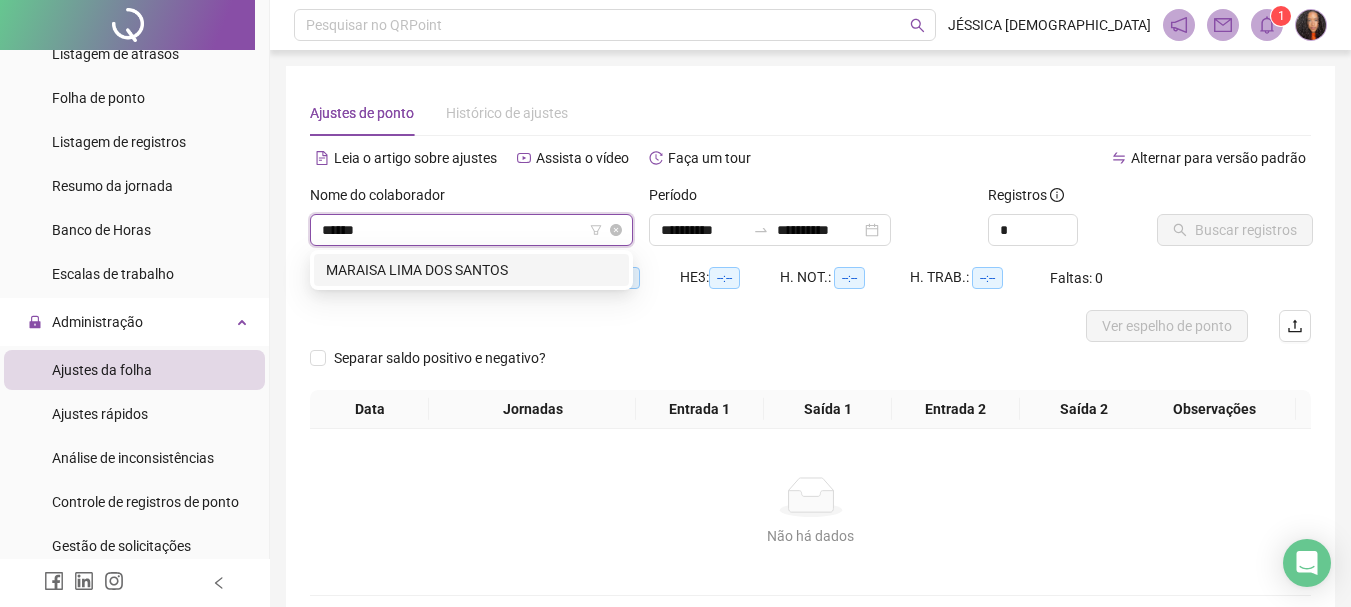 type on "*******" 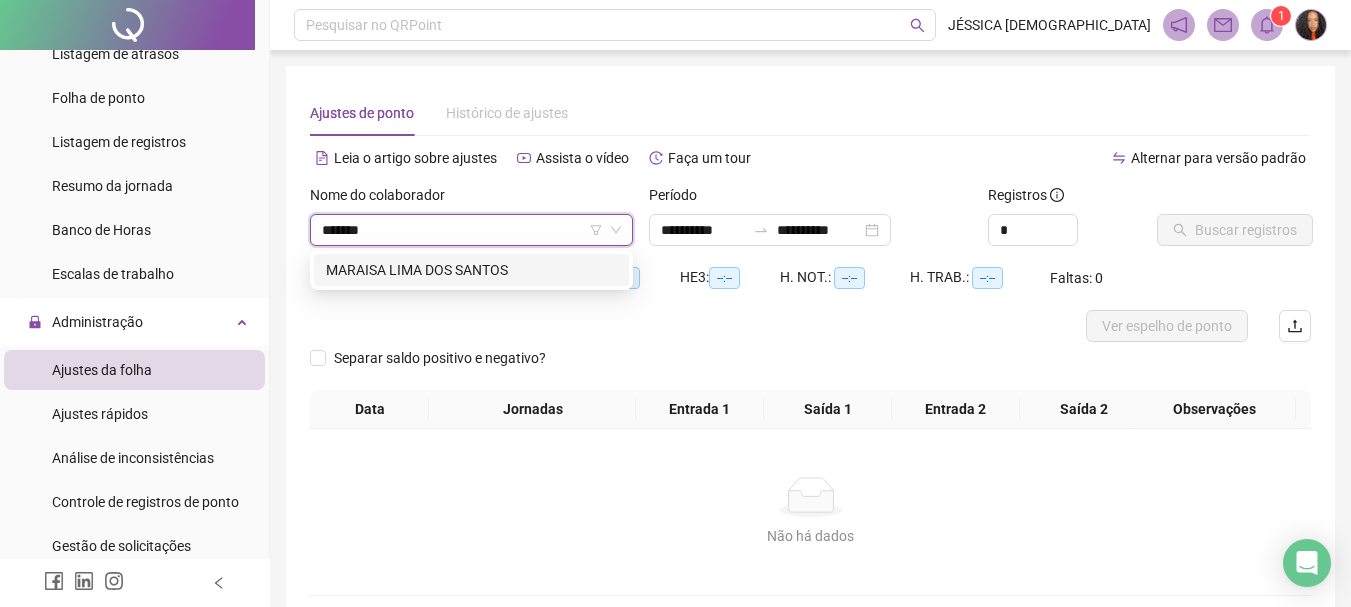 click on "MARAISA LIMA DOS SANTOS" at bounding box center [471, 270] 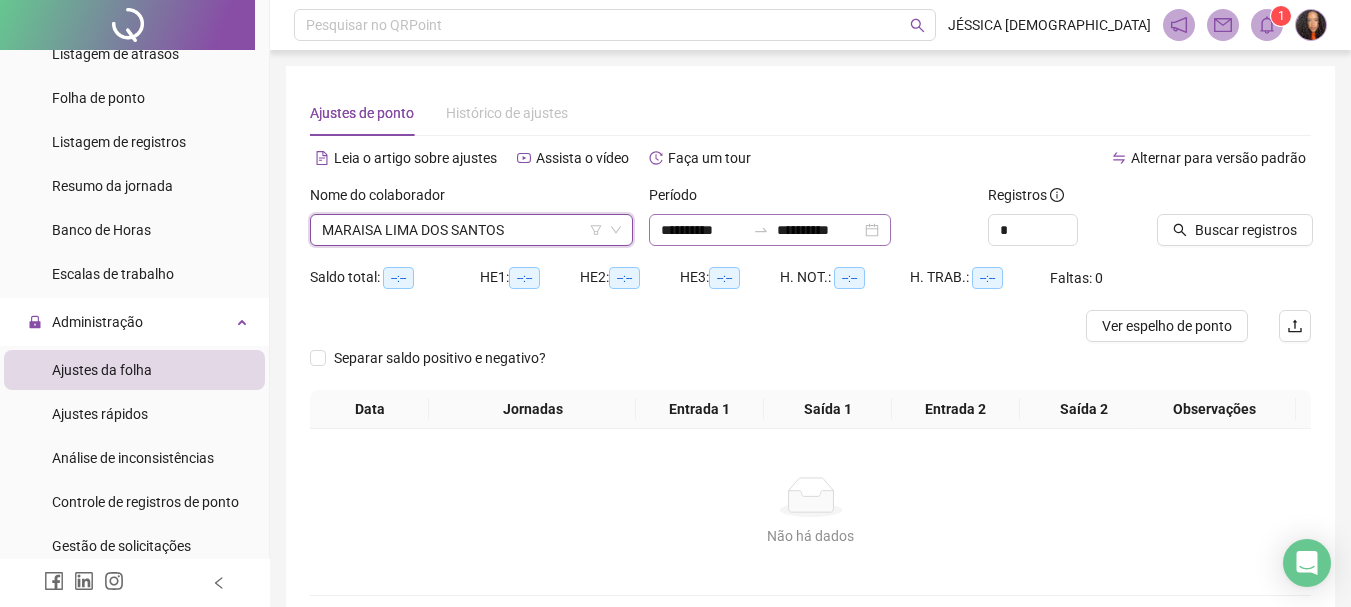 click on "**********" at bounding box center [770, 230] 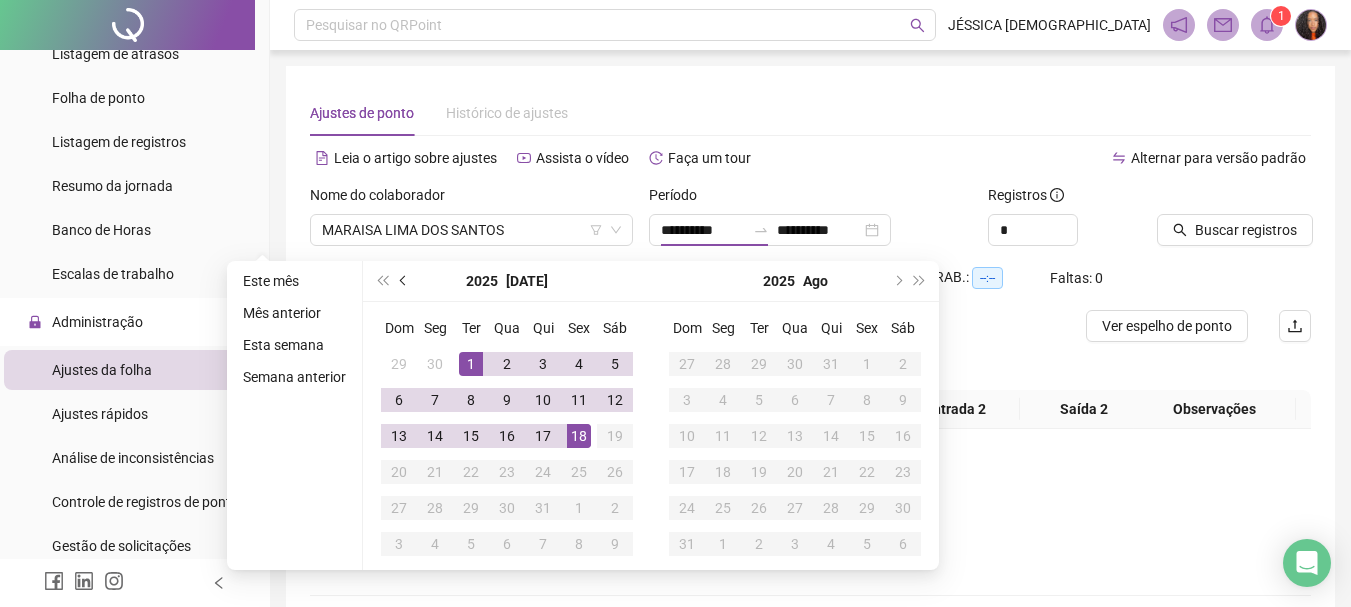 click at bounding box center (405, 281) 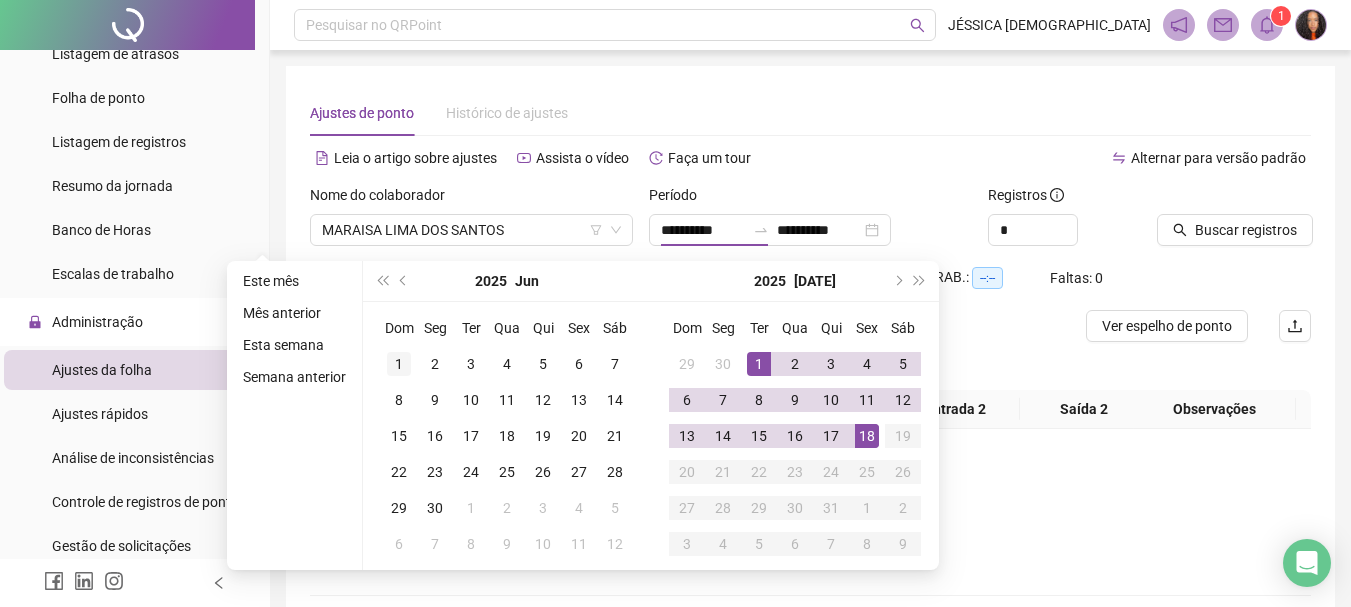 type on "**********" 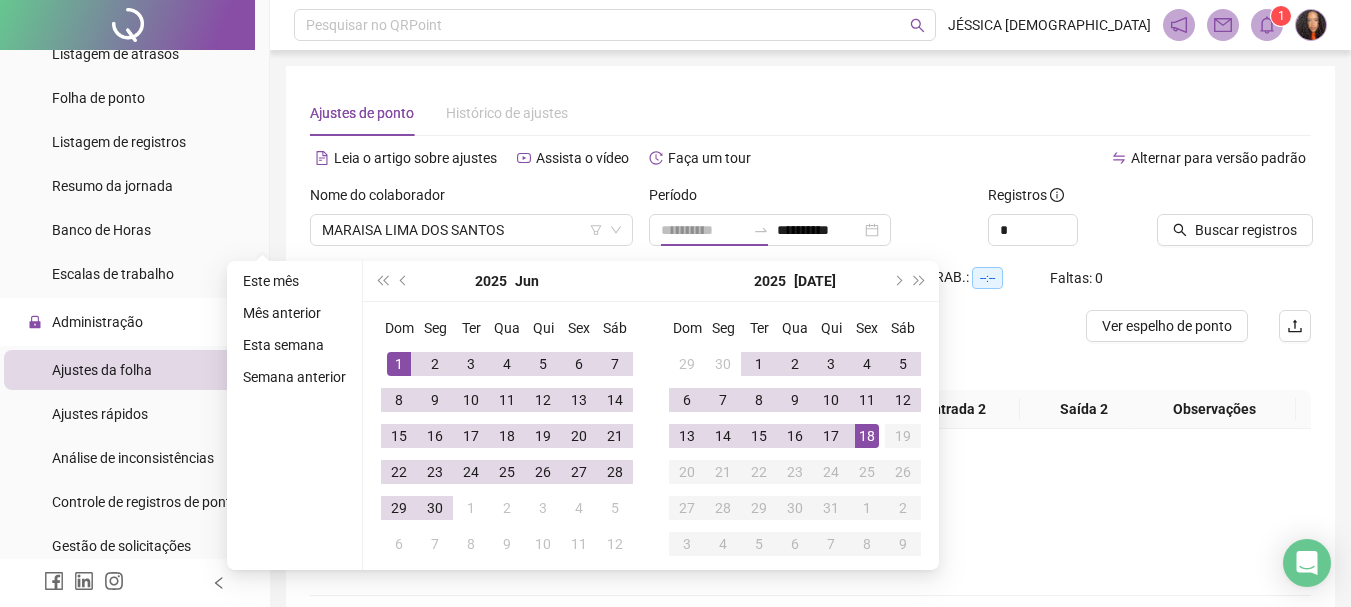 click on "1" at bounding box center [399, 364] 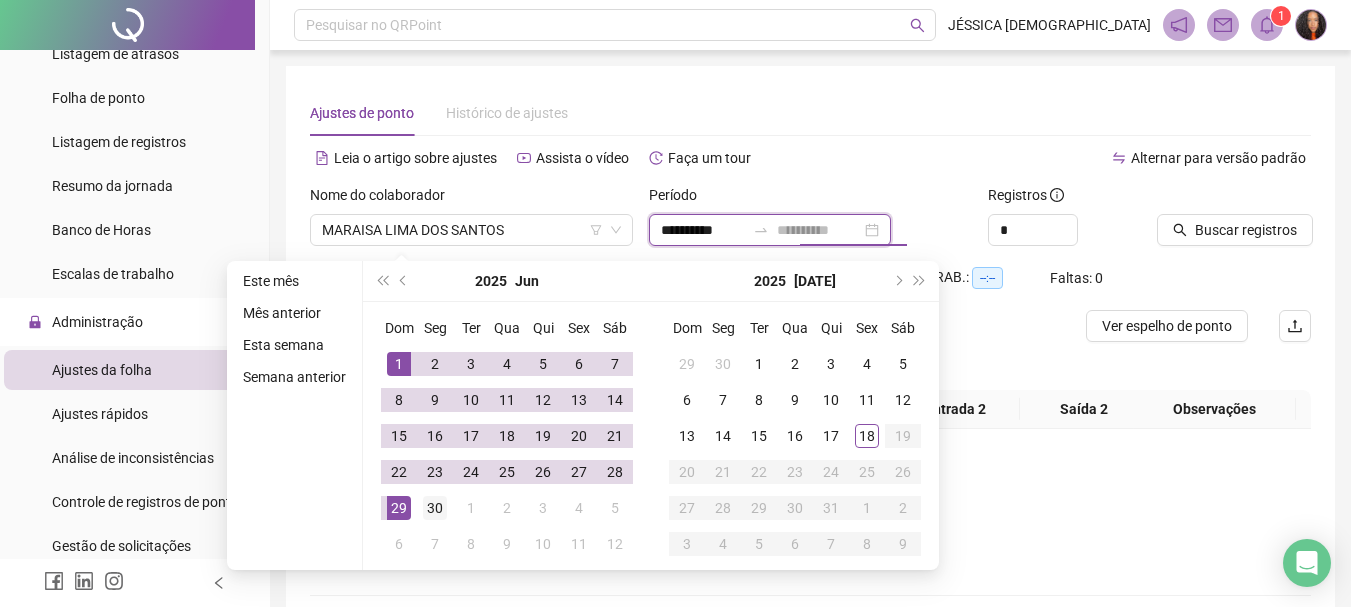 type on "**********" 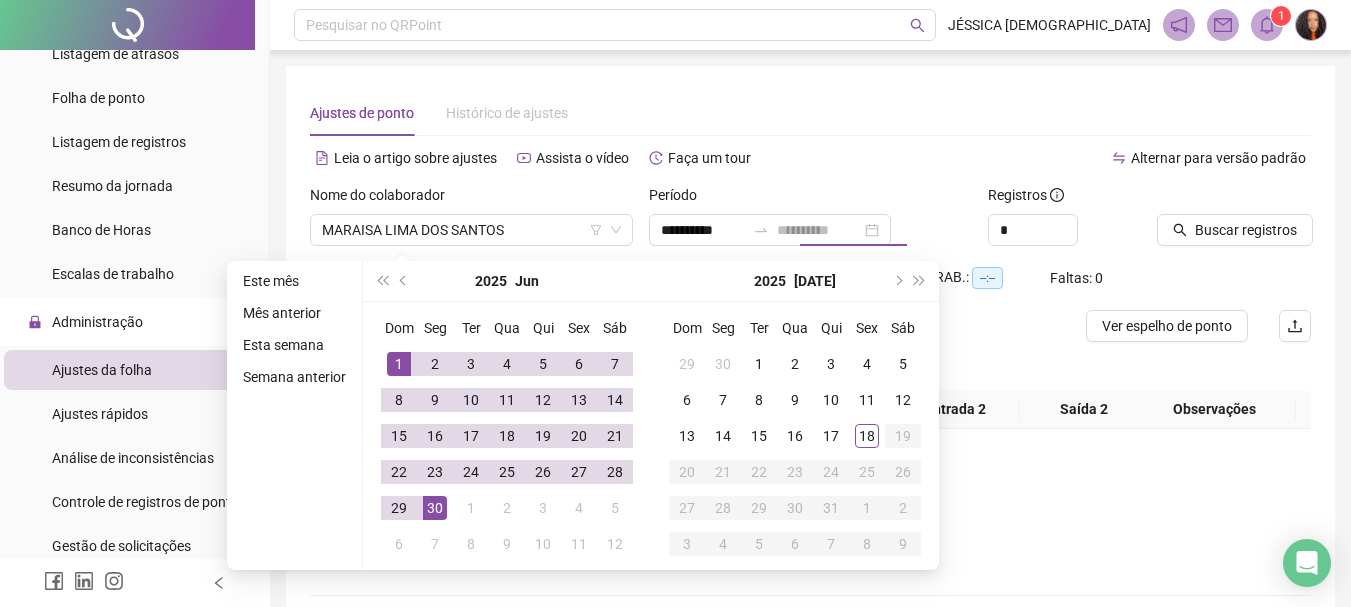 click on "30" at bounding box center [435, 508] 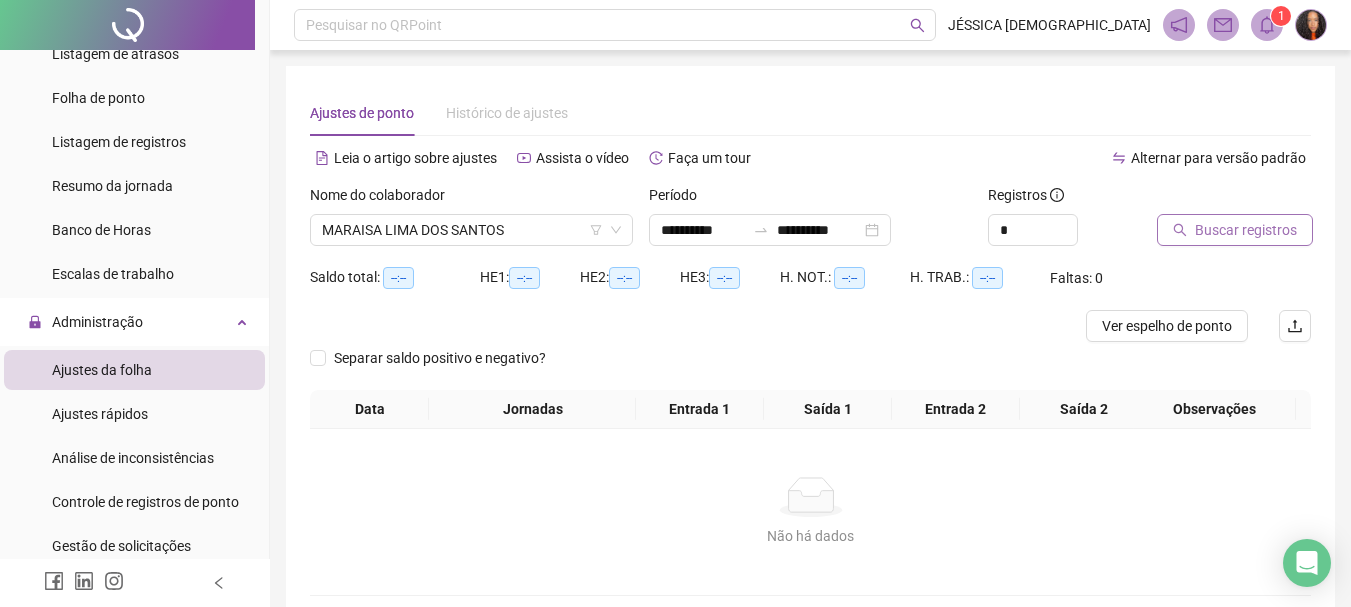 click on "Buscar registros" at bounding box center [1235, 230] 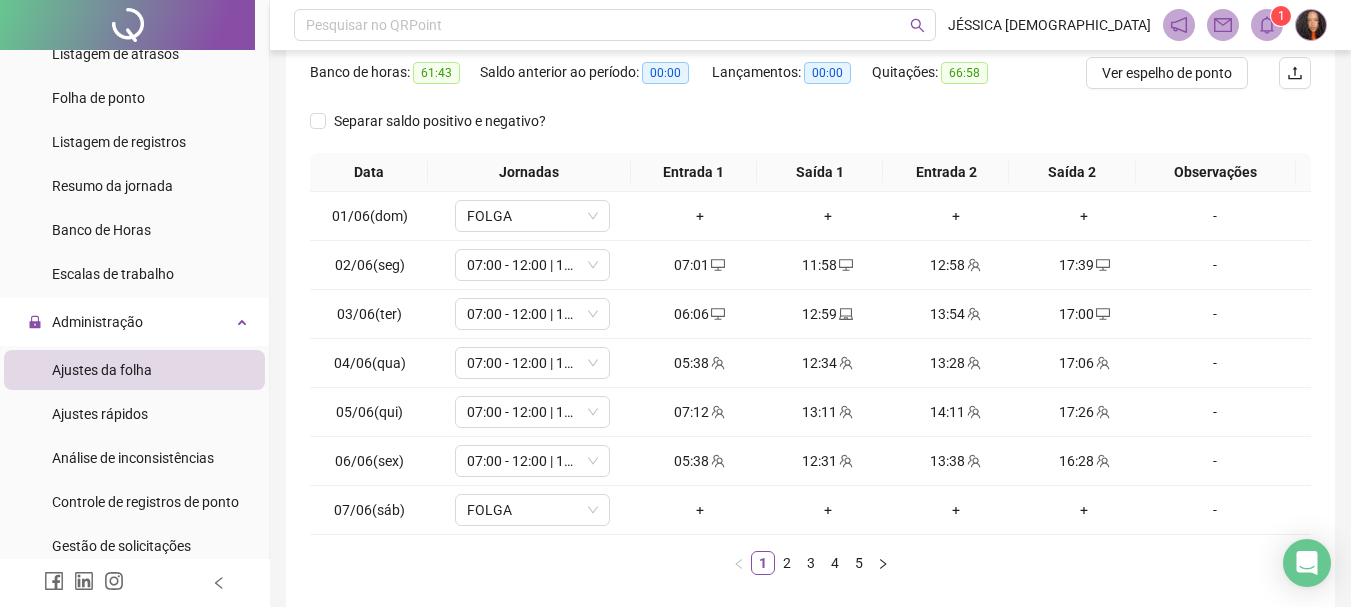 scroll, scrollTop: 300, scrollLeft: 0, axis: vertical 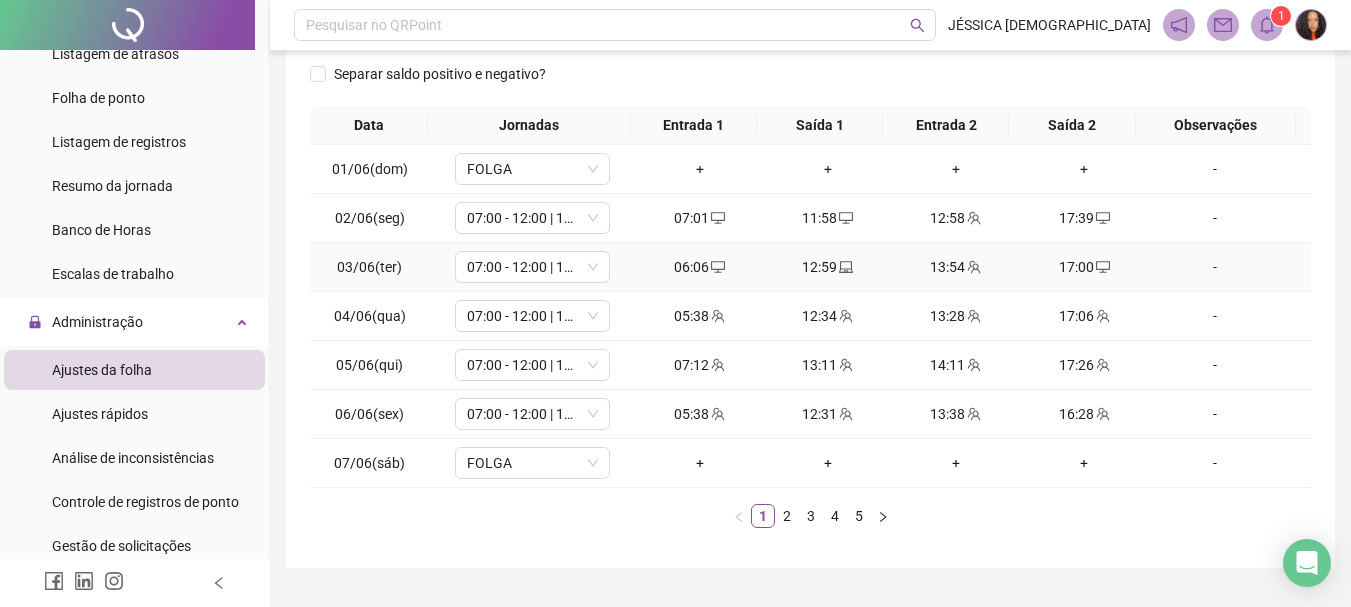click 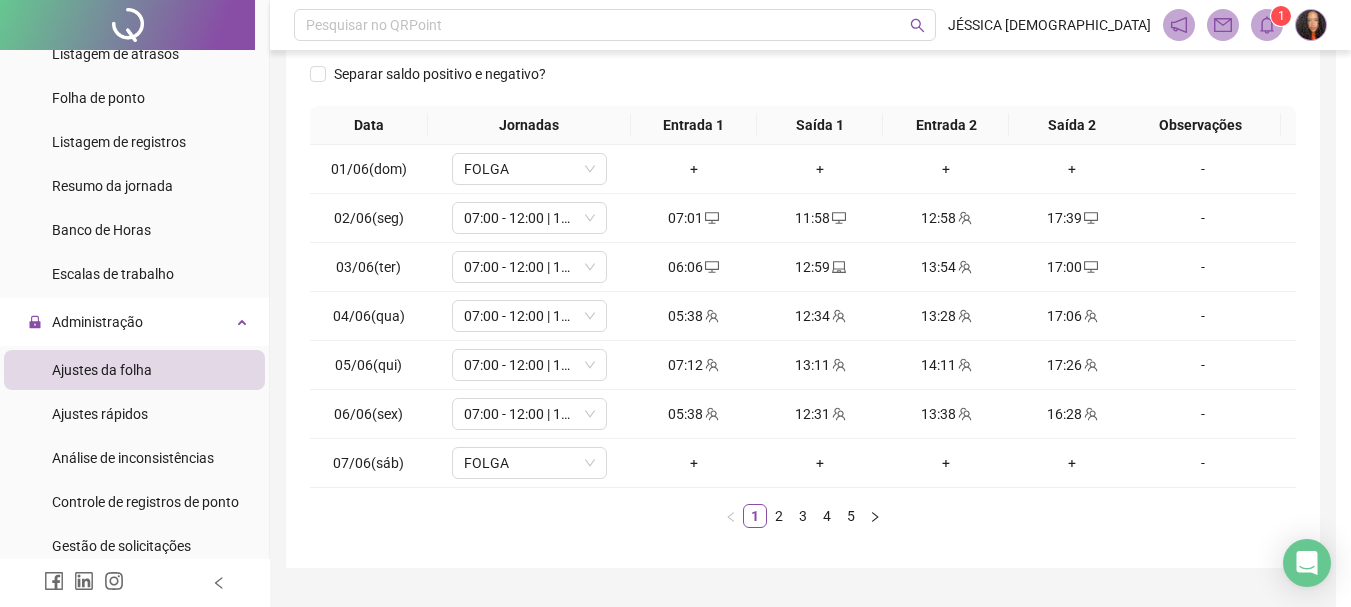 type on "**********" 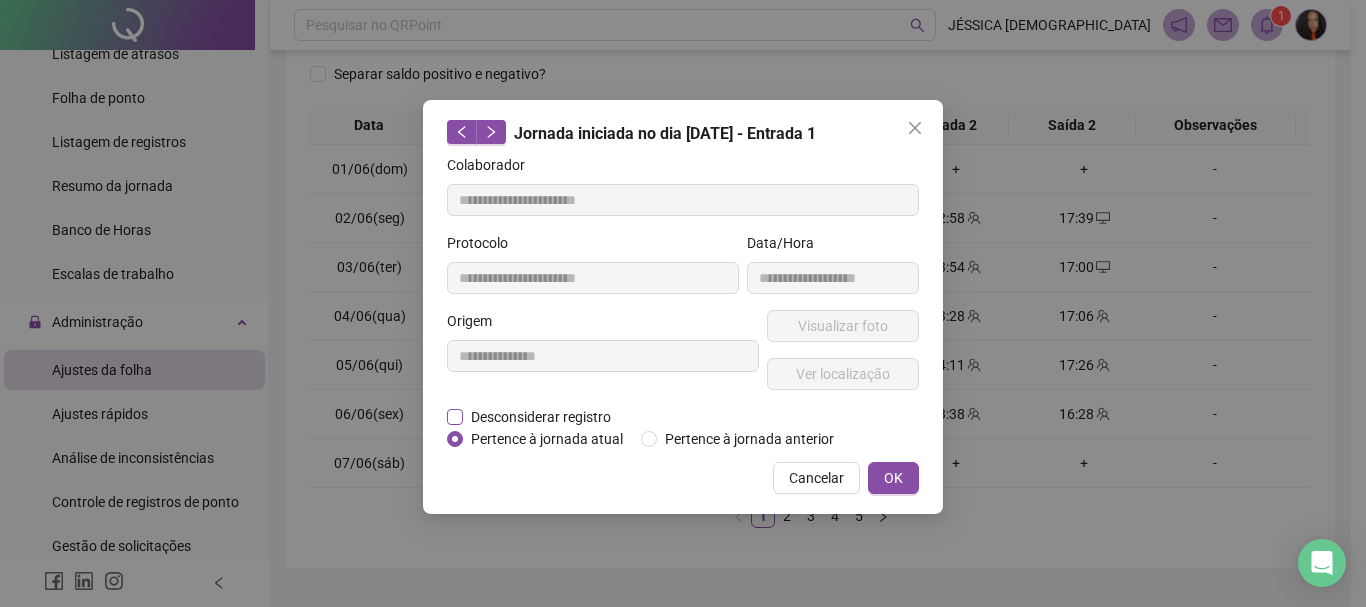 click on "Desconsiderar registro" at bounding box center [541, 417] 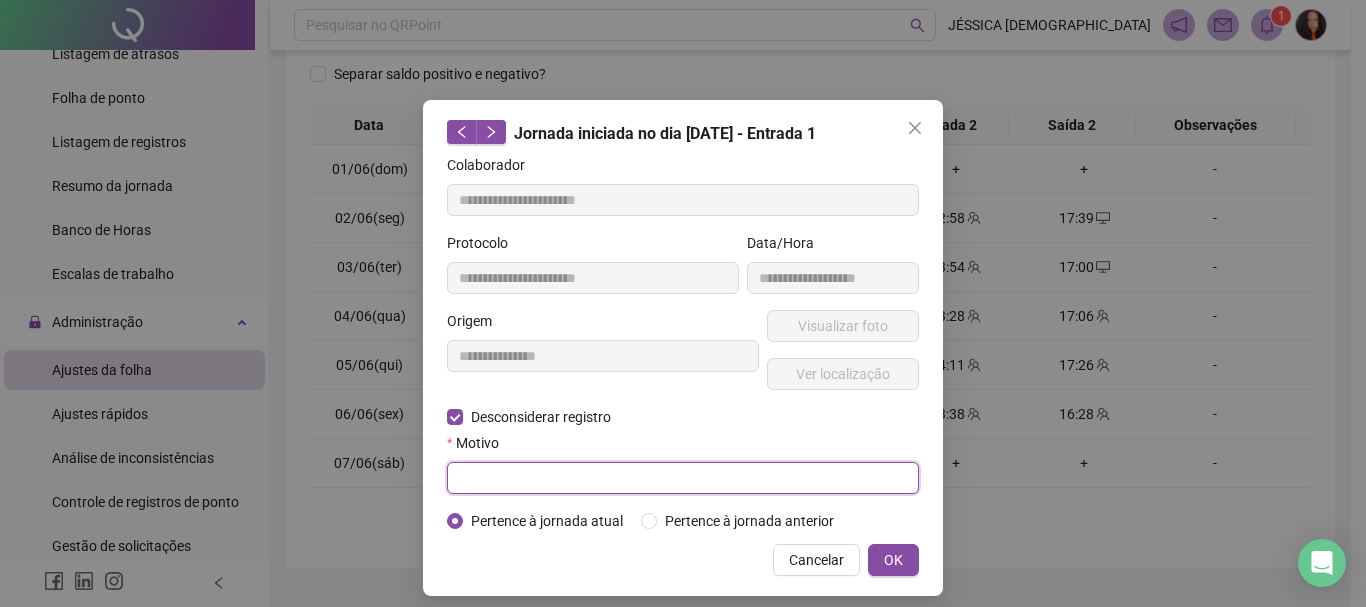 click at bounding box center [683, 478] 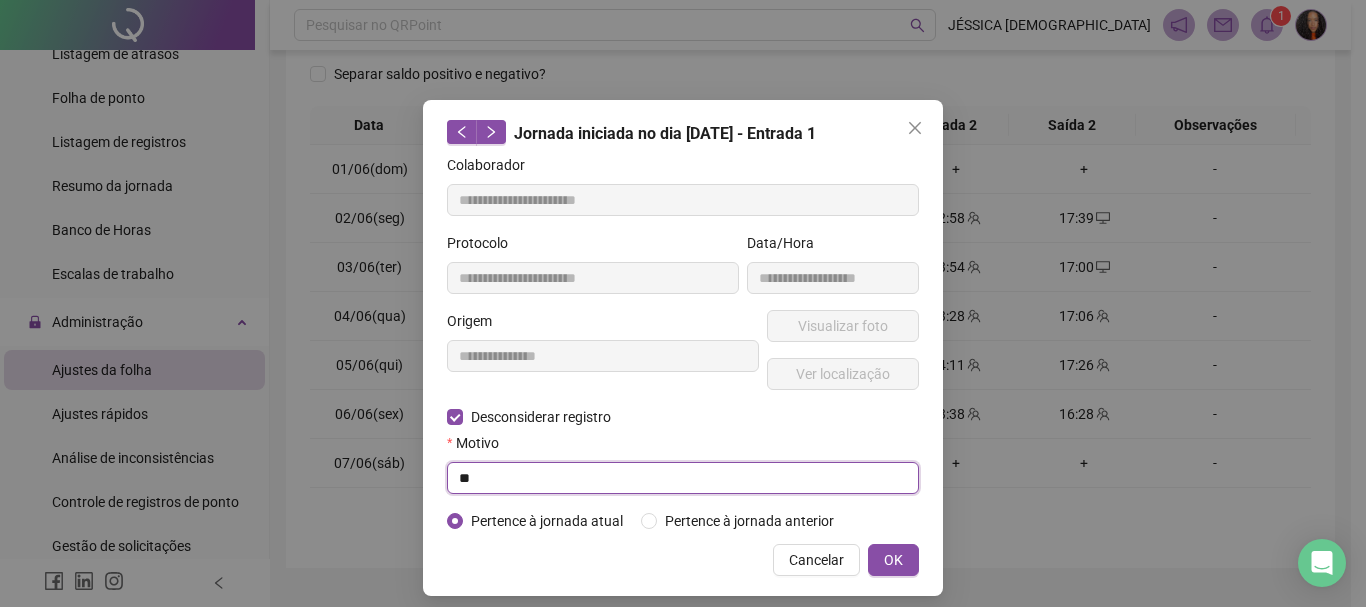 type on "*" 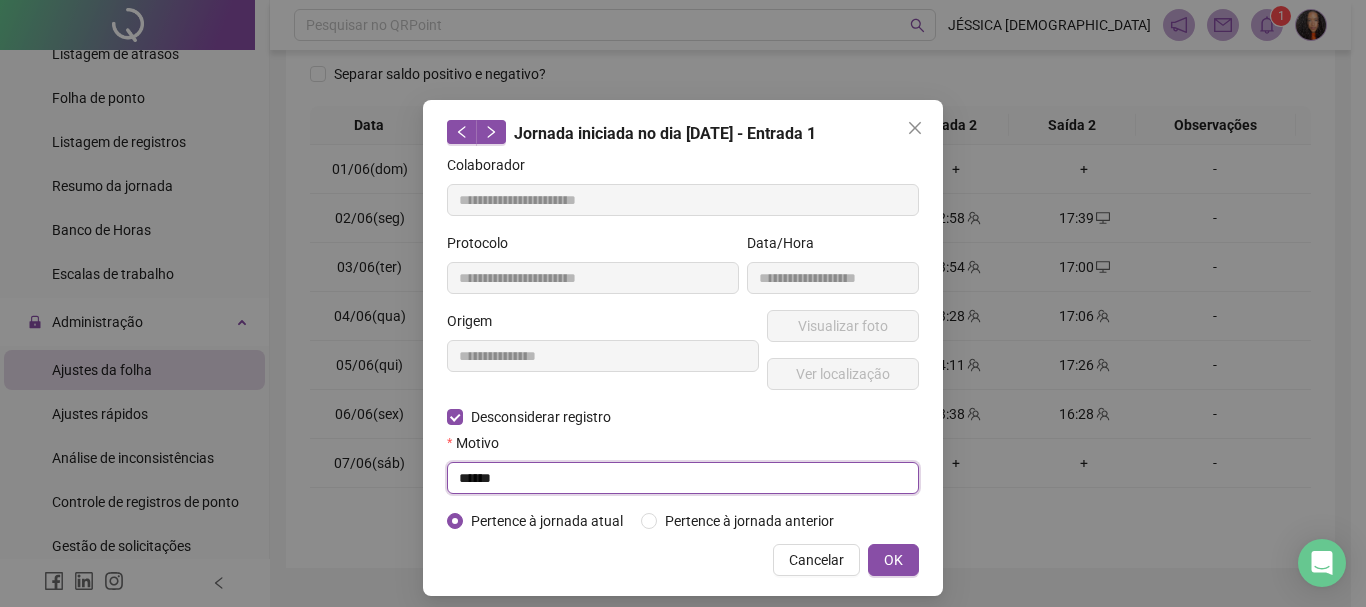 drag, startPoint x: 540, startPoint y: 478, endPoint x: 311, endPoint y: 424, distance: 235.28069 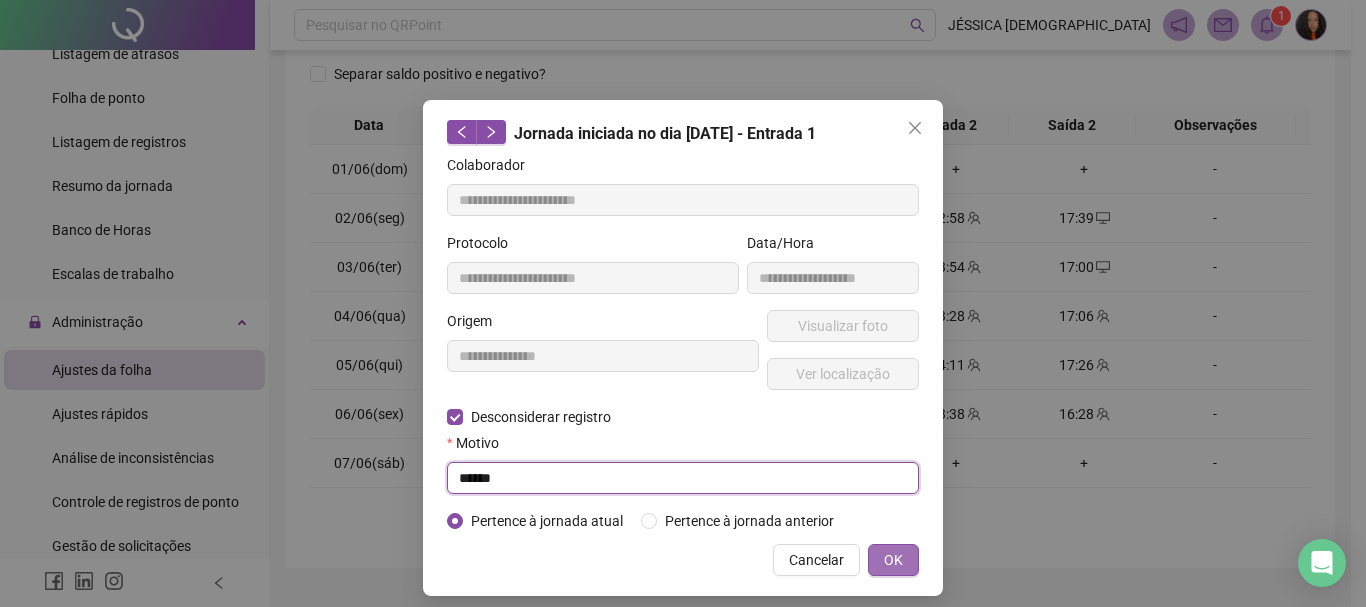 type on "******" 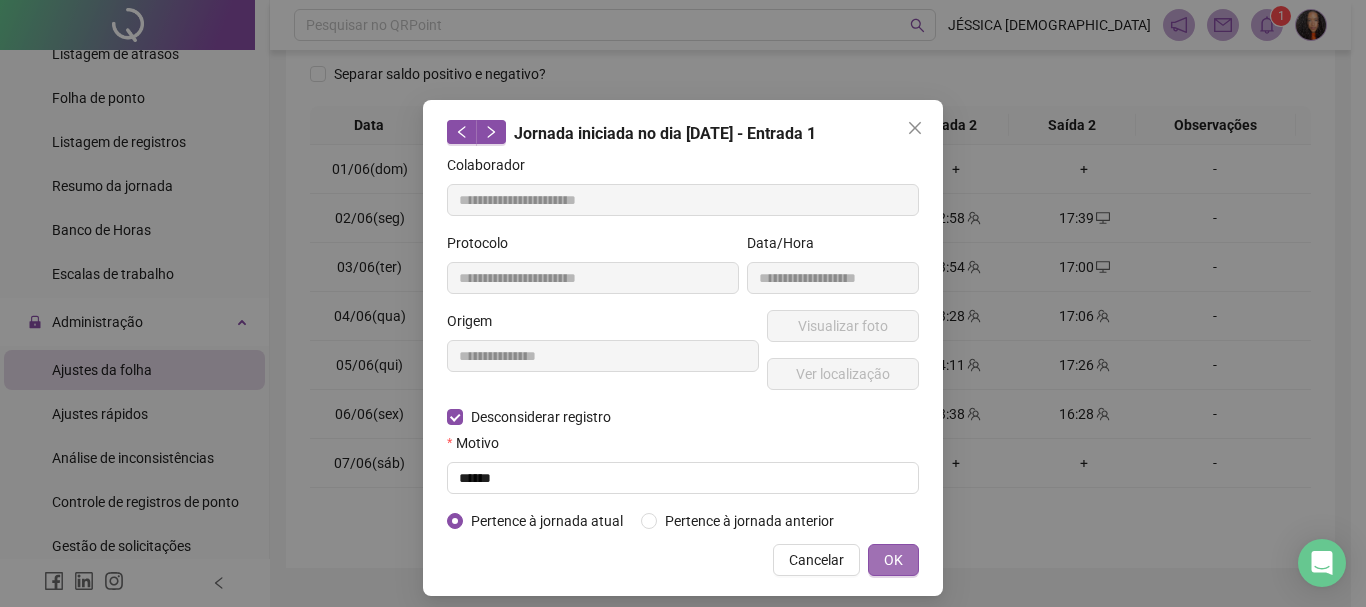 click on "OK" at bounding box center (893, 560) 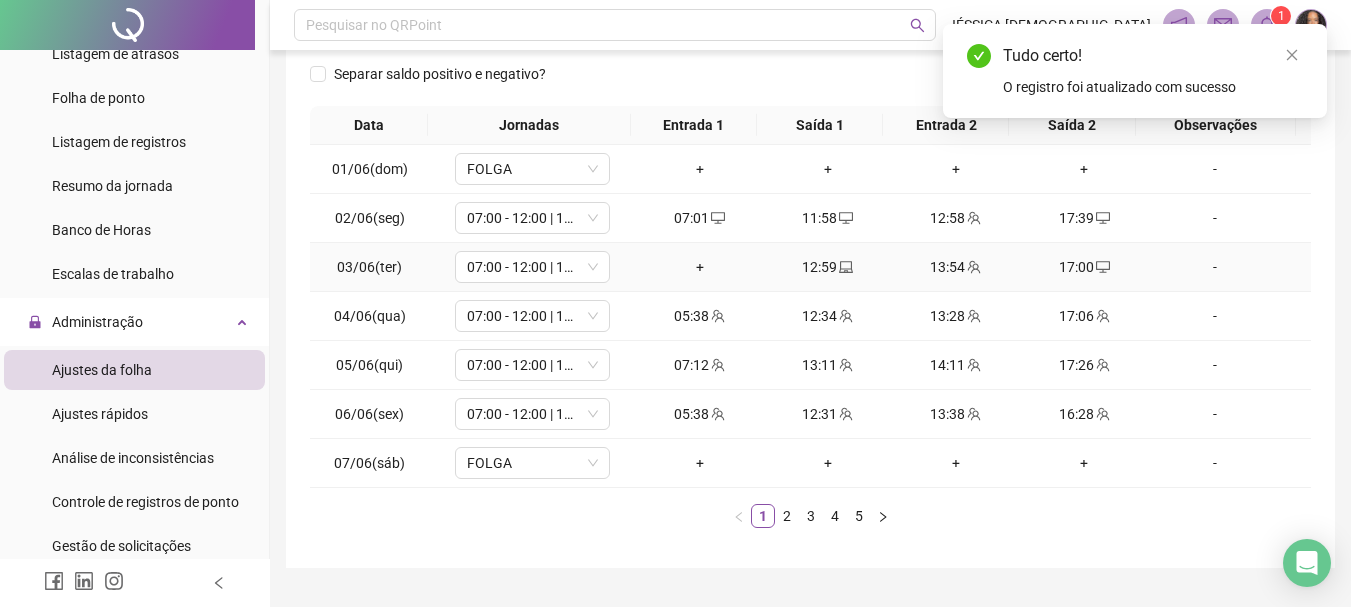 click on "+" at bounding box center [700, 267] 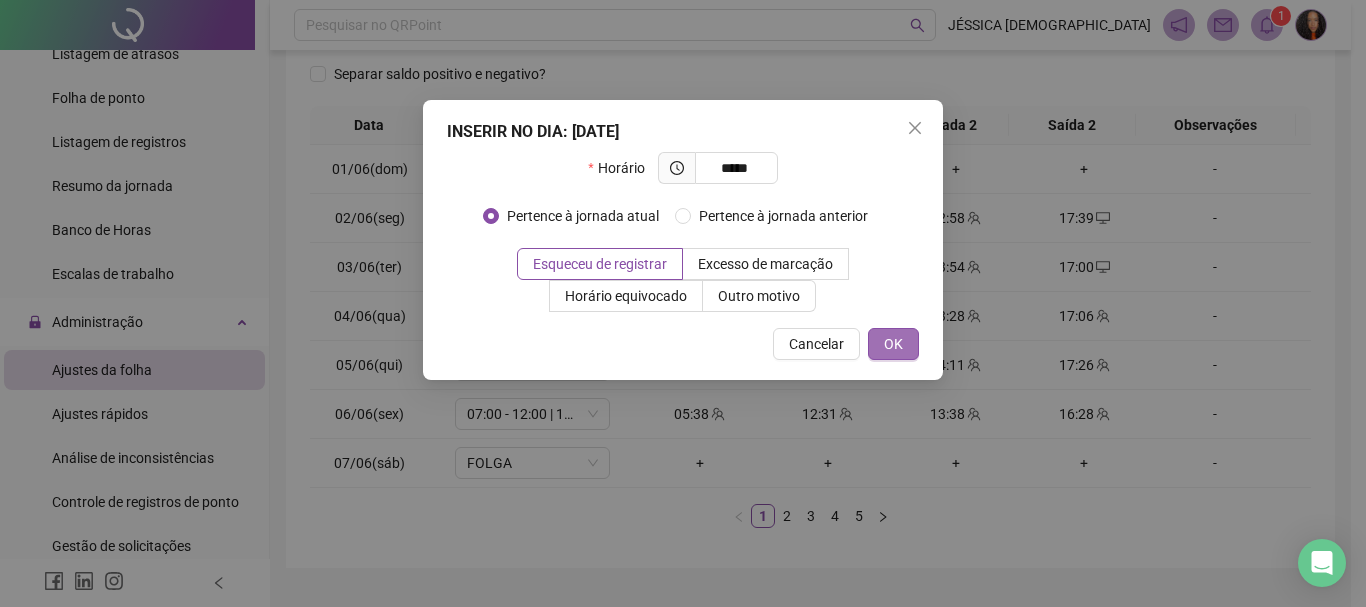 type on "*****" 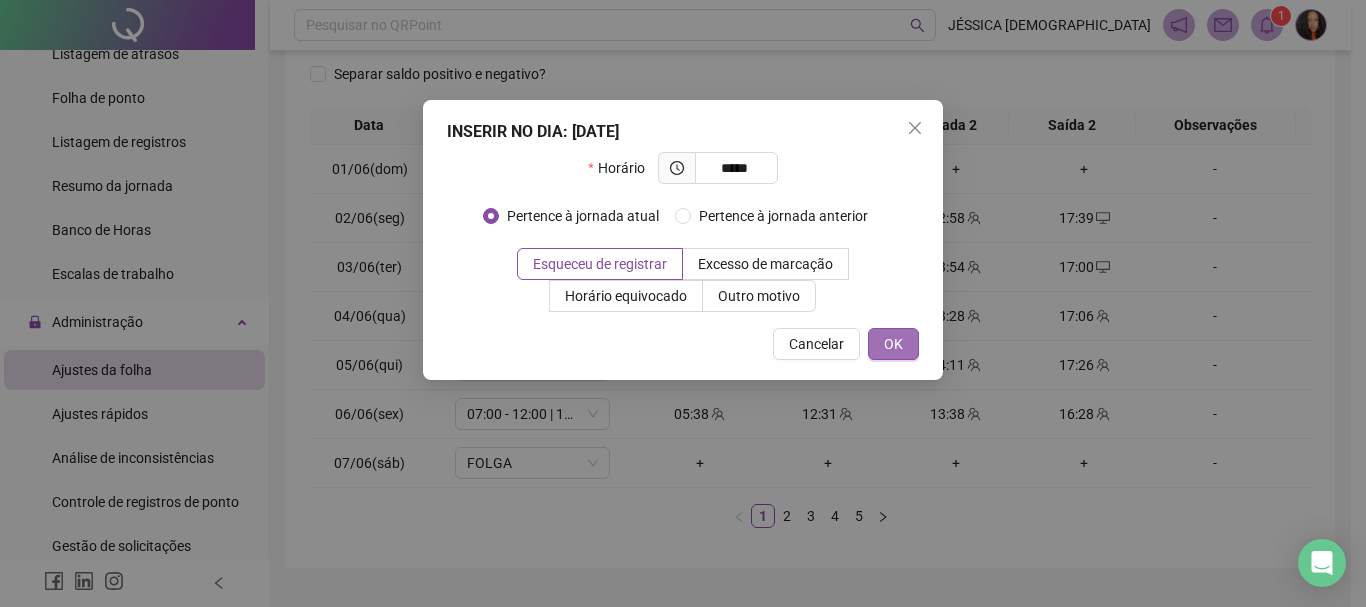 click on "OK" at bounding box center (893, 344) 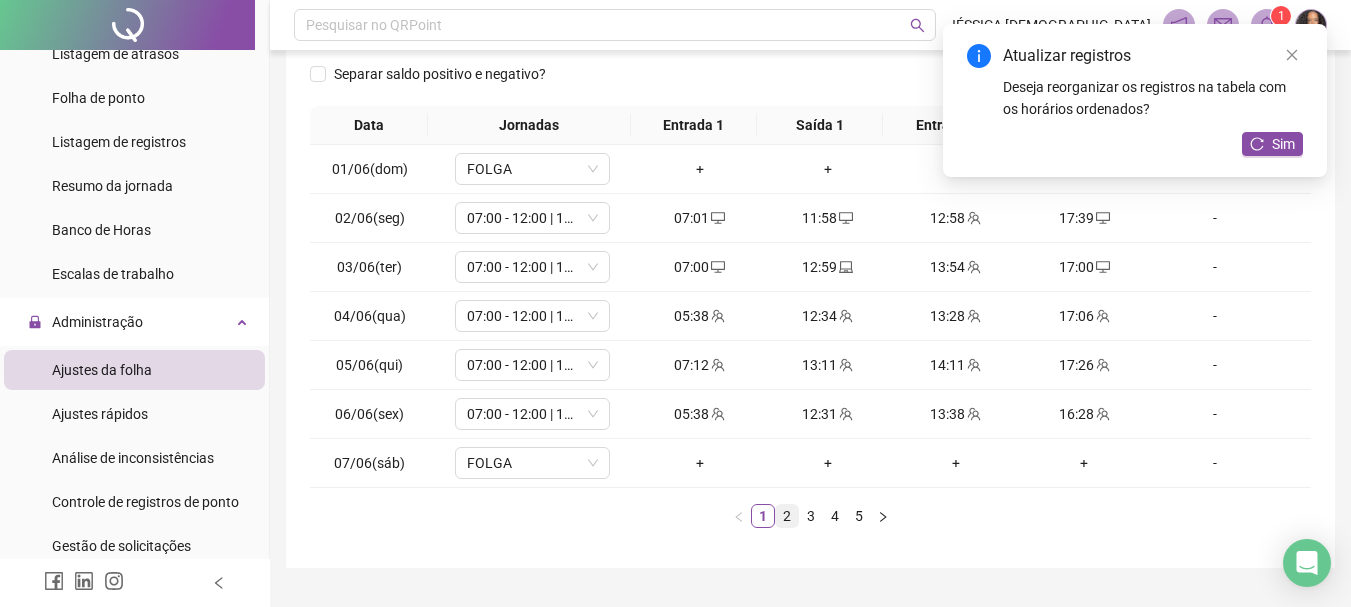 click on "2" at bounding box center (787, 516) 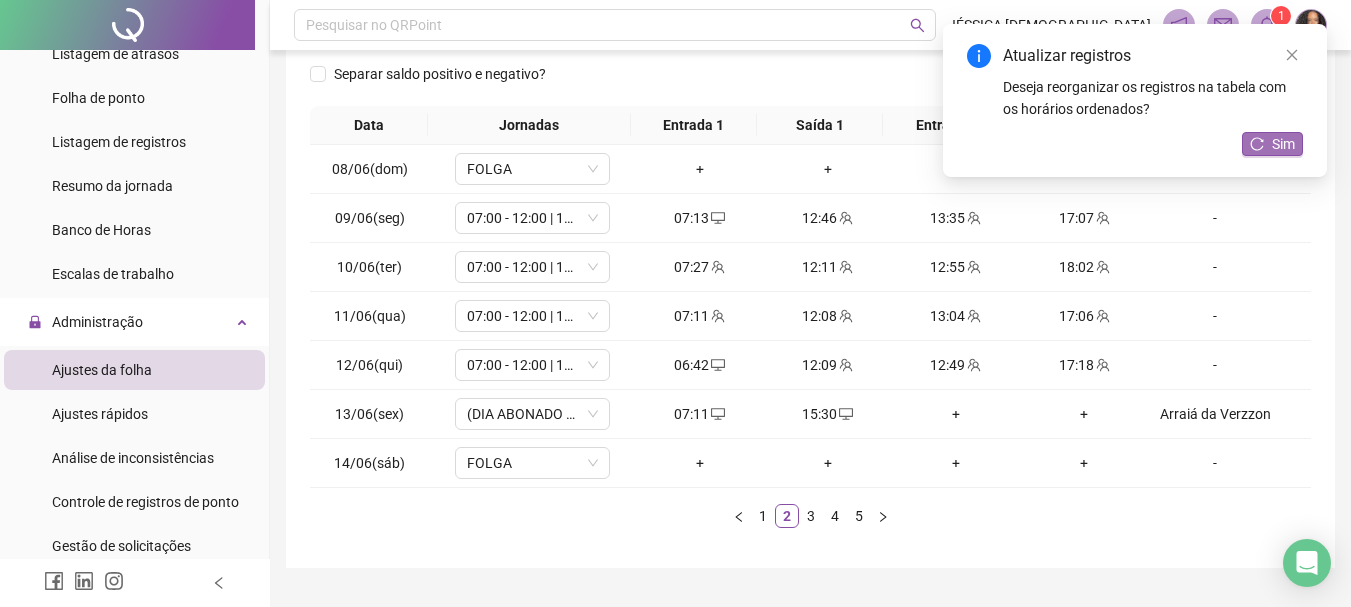 click on "Sim" at bounding box center [1272, 144] 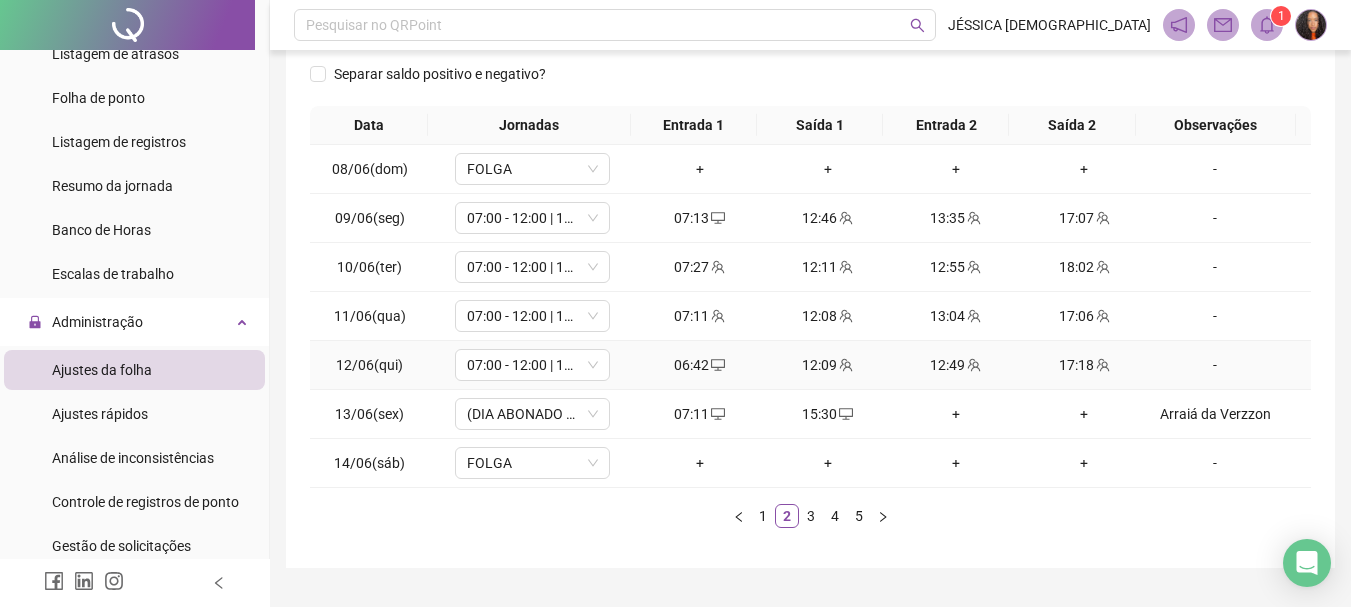 click at bounding box center (717, 365) 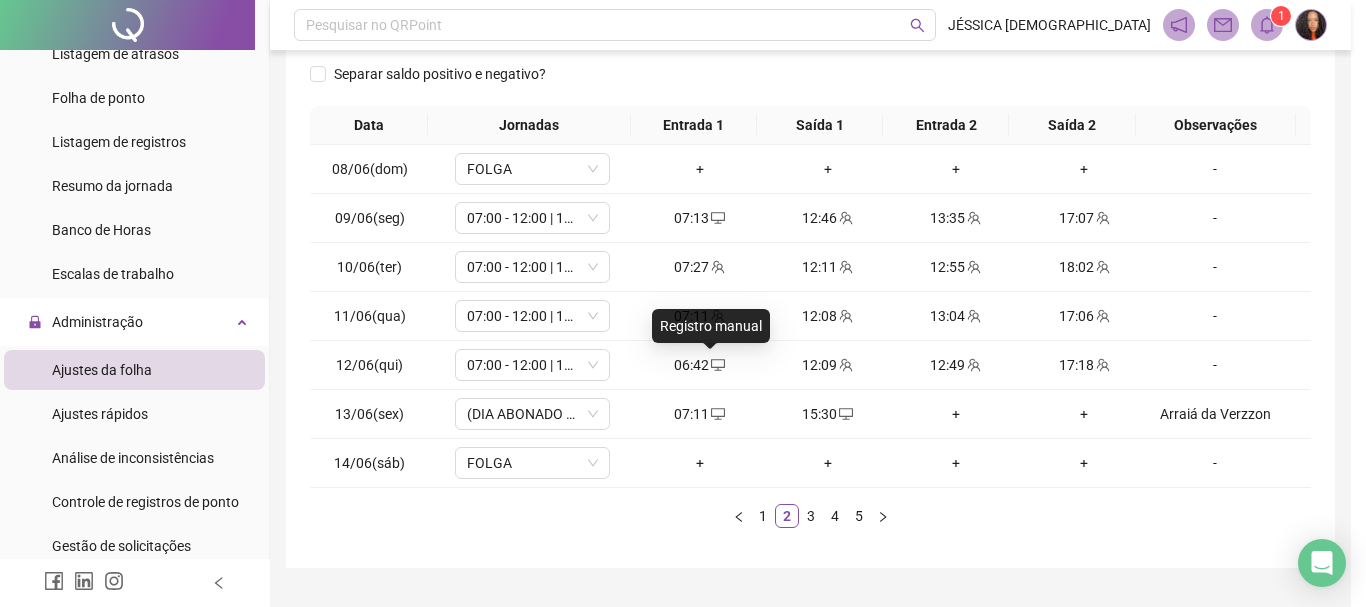 type on "**********" 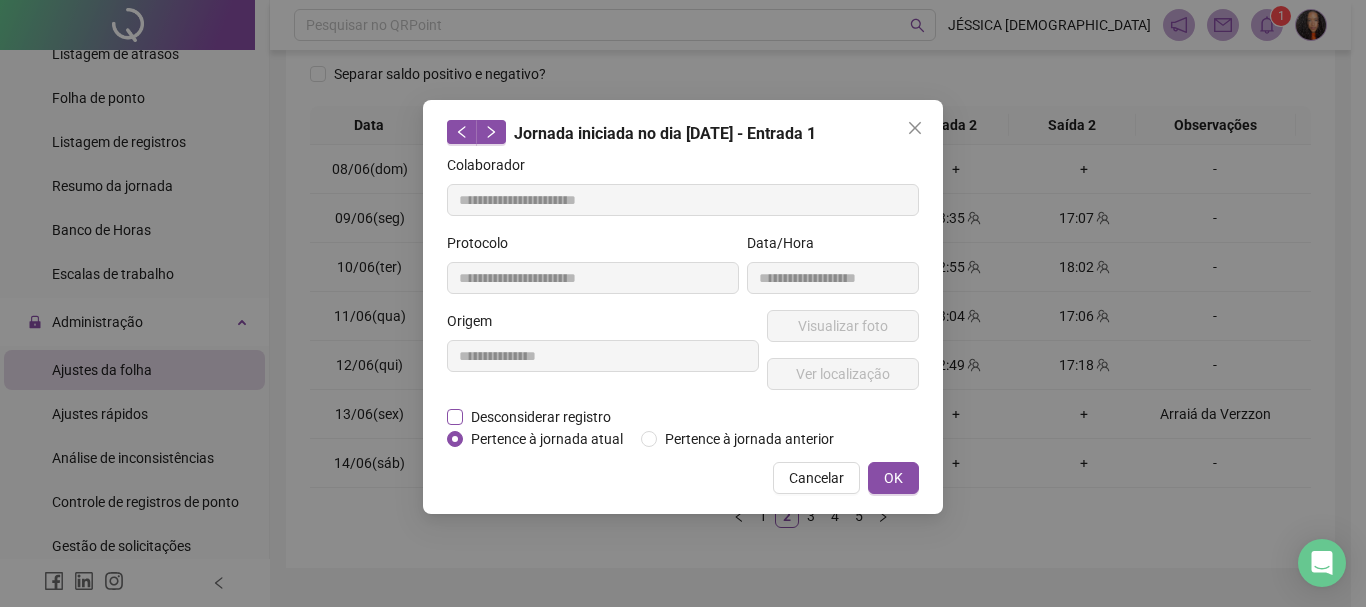 click on "Desconsiderar registro" at bounding box center (541, 417) 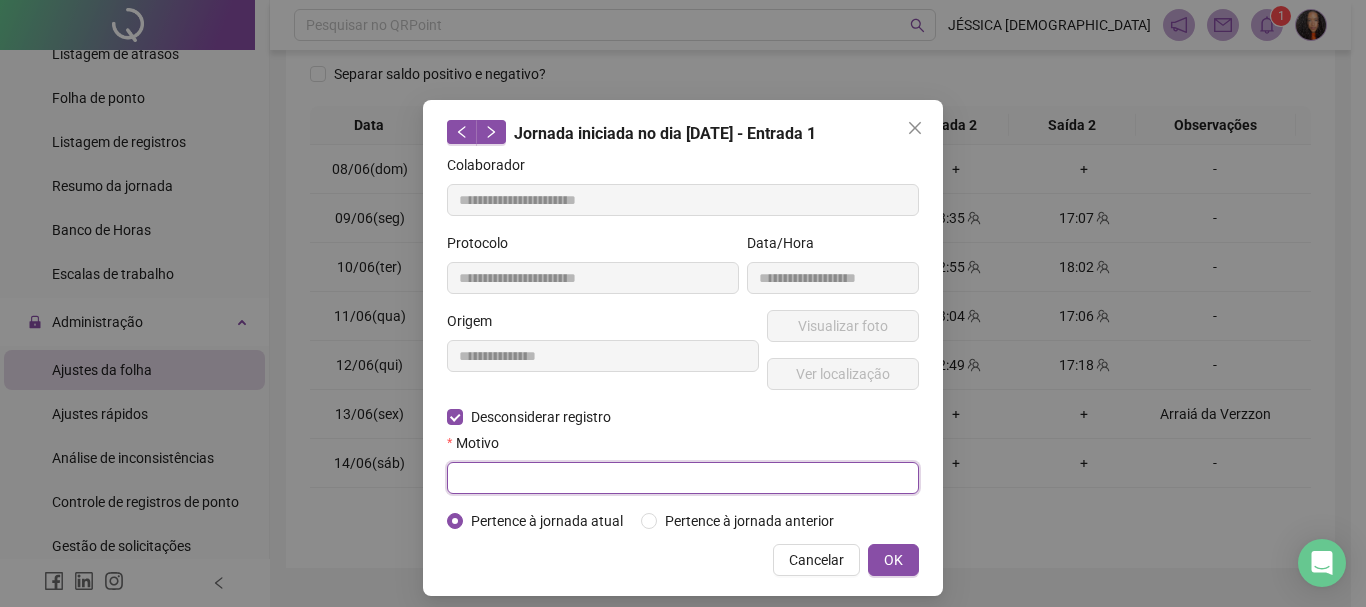 click at bounding box center (683, 478) 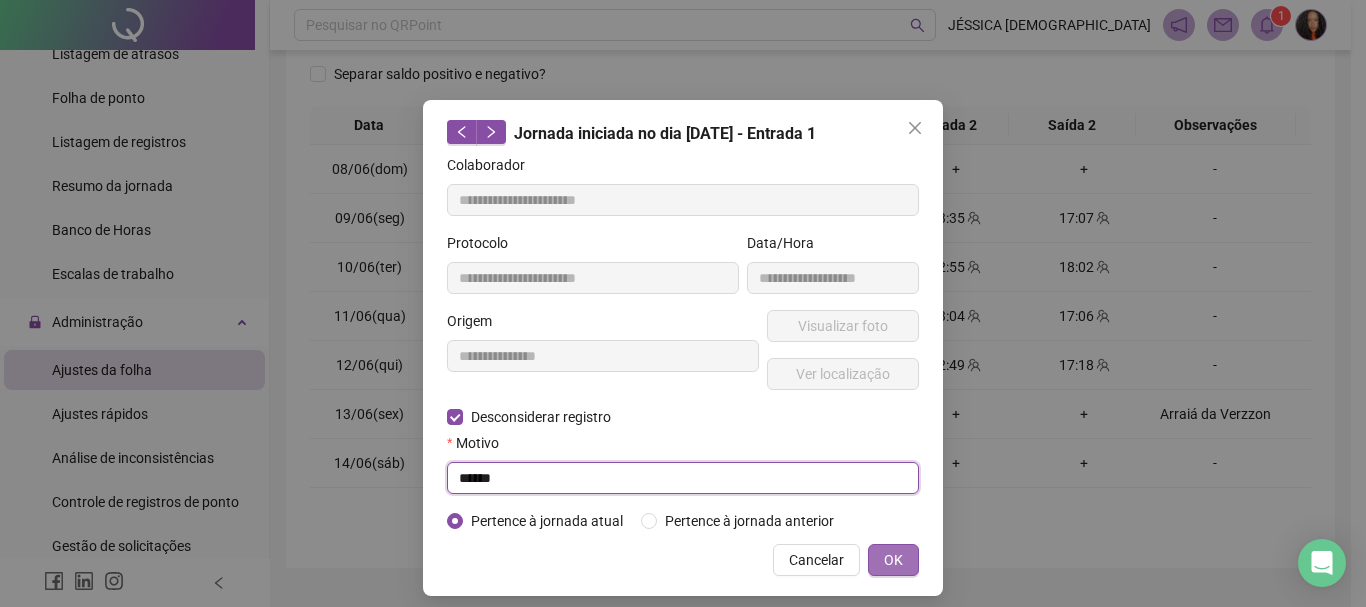 type on "******" 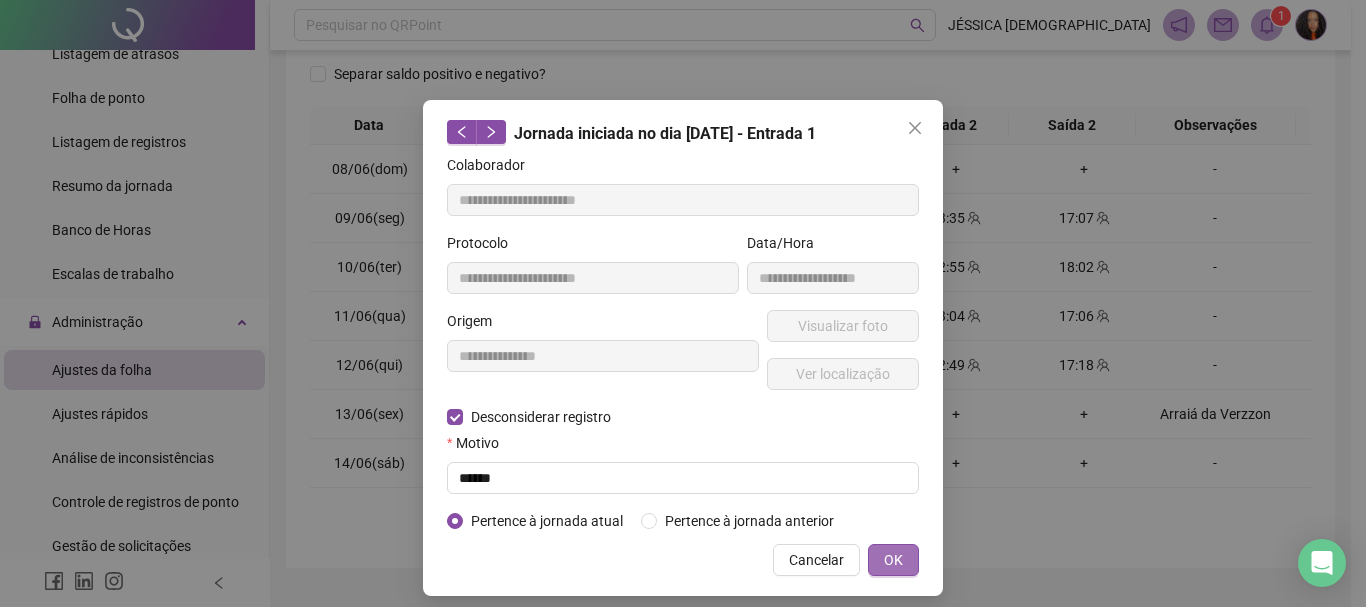 click on "OK" at bounding box center [893, 560] 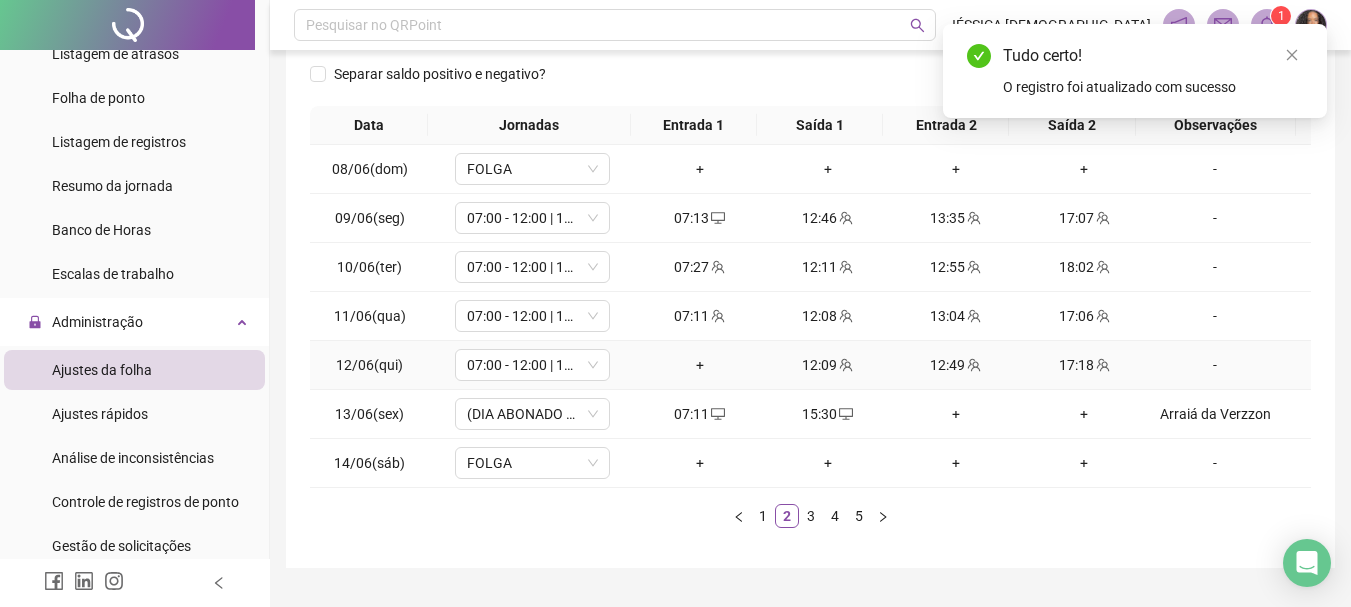 click on "+" at bounding box center (700, 365) 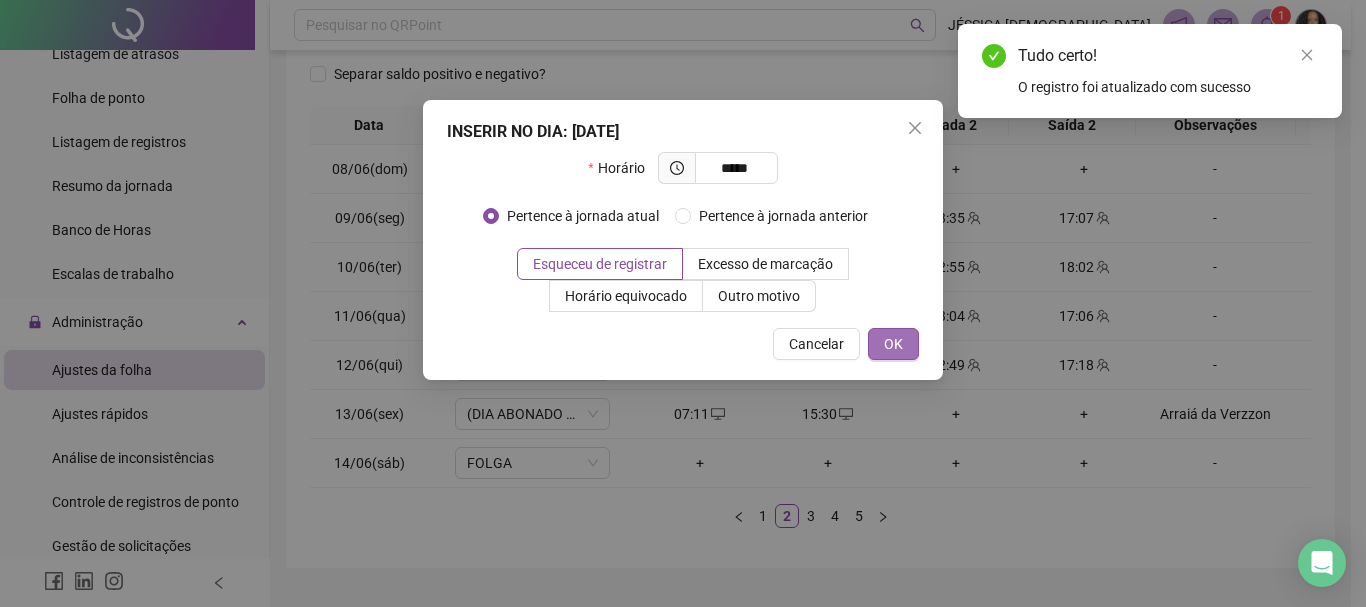 type on "*****" 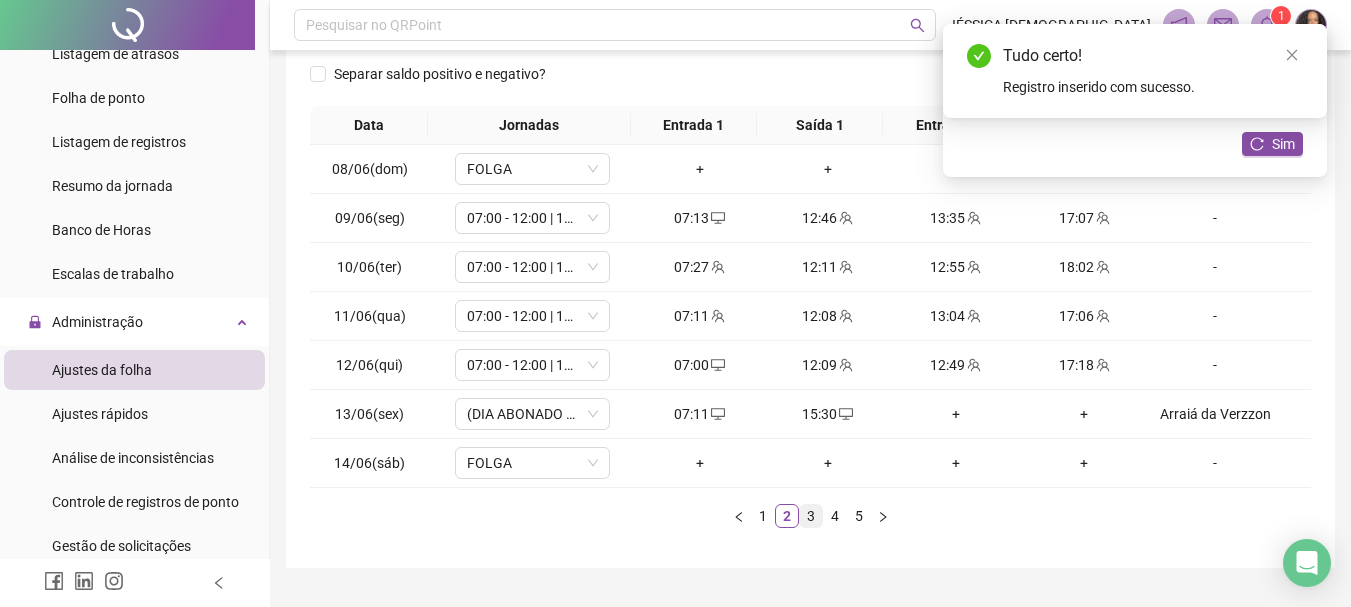 click on "3" at bounding box center [811, 516] 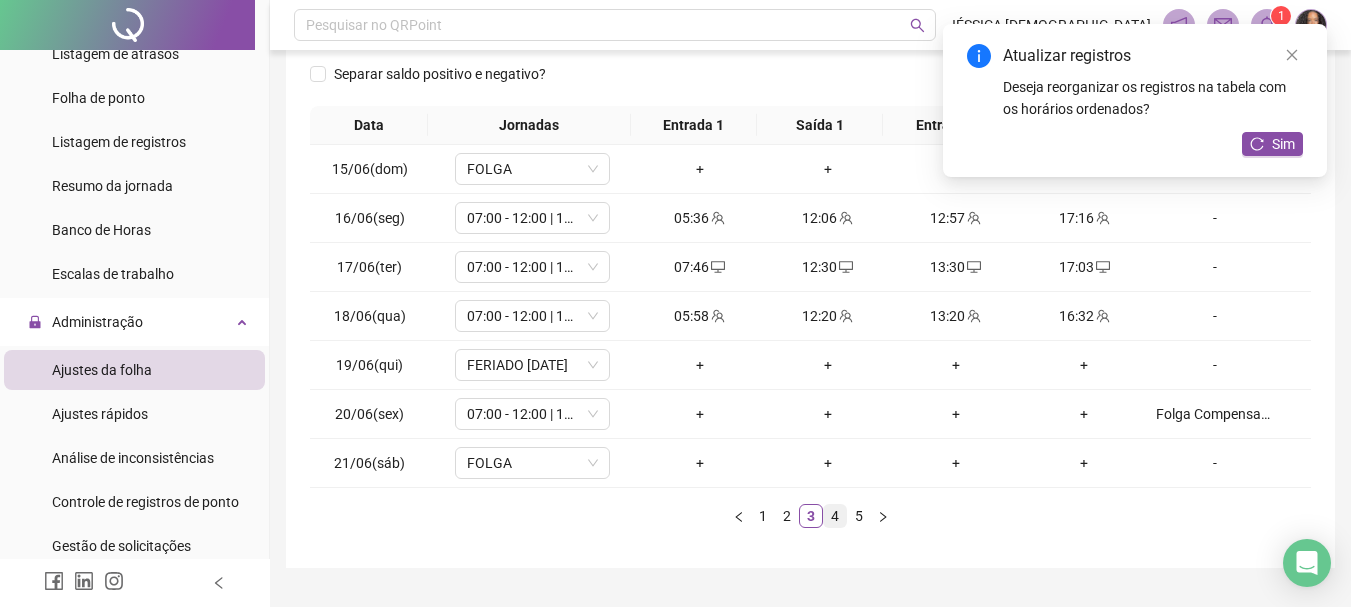 click on "4" at bounding box center (835, 516) 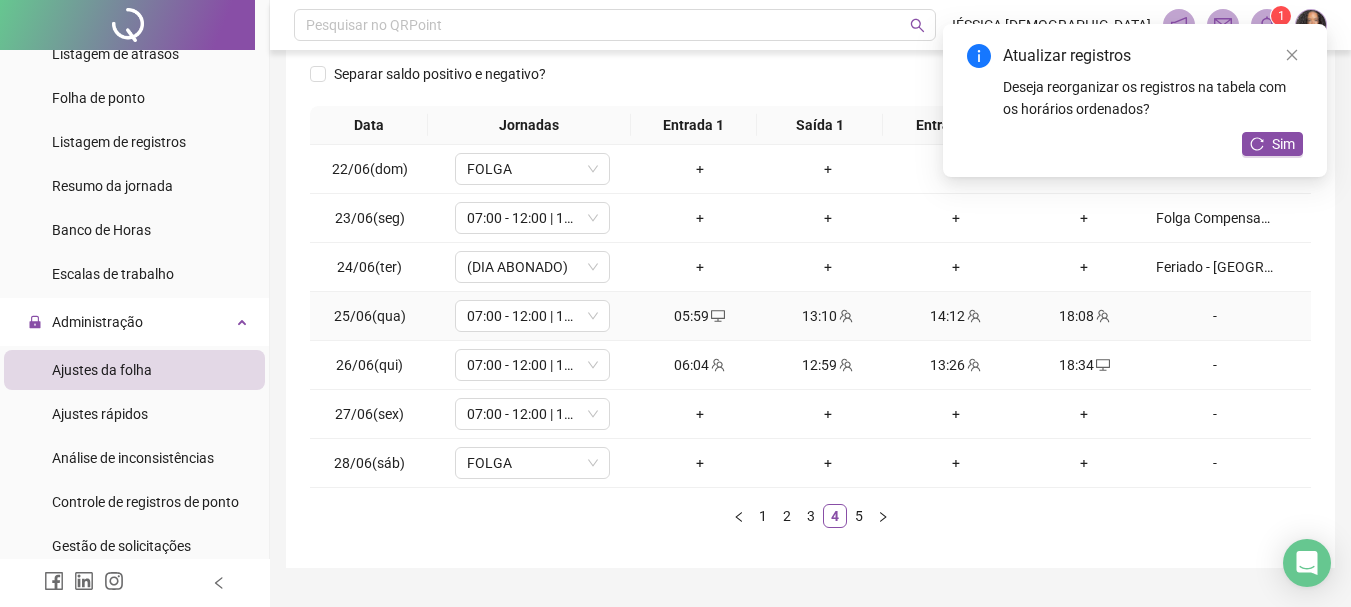 click on "05:59" at bounding box center (700, 316) 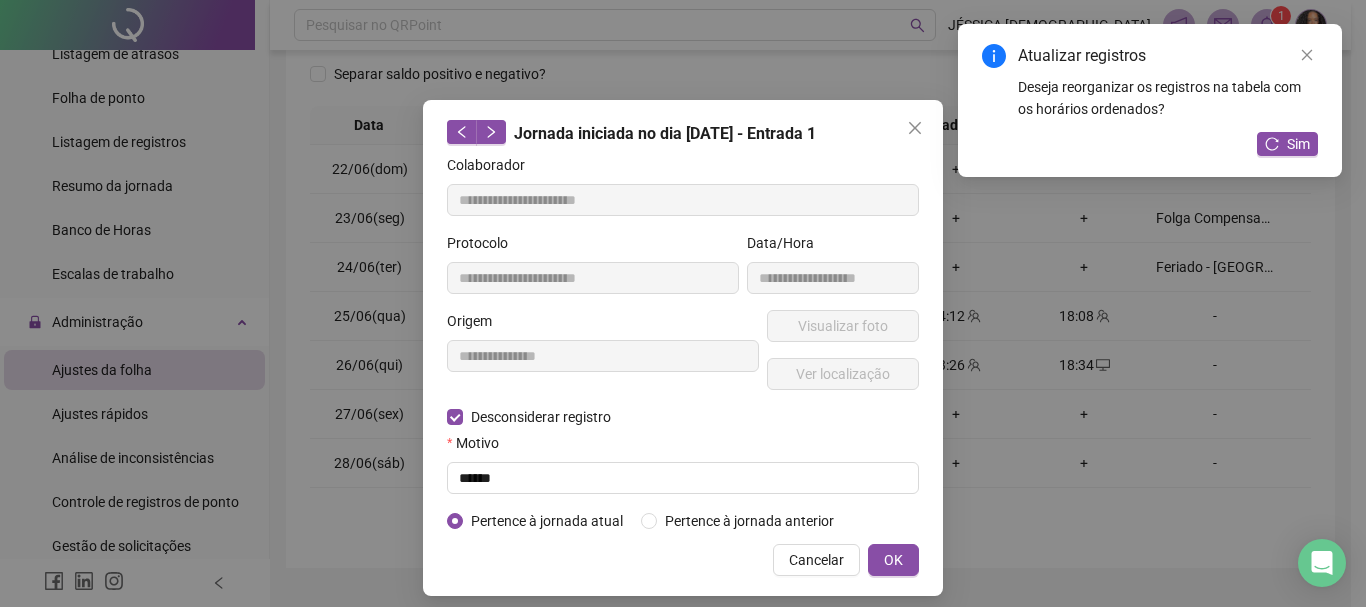 type on "**********" 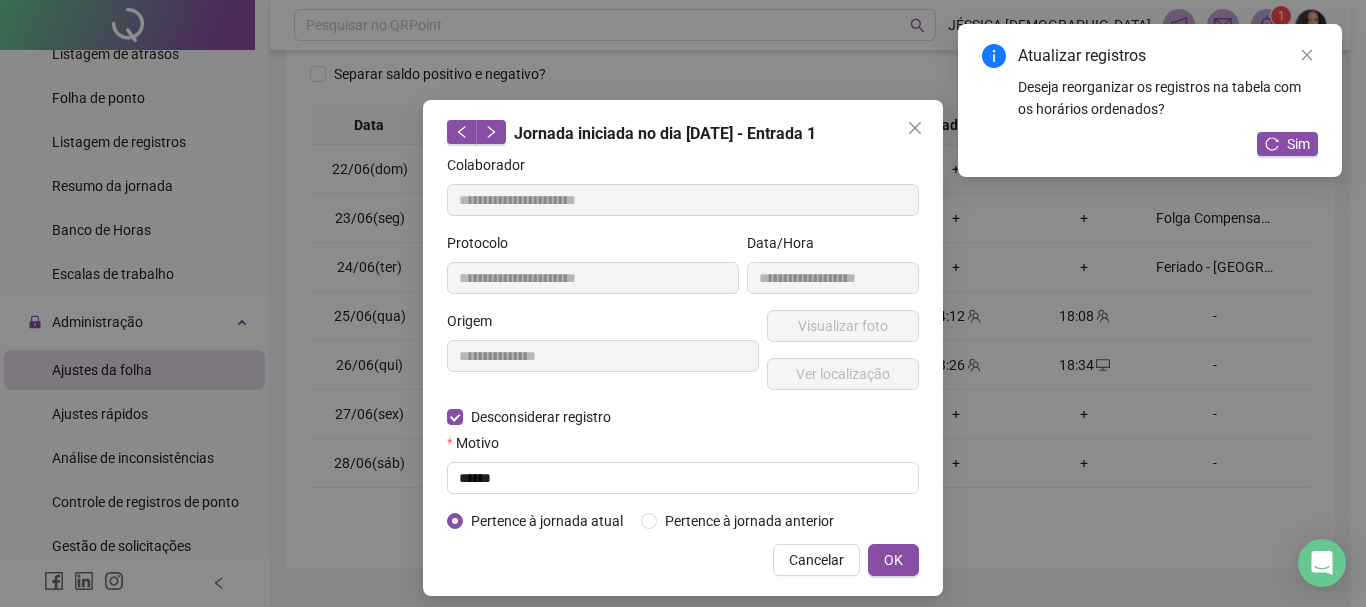 type on "**********" 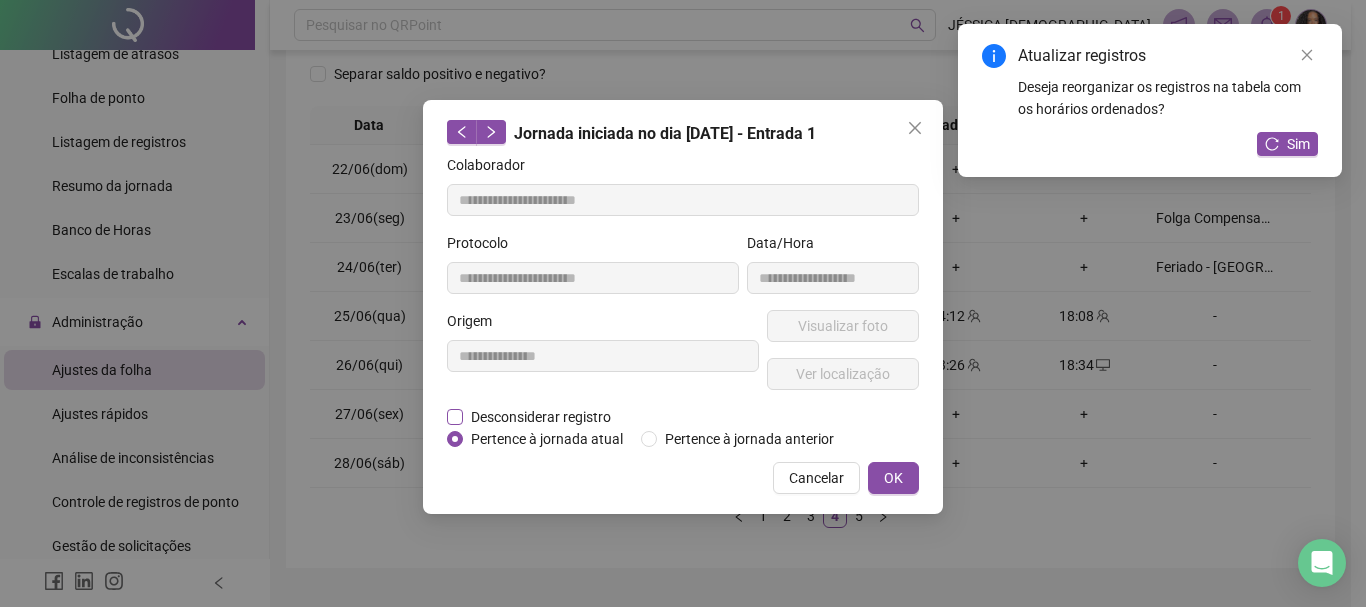 click on "Desconsiderar registro" at bounding box center [541, 417] 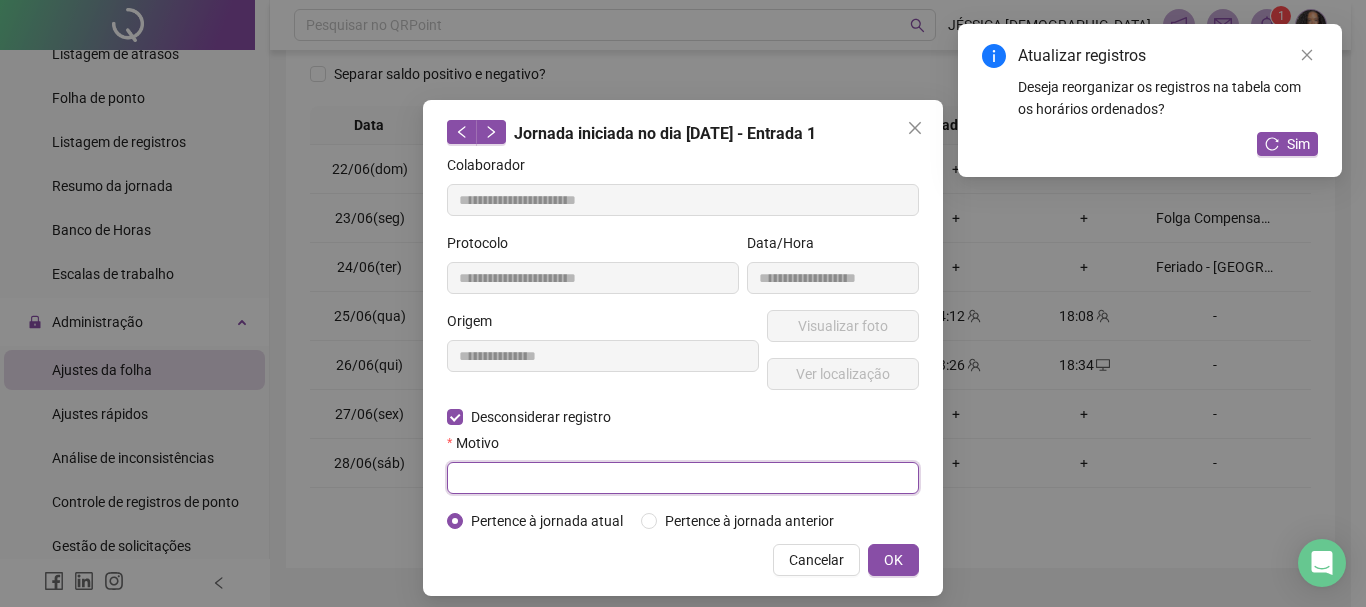 click at bounding box center [683, 478] 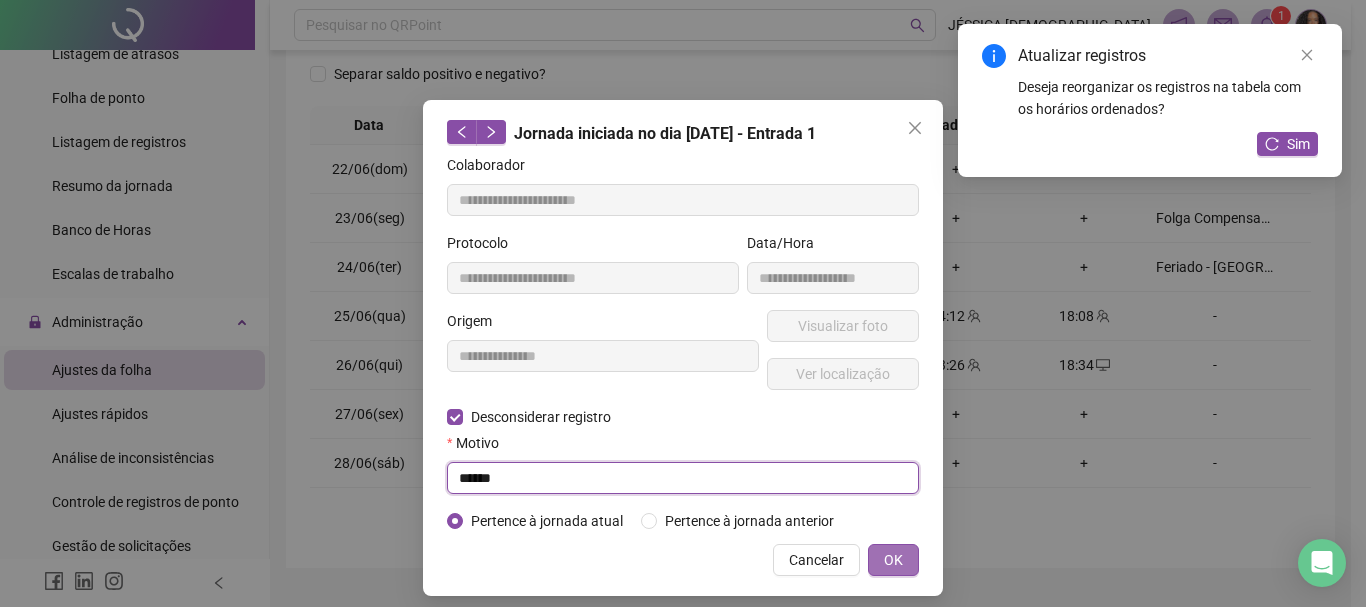 type on "******" 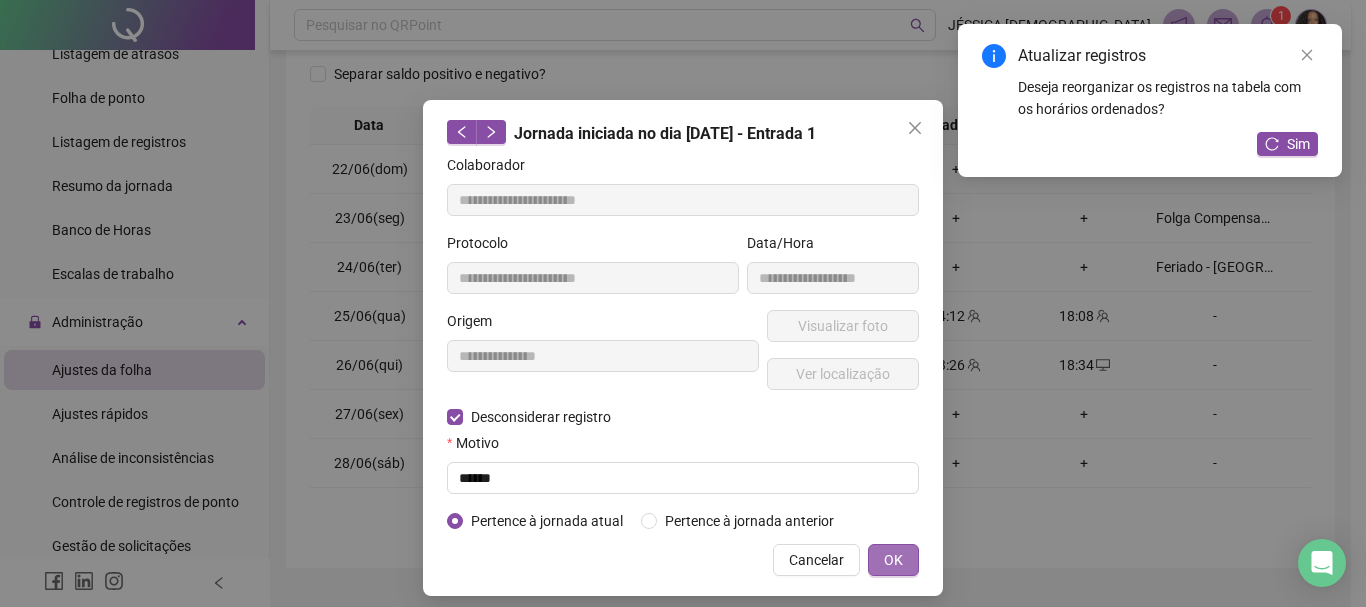 click on "OK" at bounding box center (893, 560) 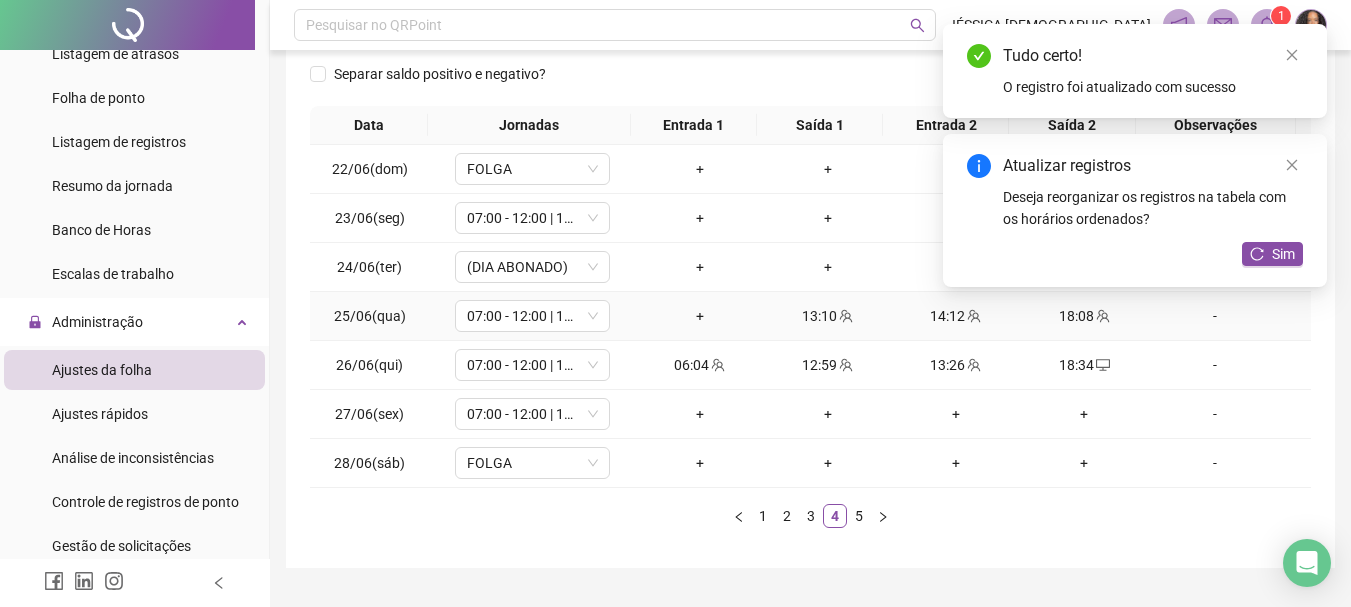 click on "+" at bounding box center [700, 316] 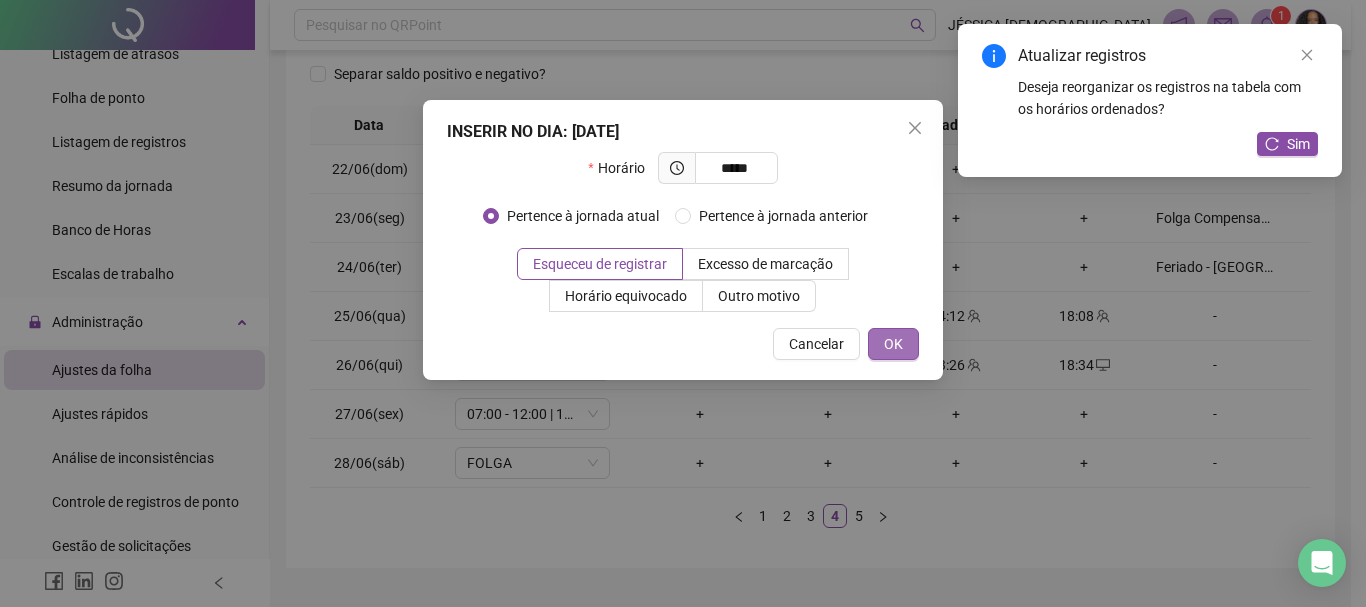 type on "*****" 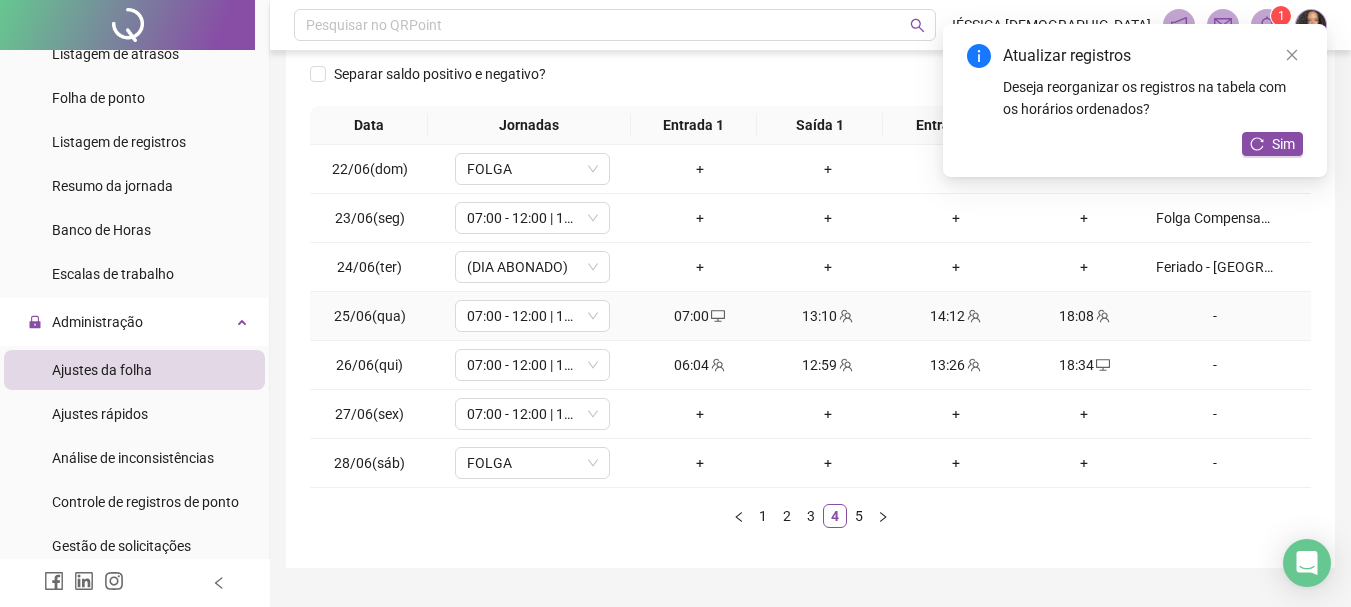click on "18:08" at bounding box center (1084, 316) 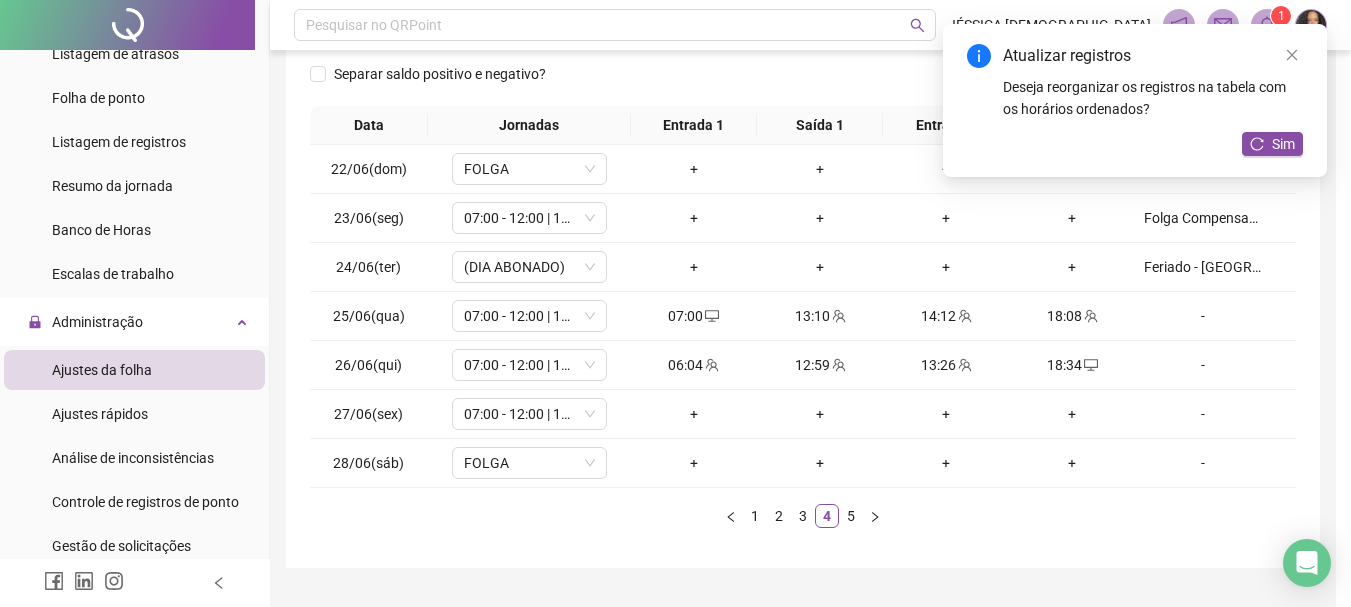 type on "**********" 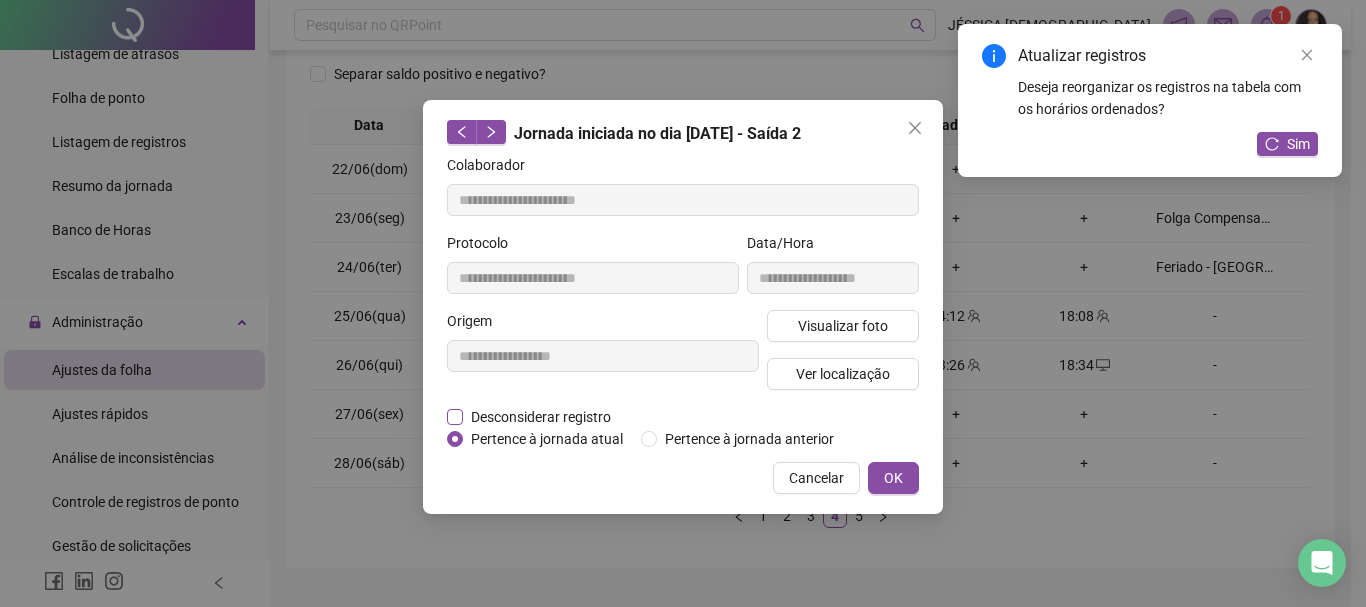 click on "Desconsiderar registro" at bounding box center [541, 417] 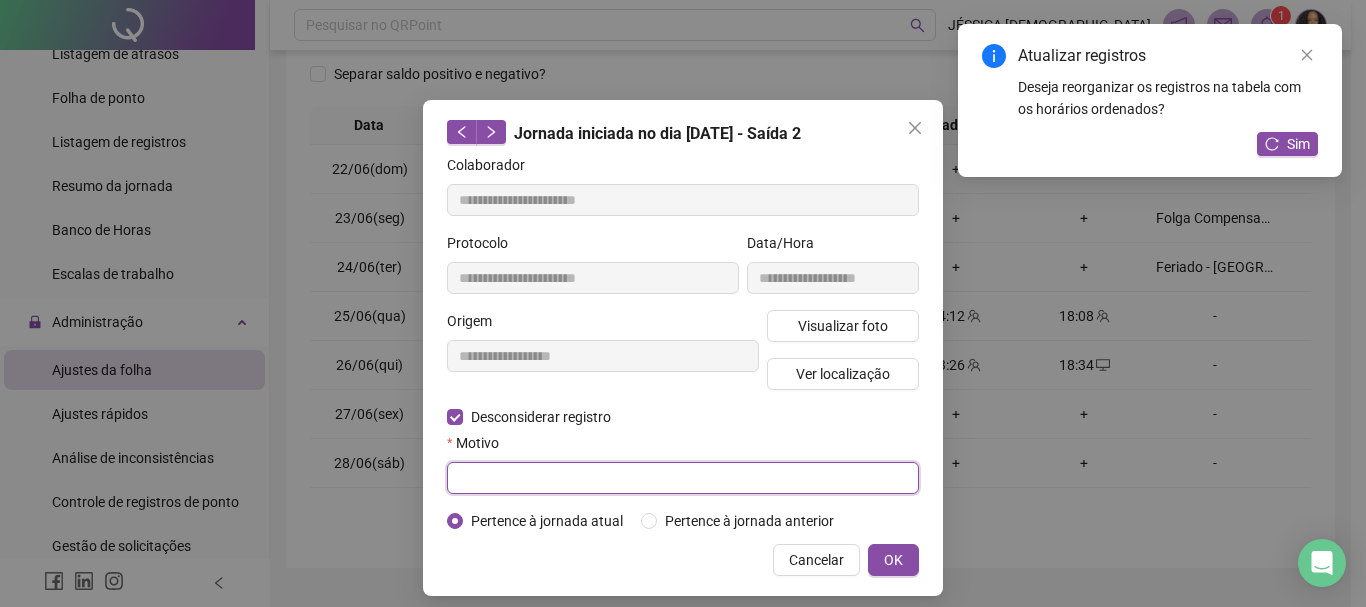click at bounding box center (683, 478) 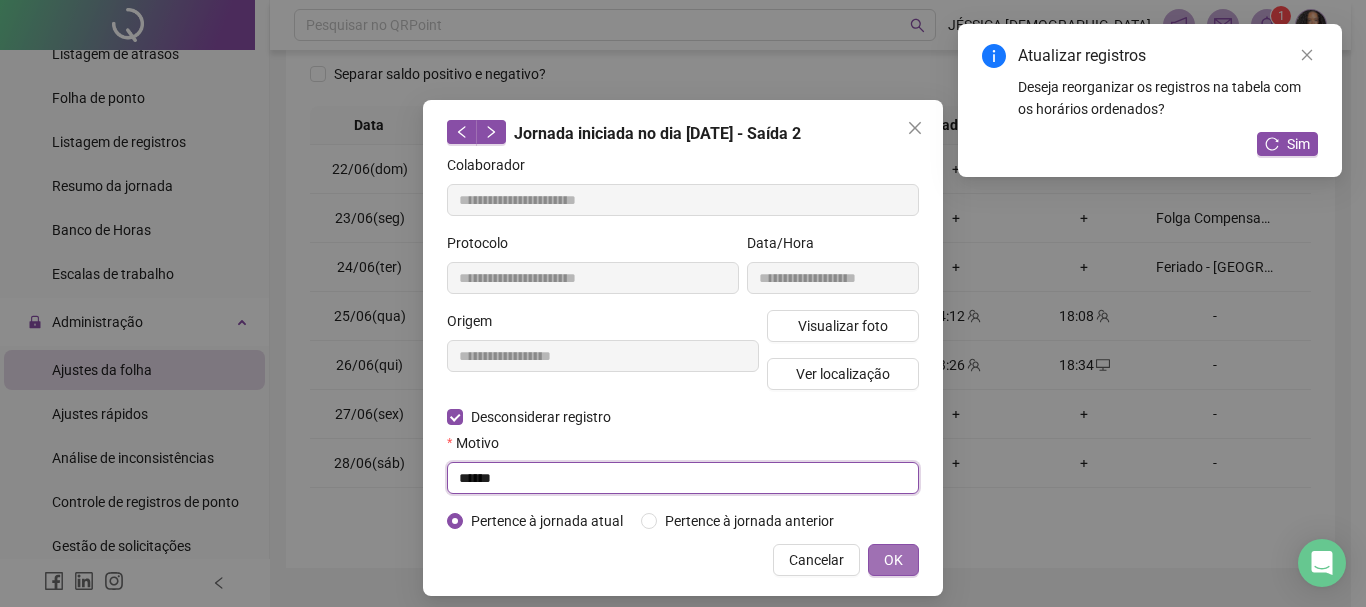 type on "******" 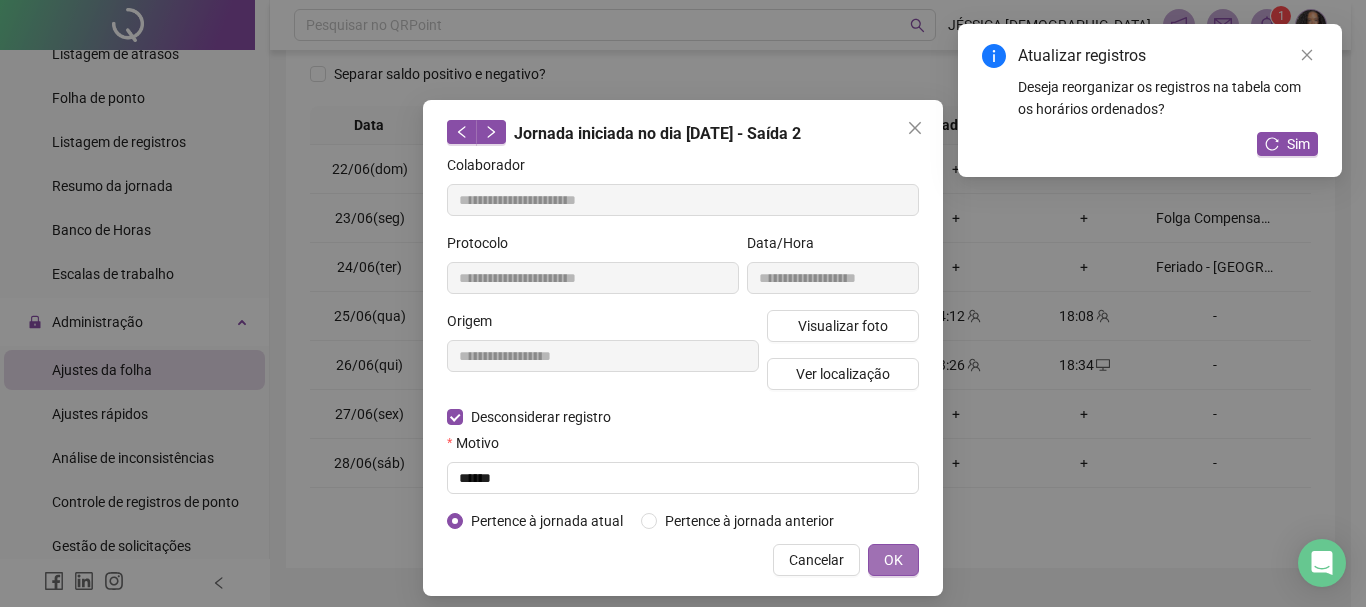 click on "OK" at bounding box center (893, 560) 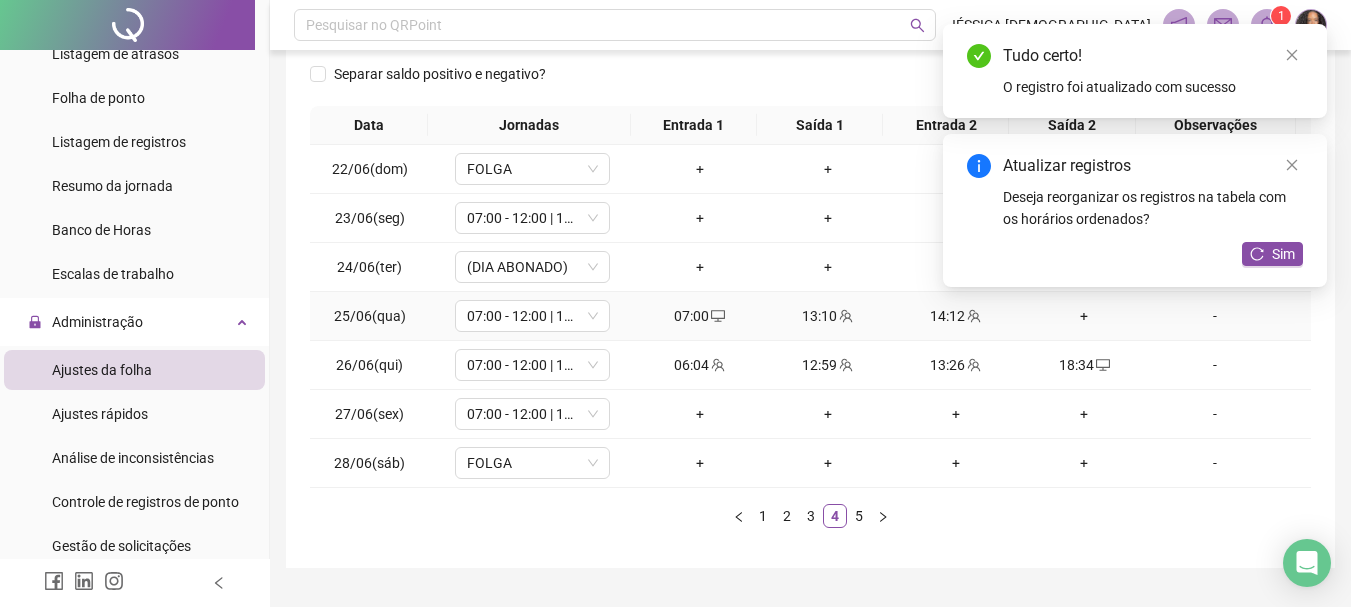 click on "+" at bounding box center [1084, 316] 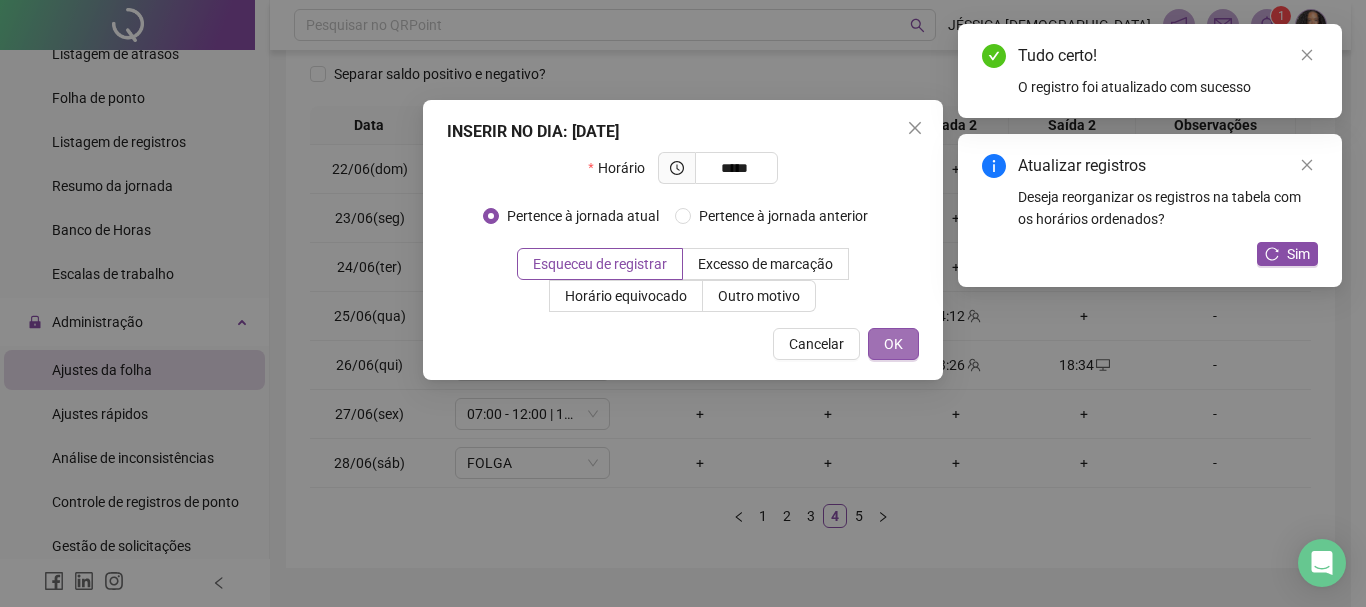 type on "*****" 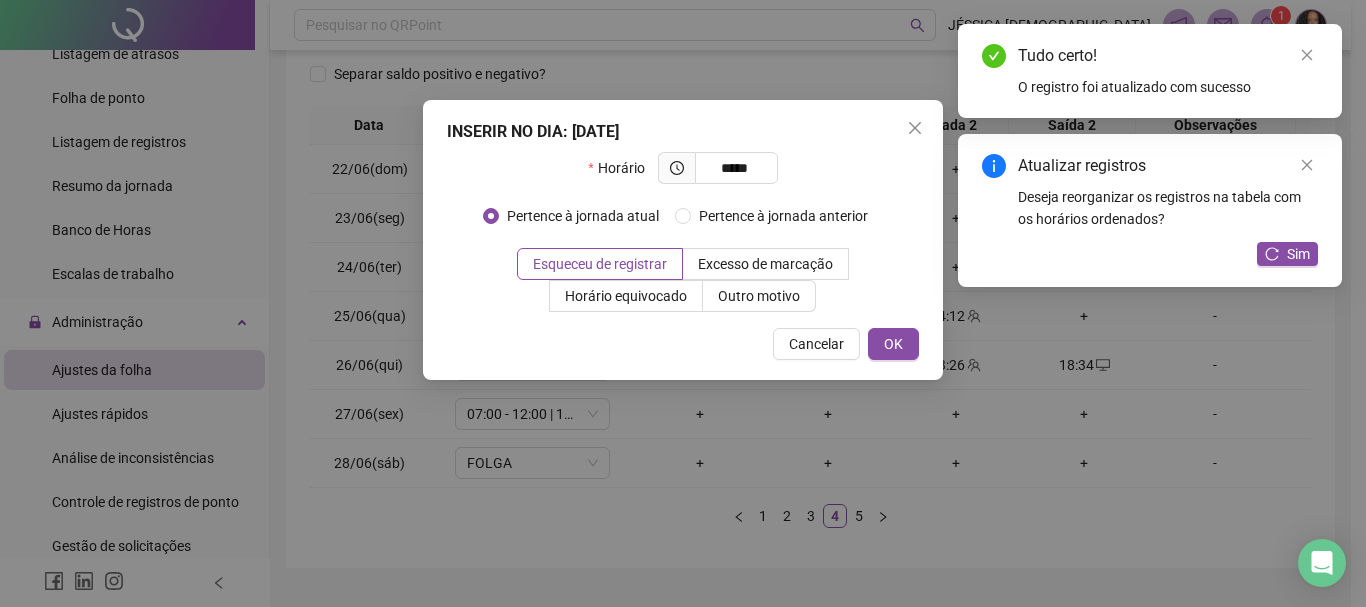 drag, startPoint x: 897, startPoint y: 338, endPoint x: 1065, endPoint y: 320, distance: 168.96153 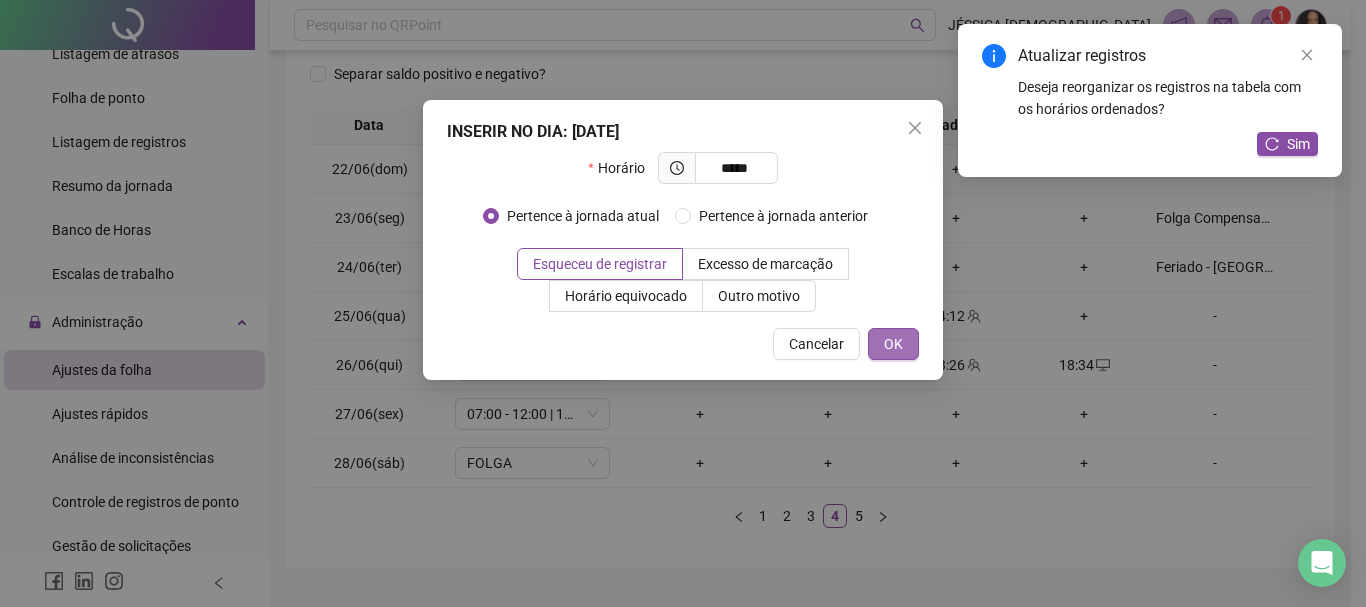 click on "OK" at bounding box center (893, 344) 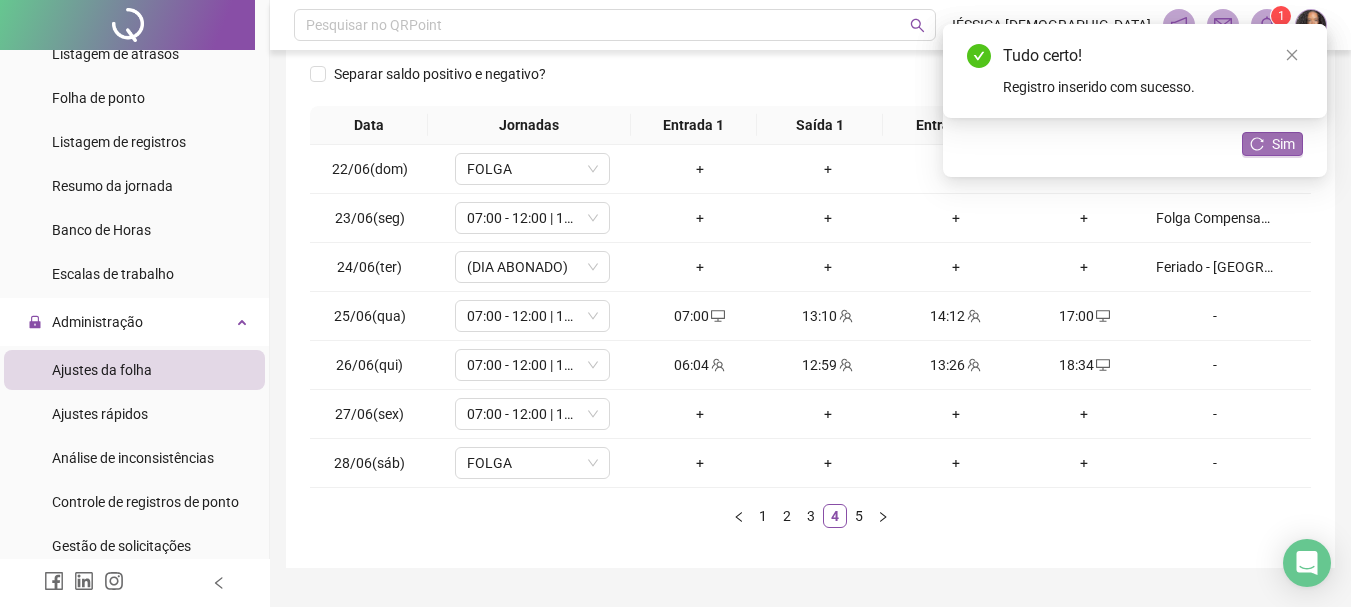 click on "Sim" at bounding box center (1283, 144) 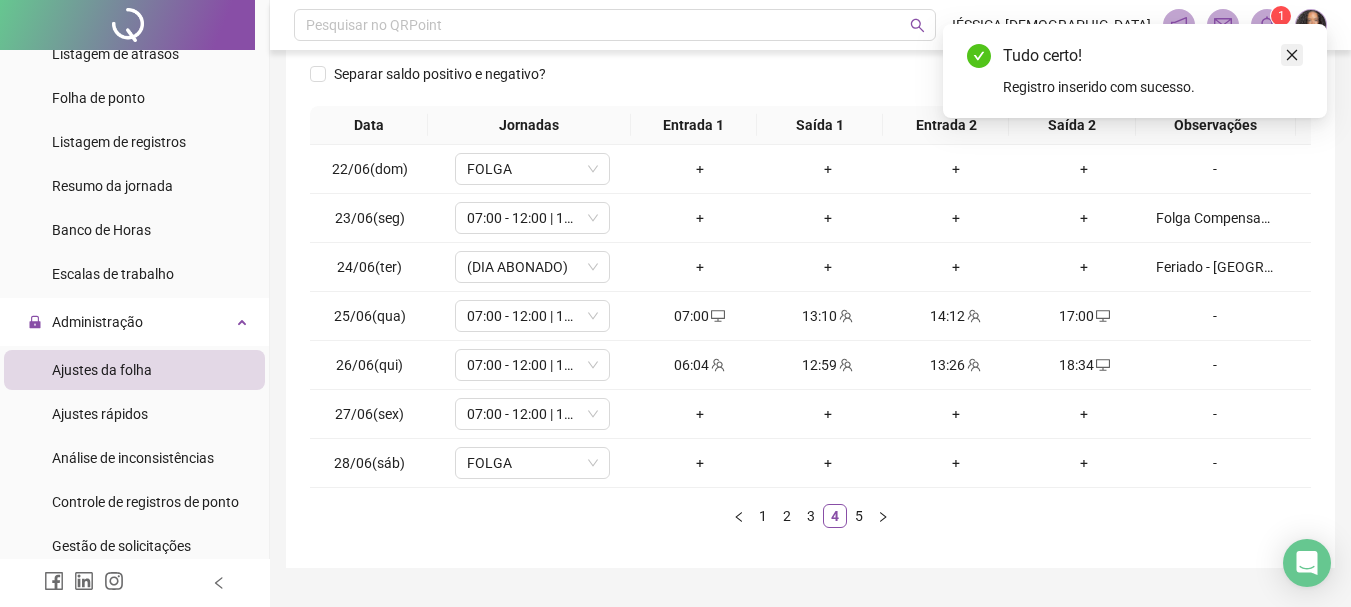 drag, startPoint x: 1299, startPoint y: 56, endPoint x: 1015, endPoint y: 275, distance: 358.6321 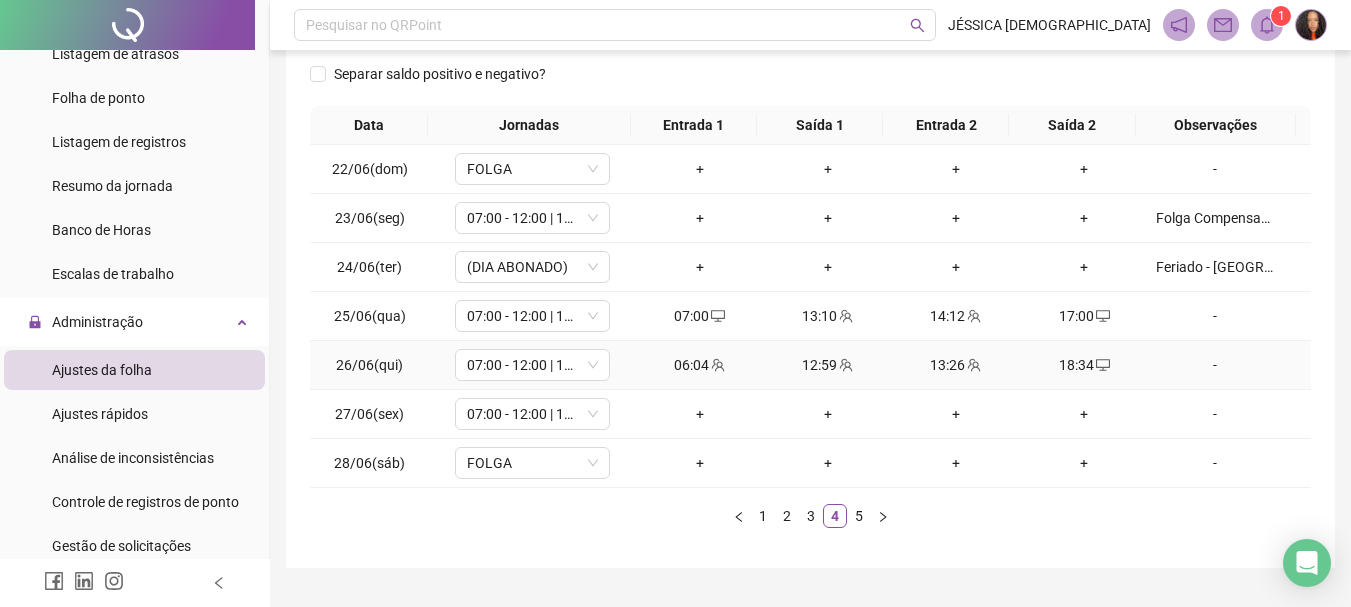 click on "18:34" at bounding box center (1084, 365) 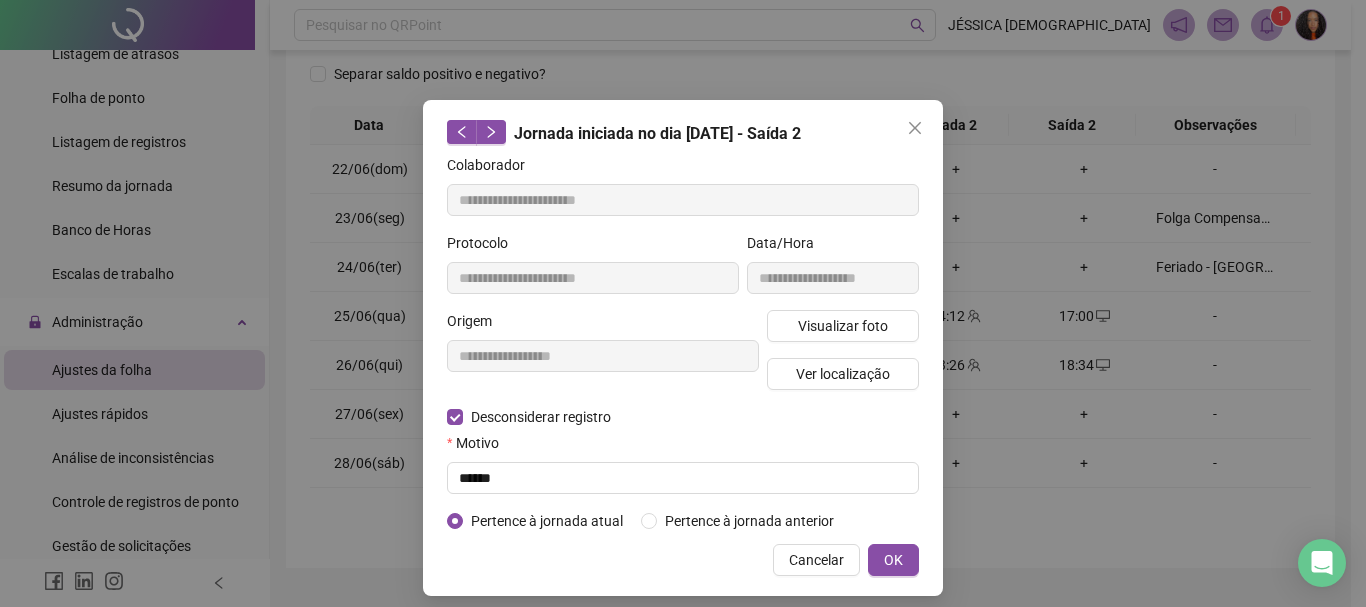 type on "**********" 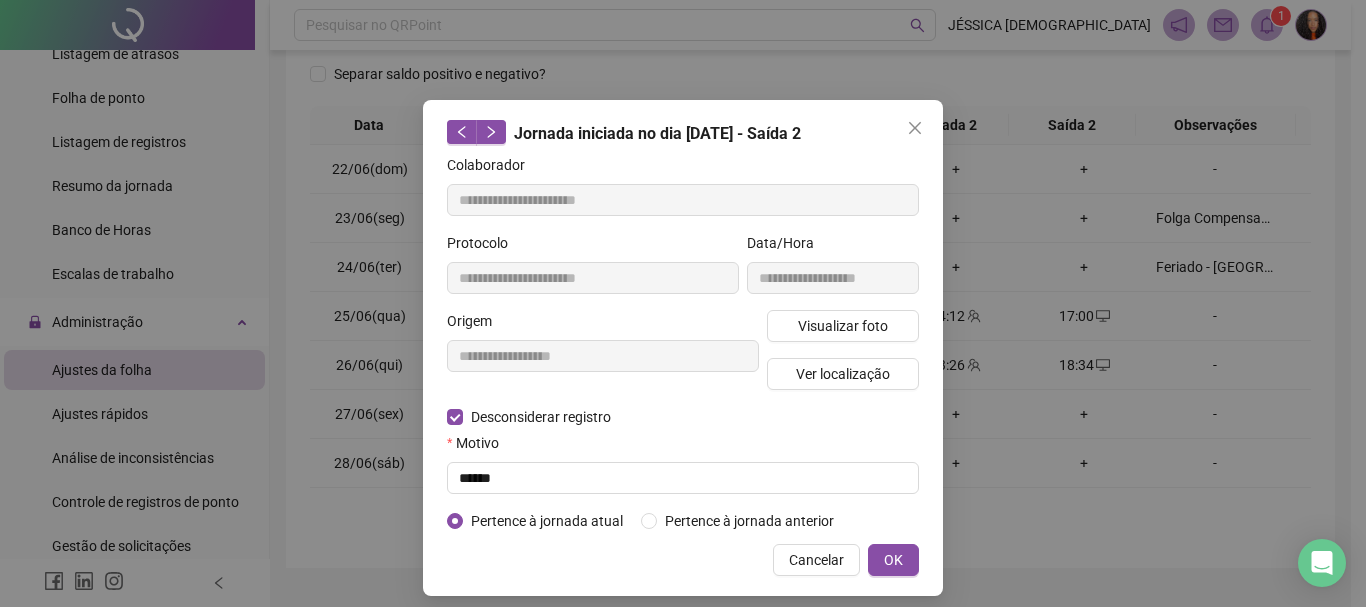 type on "**********" 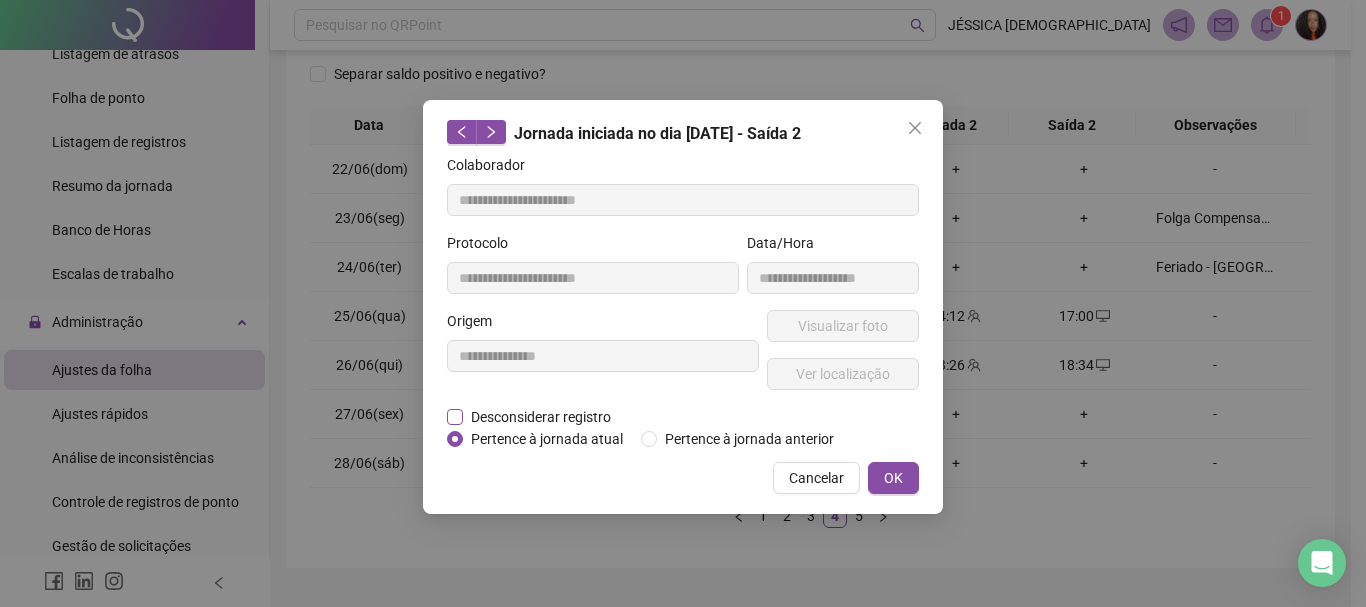 click on "Desconsiderar registro" at bounding box center (541, 417) 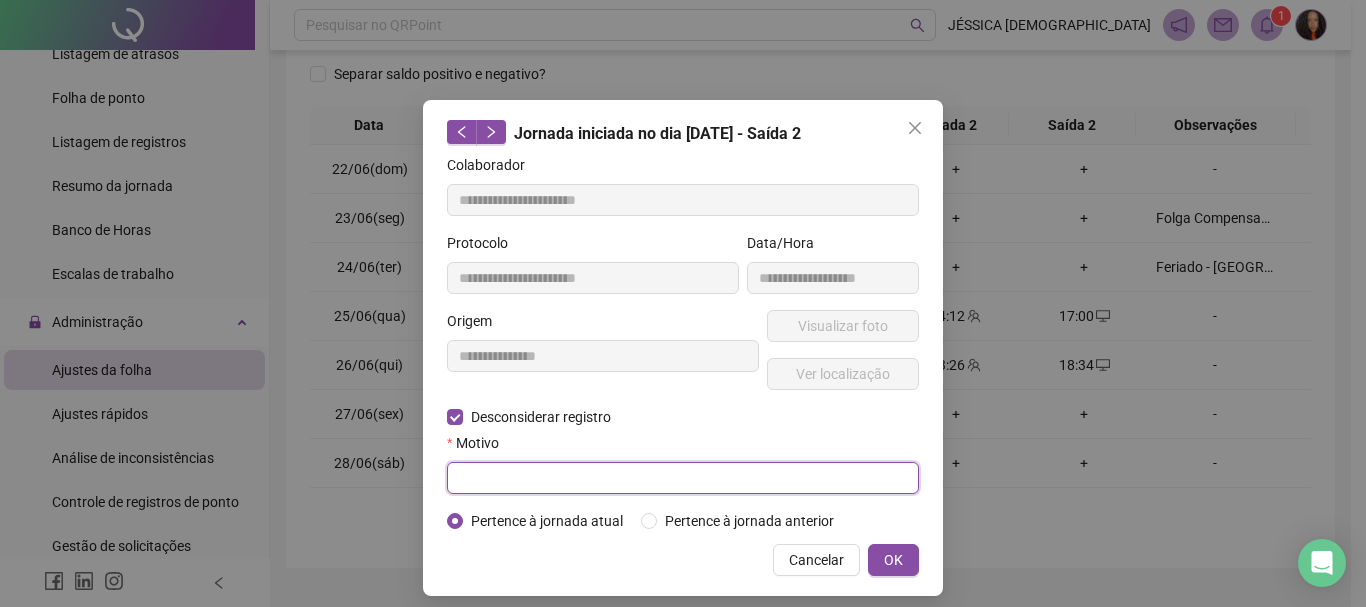 click at bounding box center (683, 478) 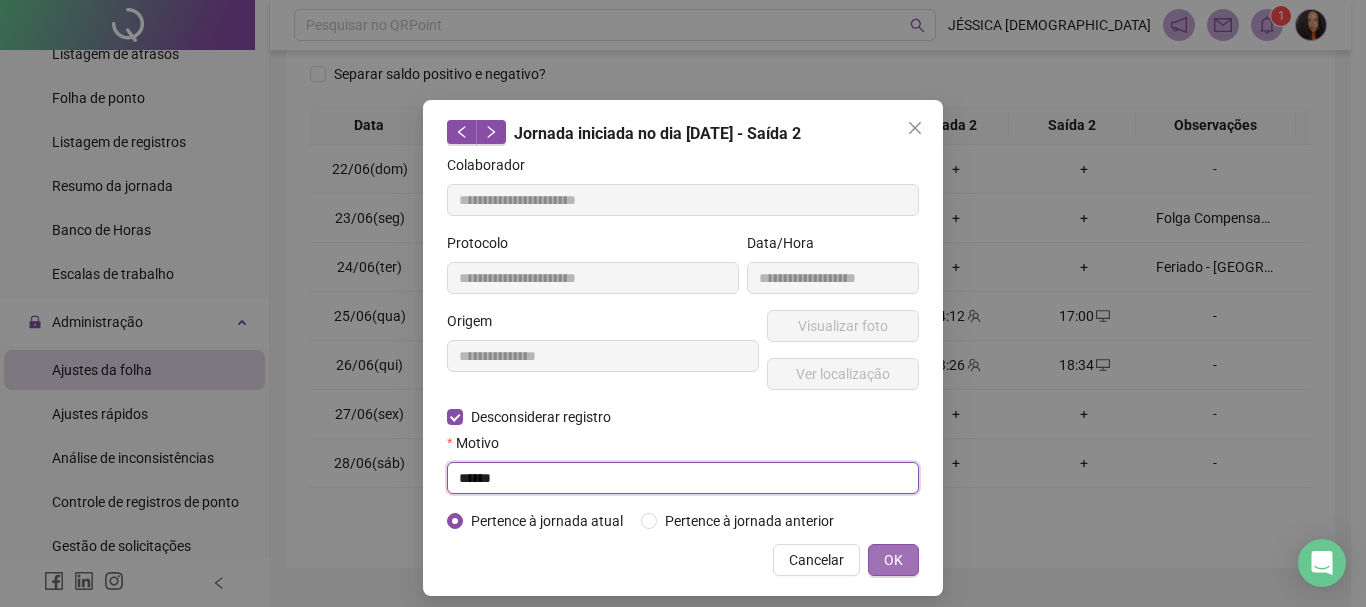 type on "******" 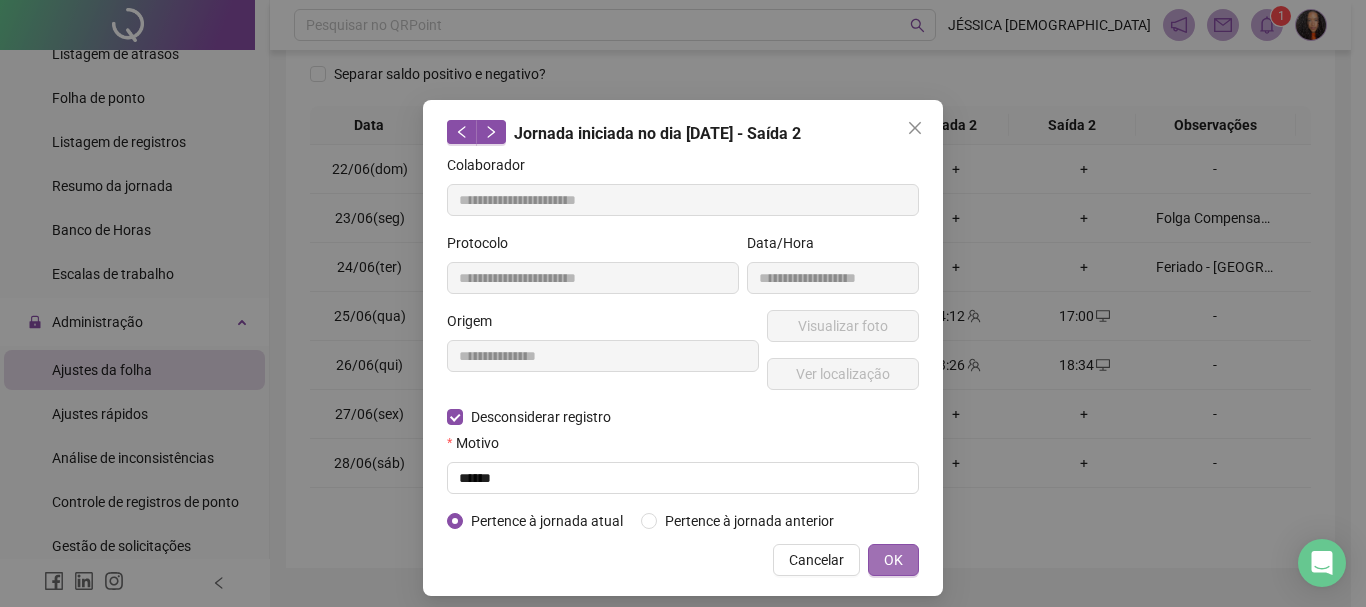 click on "OK" at bounding box center [893, 560] 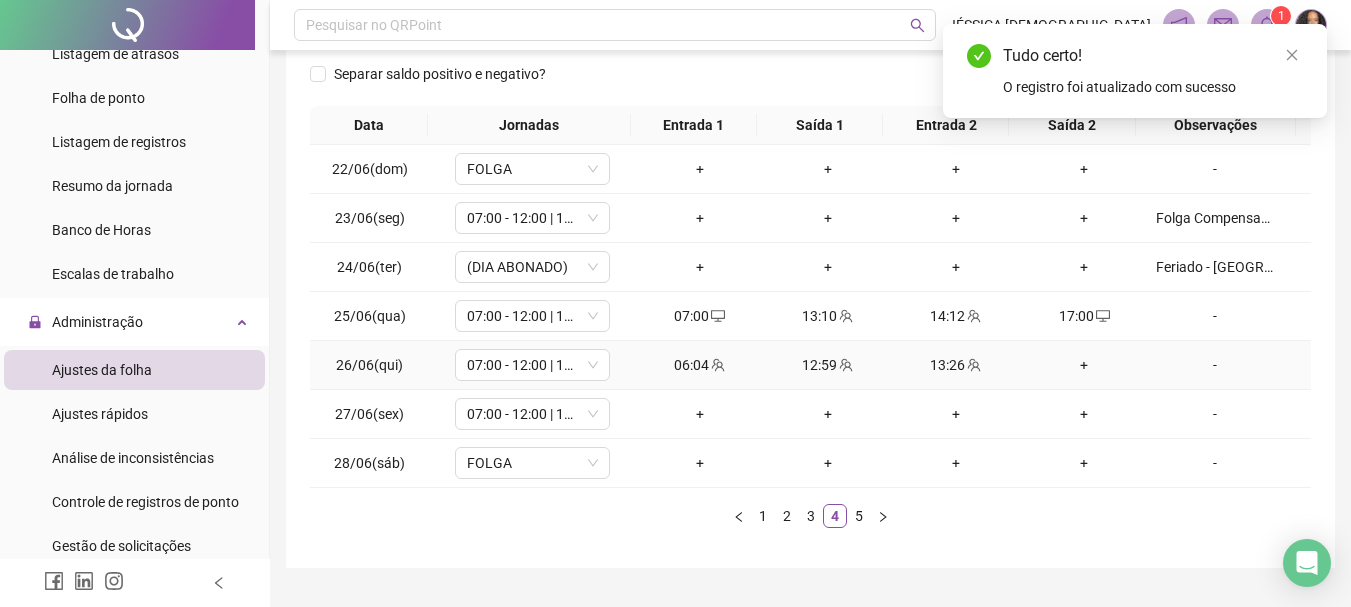 click on "+" at bounding box center (1084, 365) 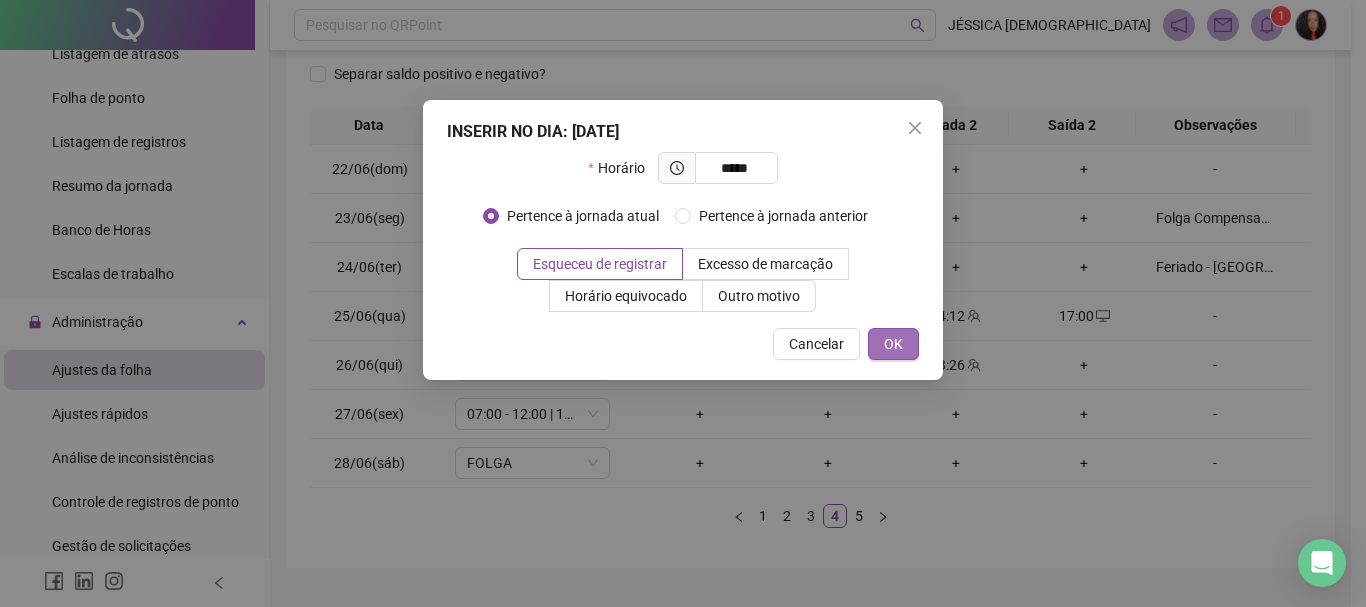 type on "*****" 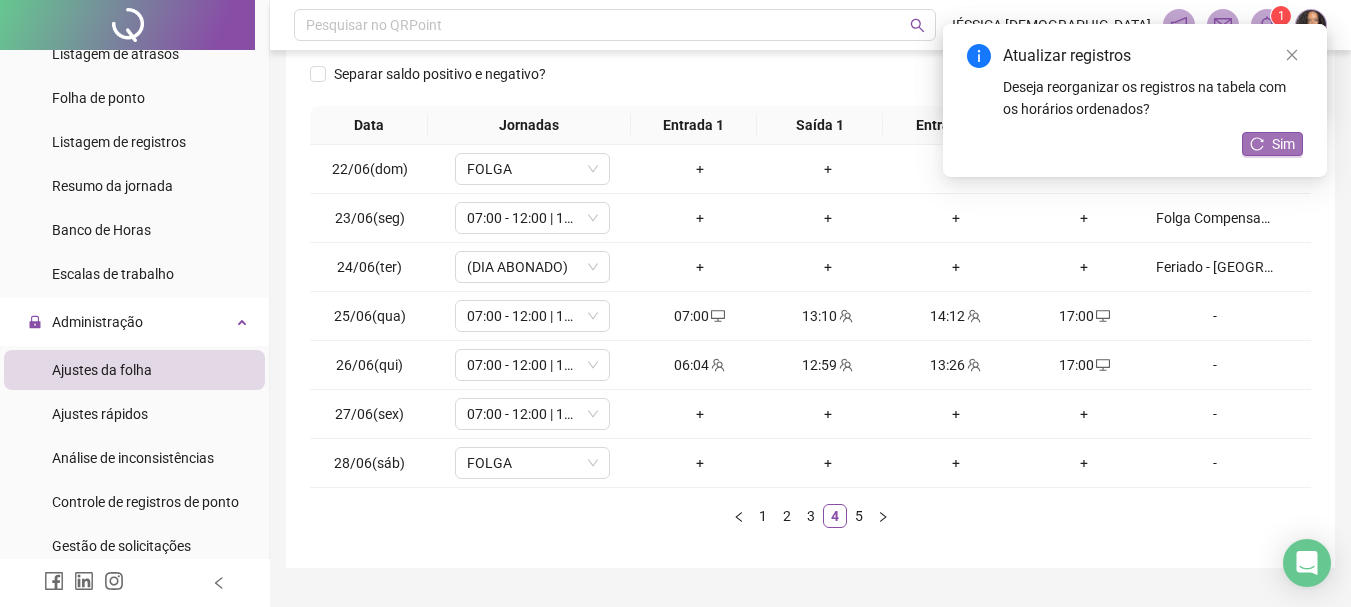 click on "Sim" at bounding box center (1283, 144) 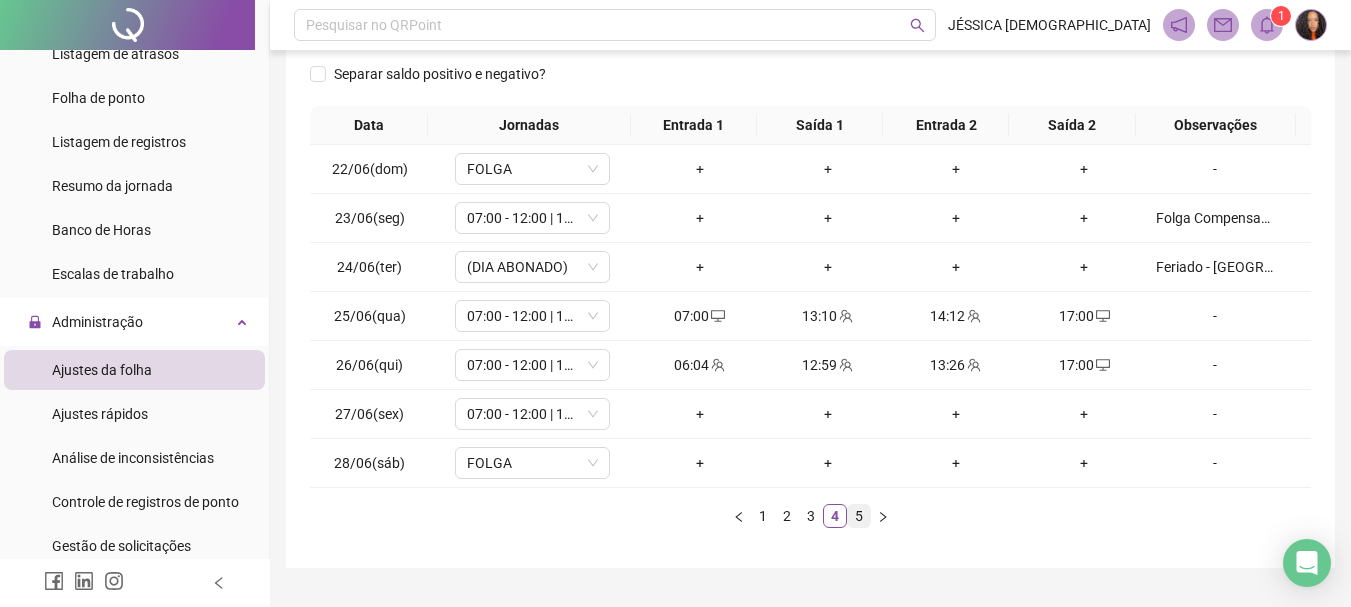 click on "5" at bounding box center (859, 516) 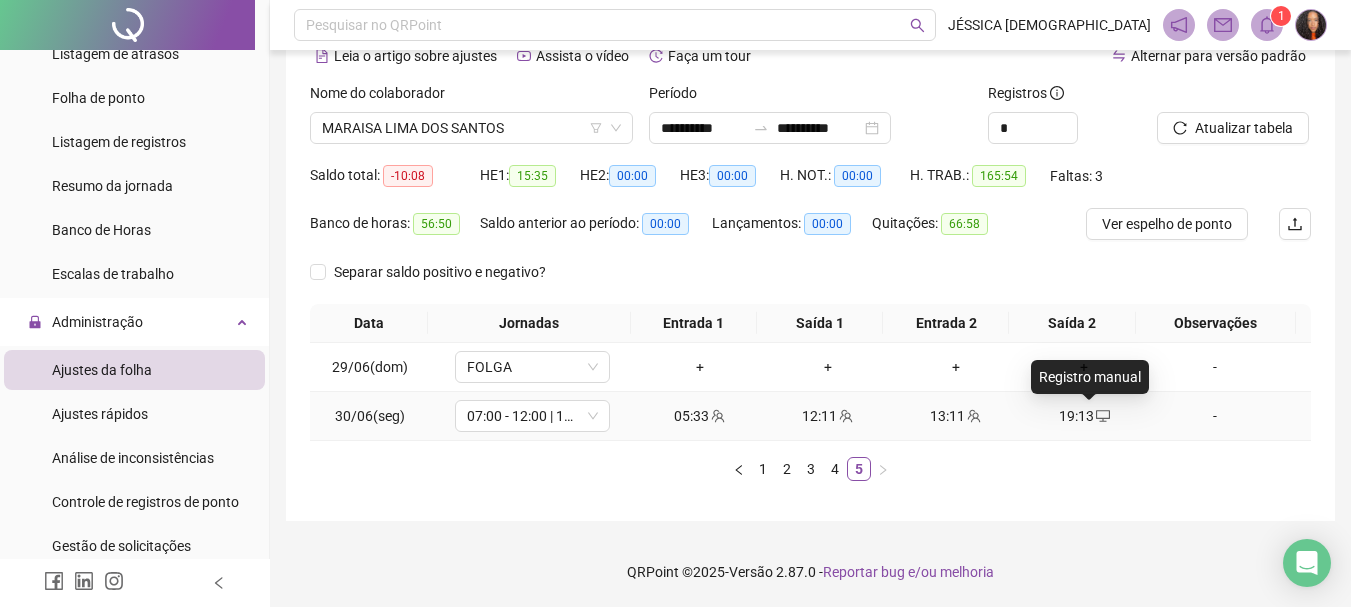 click at bounding box center [1102, 416] 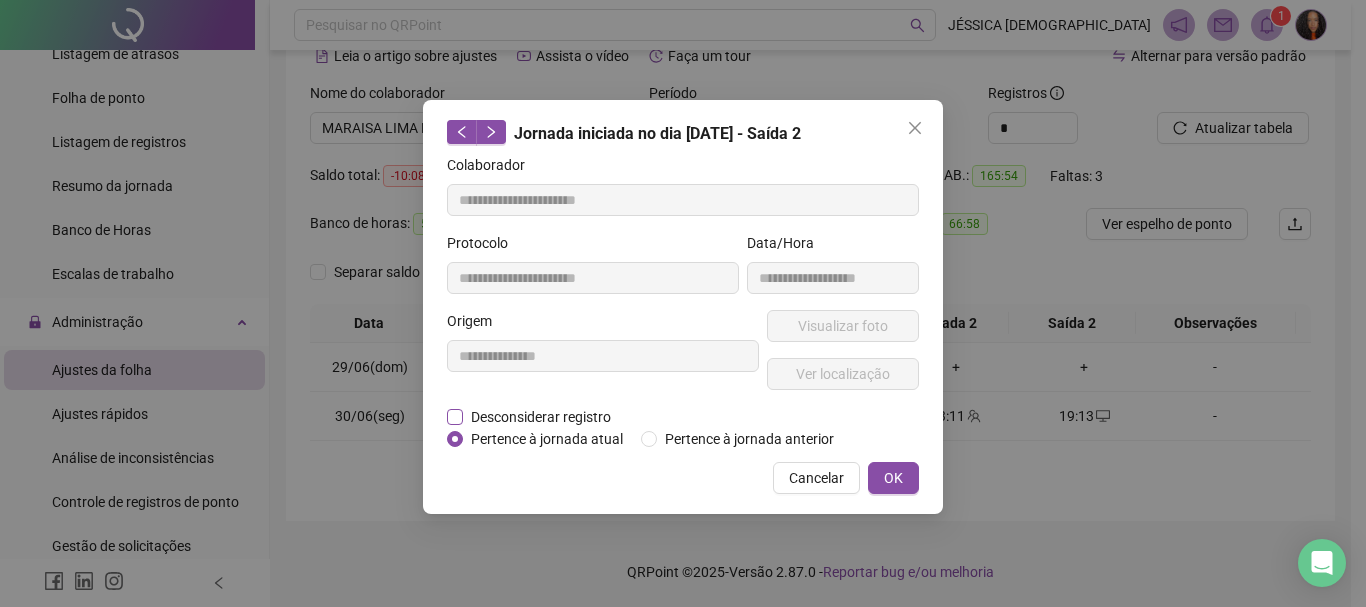 click on "Desconsiderar registro" at bounding box center (541, 417) 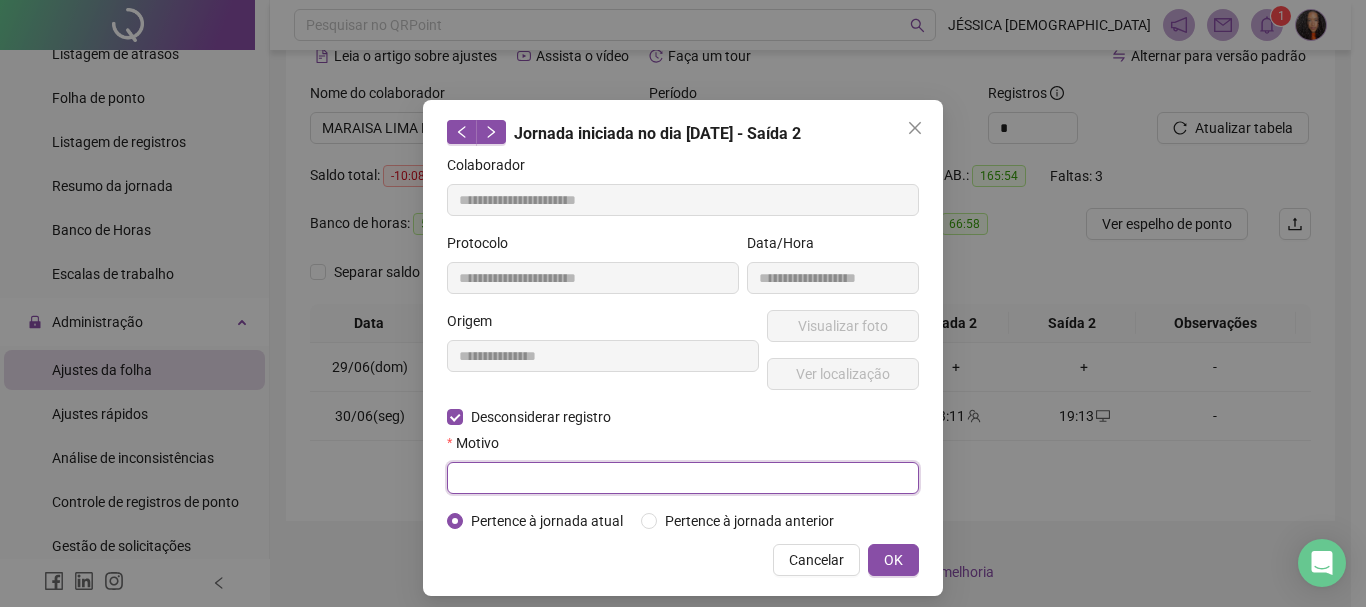 click at bounding box center [683, 478] 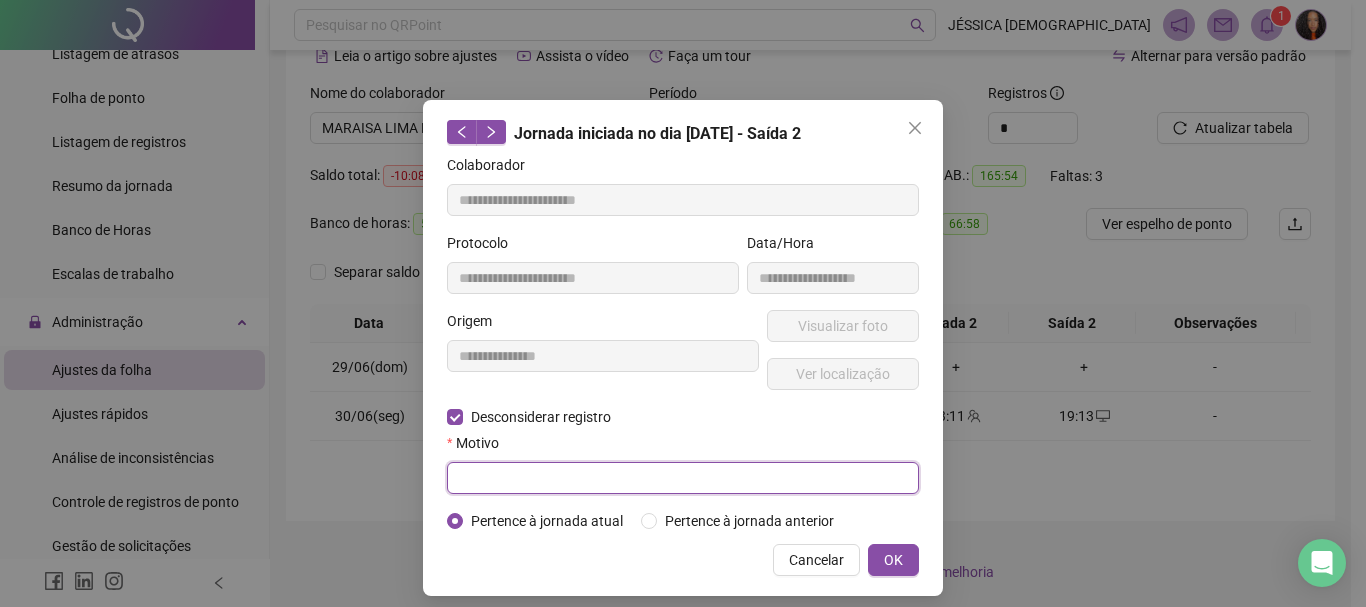 paste on "******" 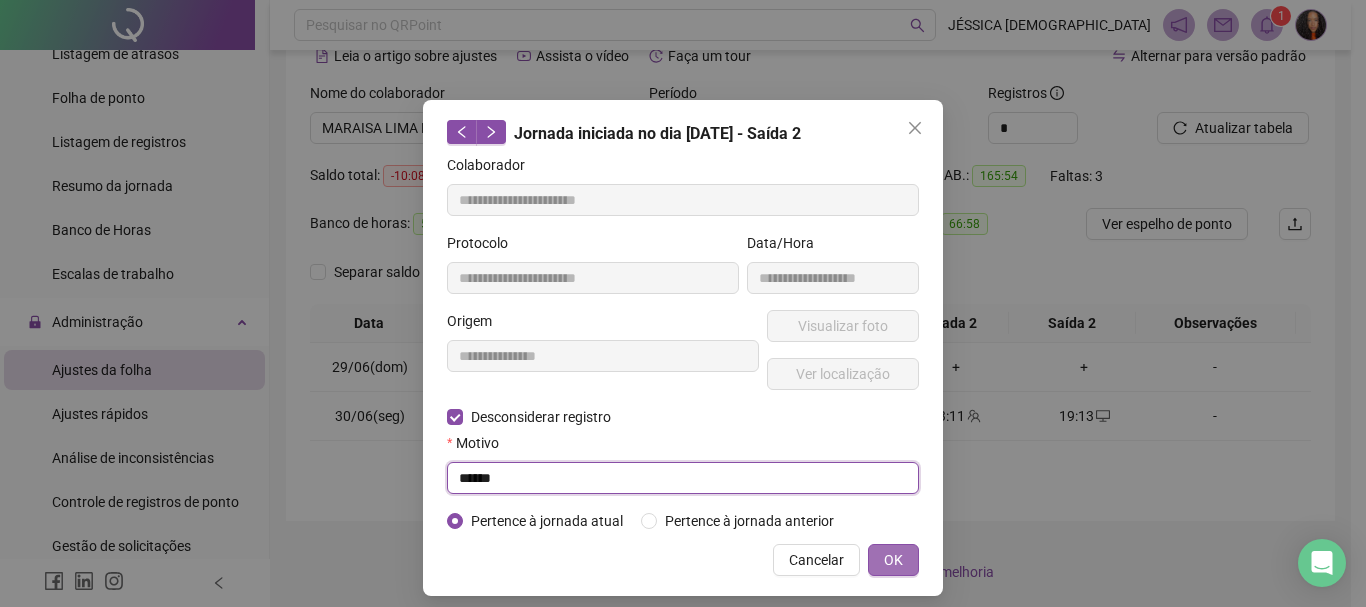 type on "******" 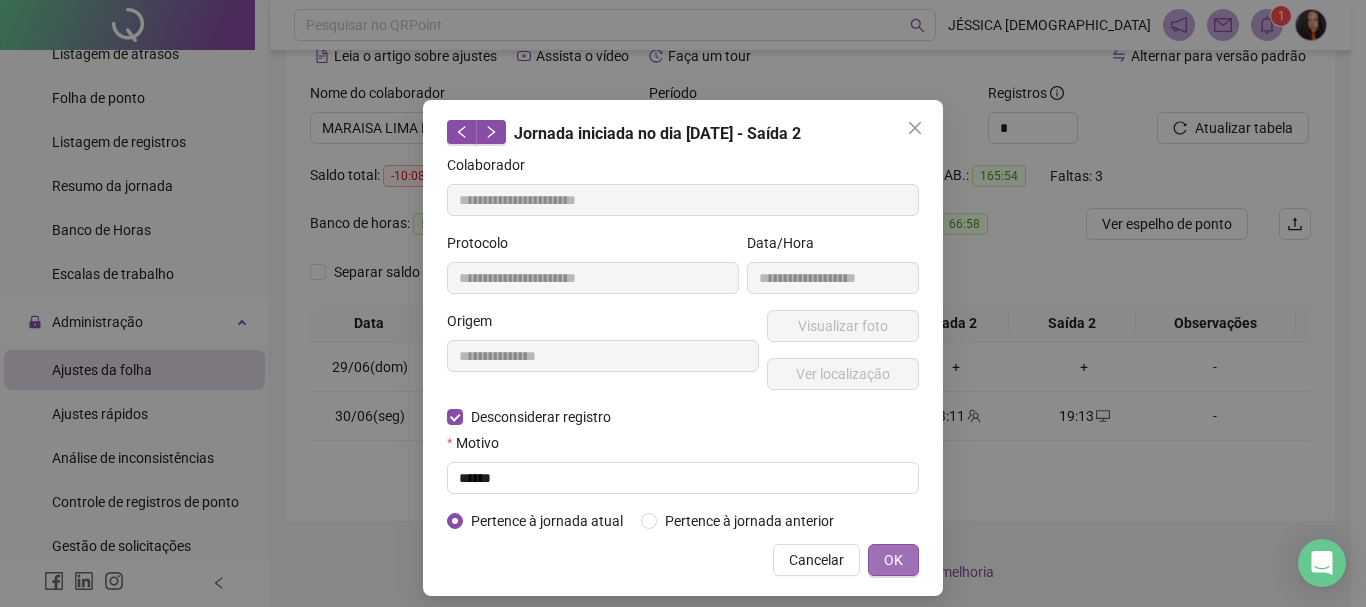 click on "OK" at bounding box center [893, 560] 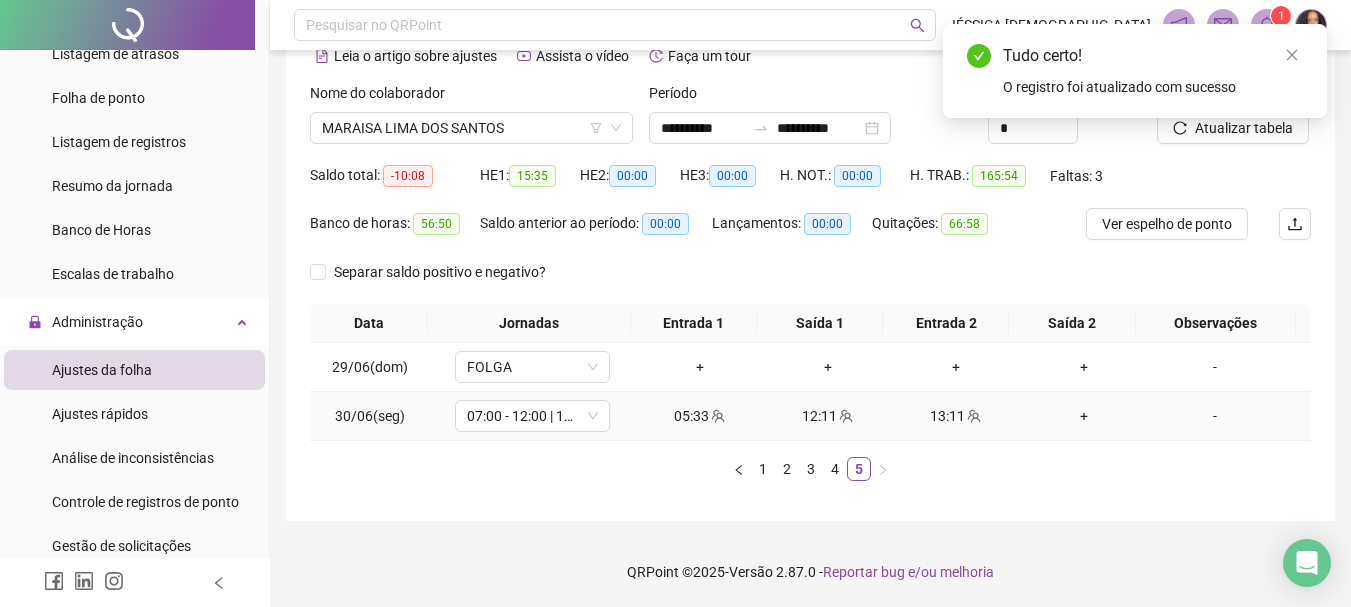 click on "+" at bounding box center (1084, 416) 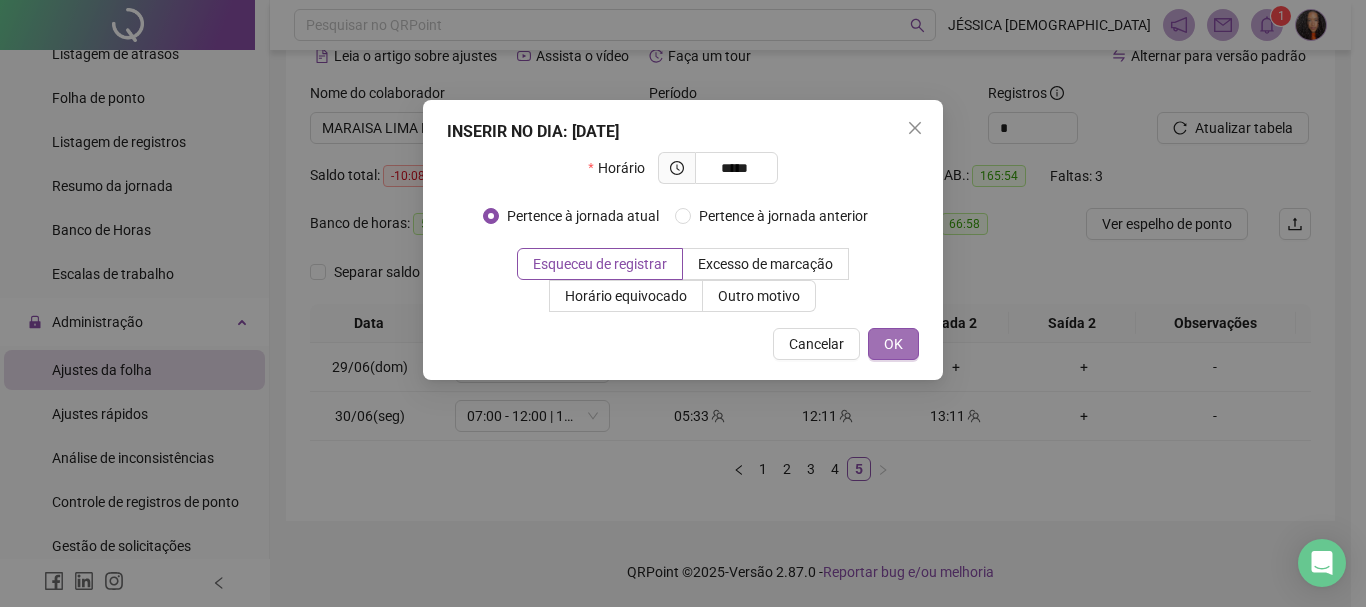 type on "*****" 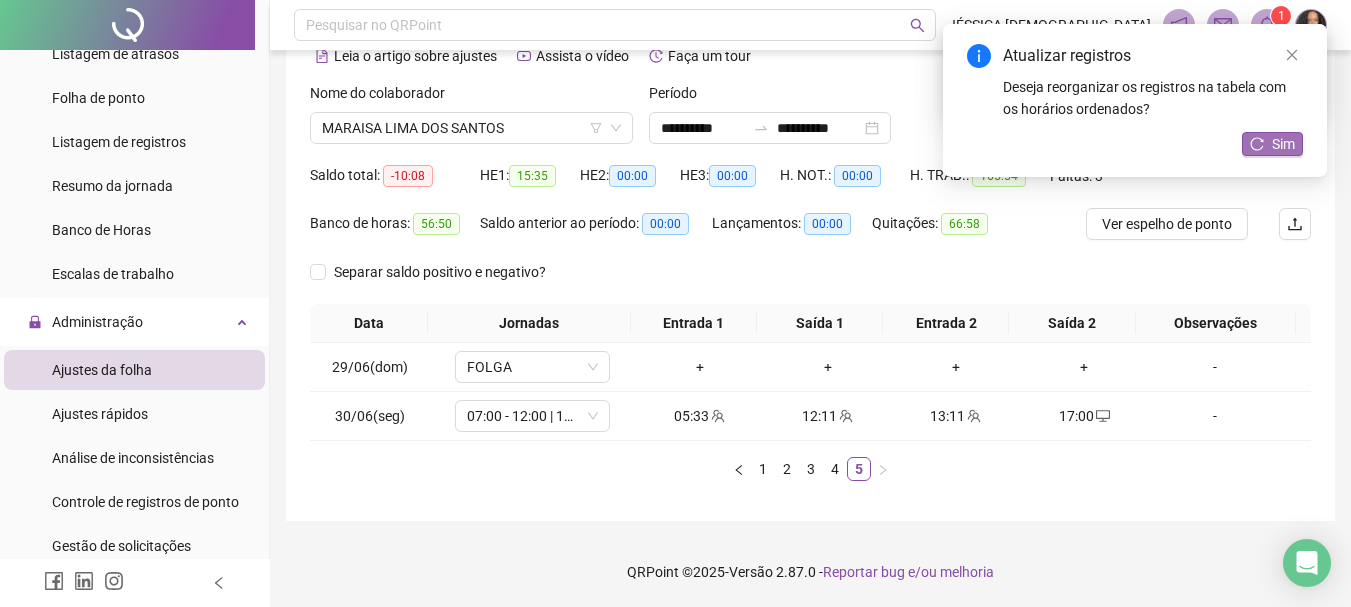 click 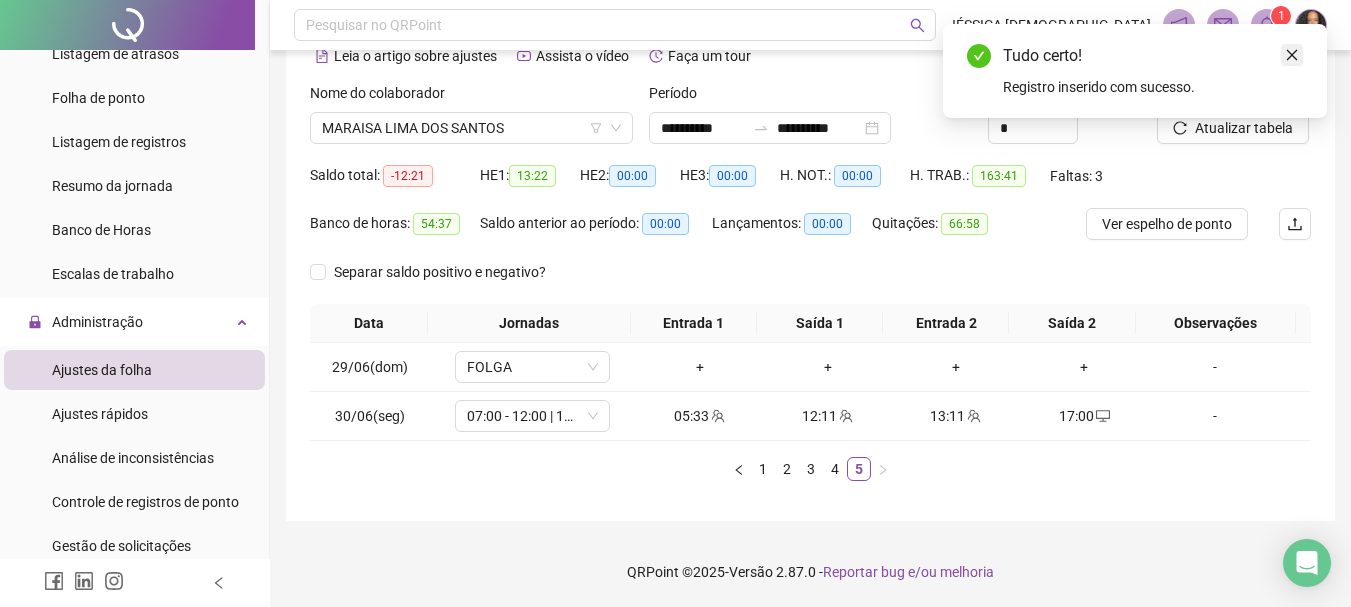 click at bounding box center [1292, 55] 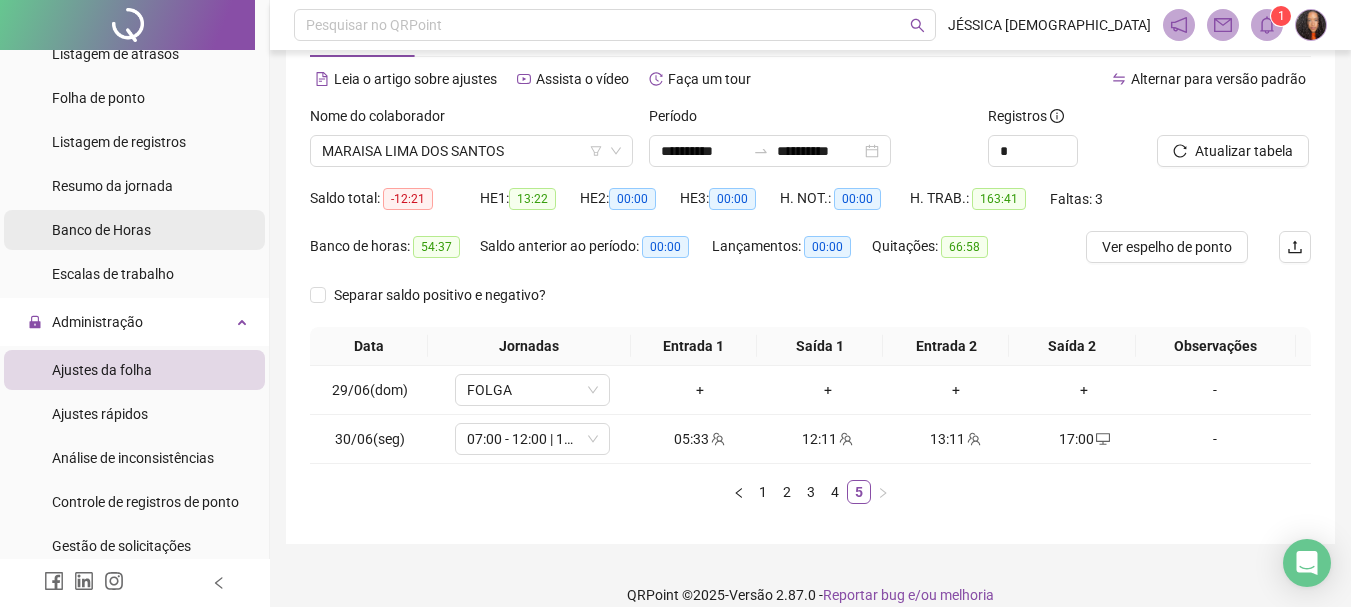 scroll, scrollTop: 2, scrollLeft: 0, axis: vertical 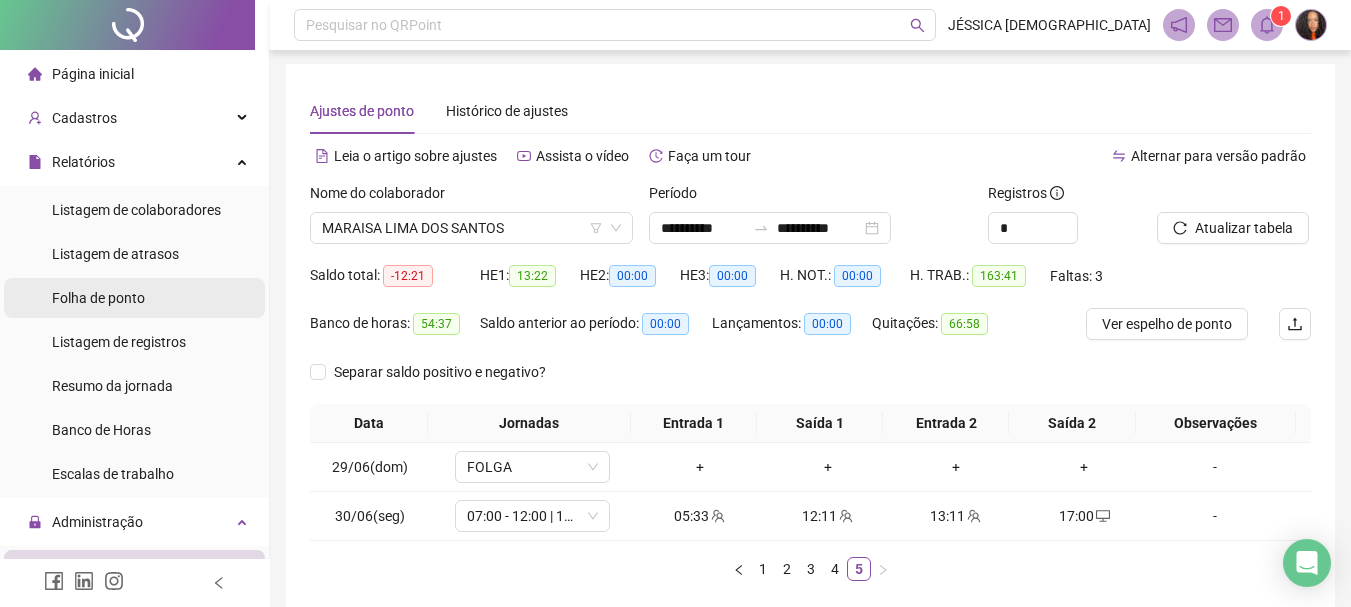 click on "Folha de ponto" at bounding box center [98, 298] 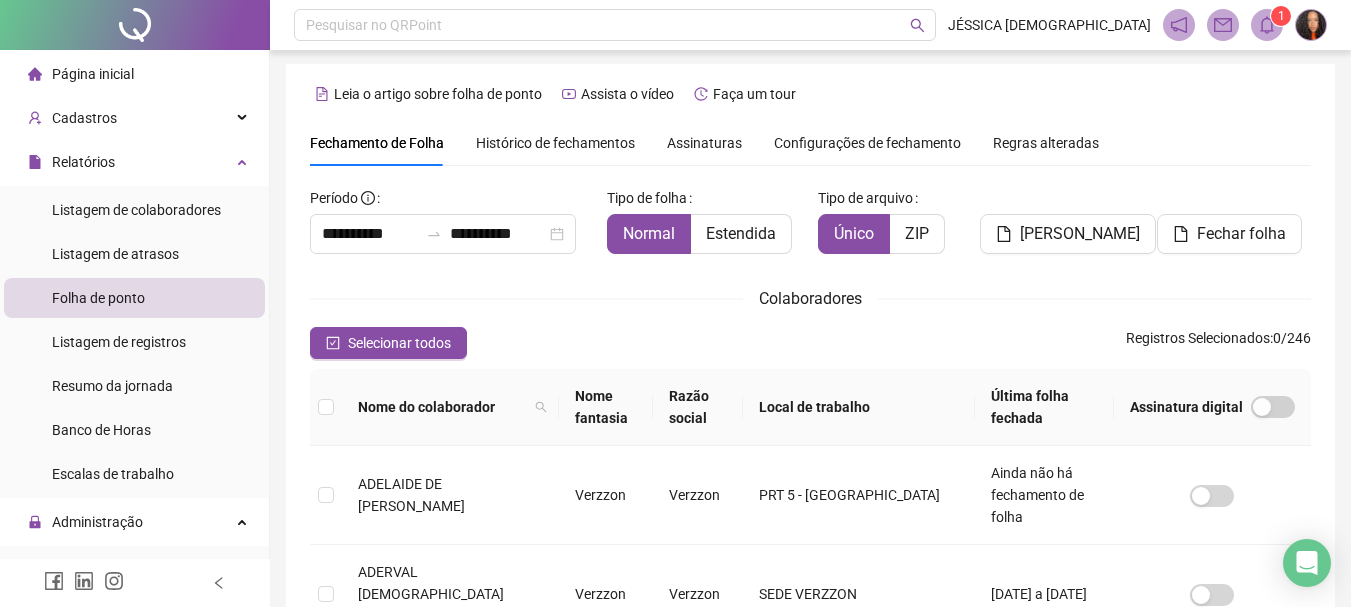 scroll, scrollTop: 106, scrollLeft: 0, axis: vertical 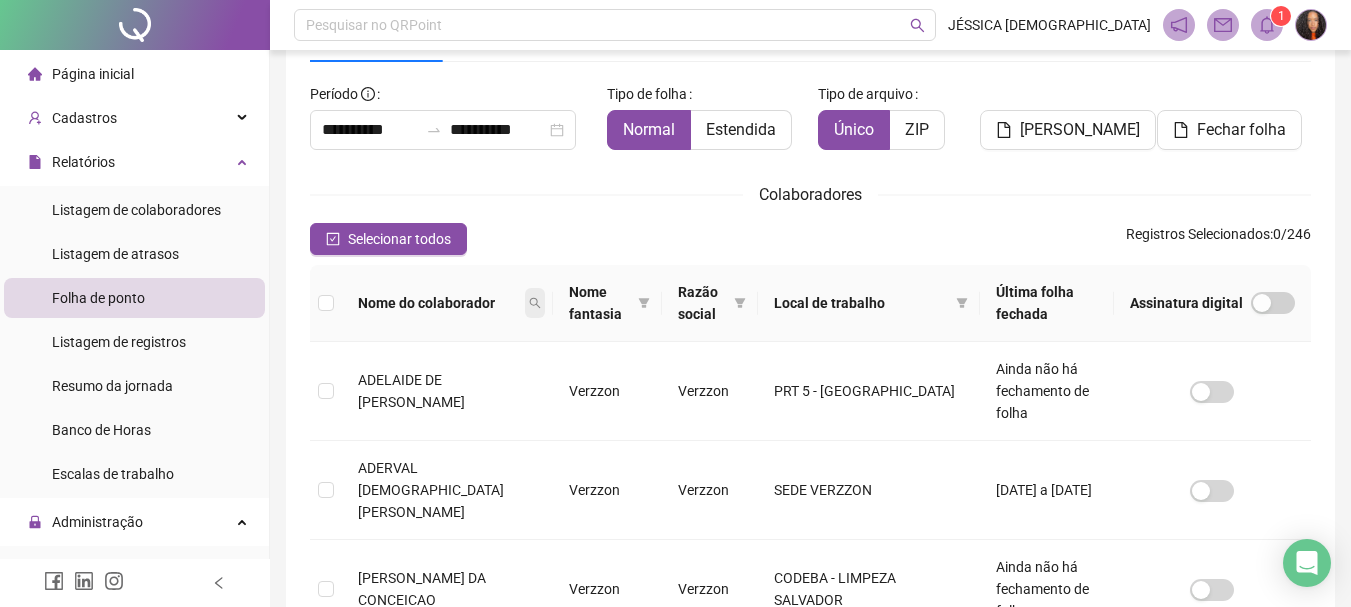 click at bounding box center (535, 303) 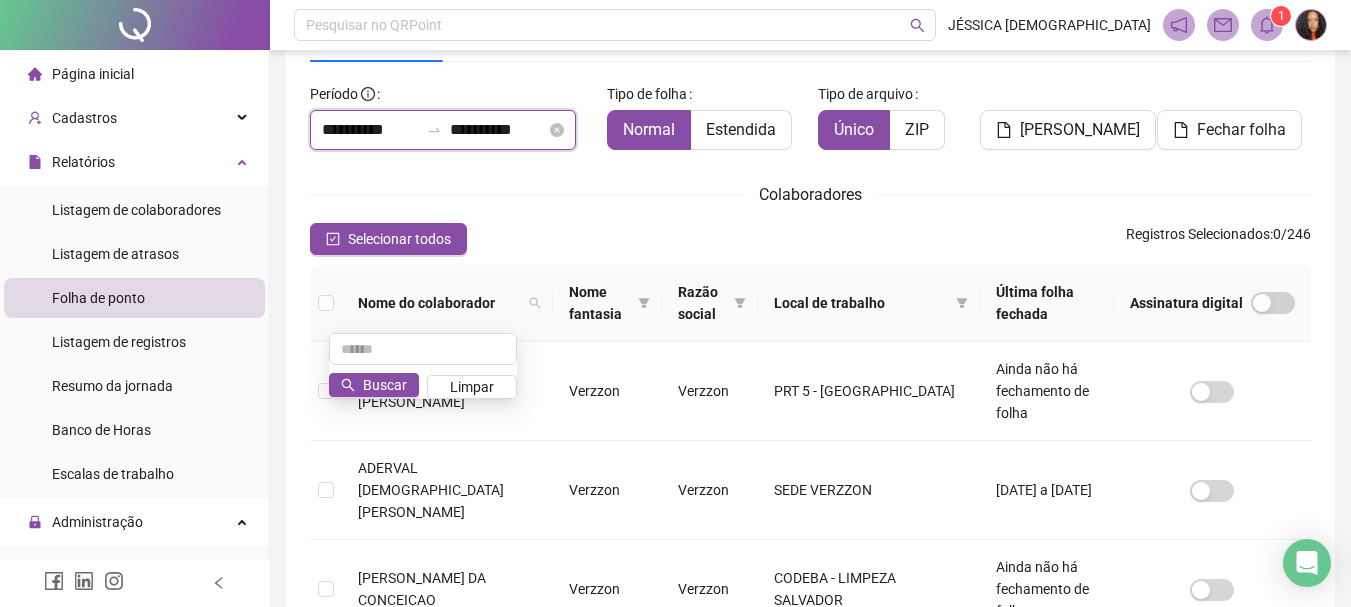 click on "**********" at bounding box center [498, 130] 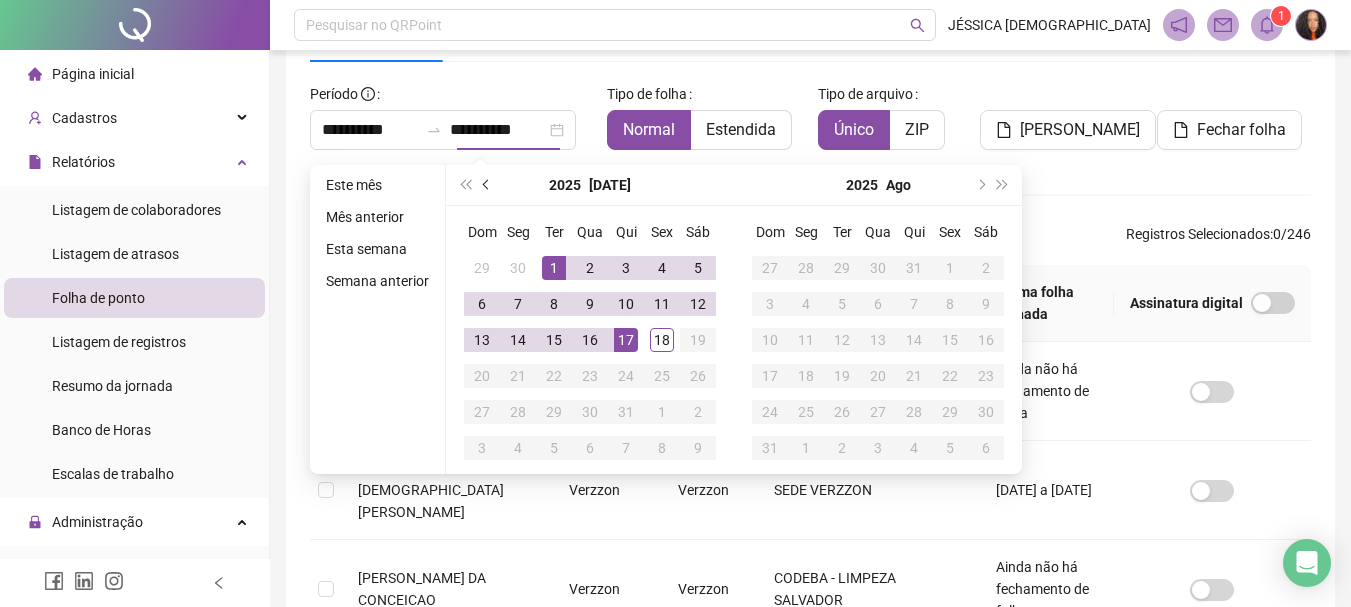 click at bounding box center (487, 185) 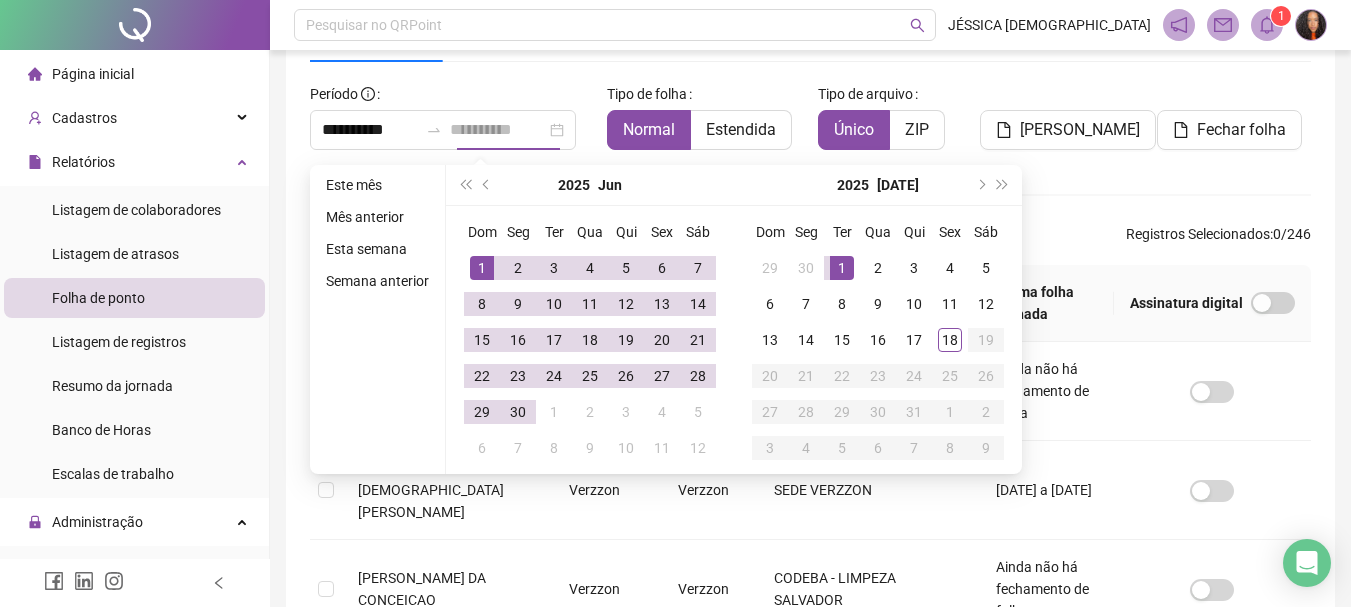 type on "**********" 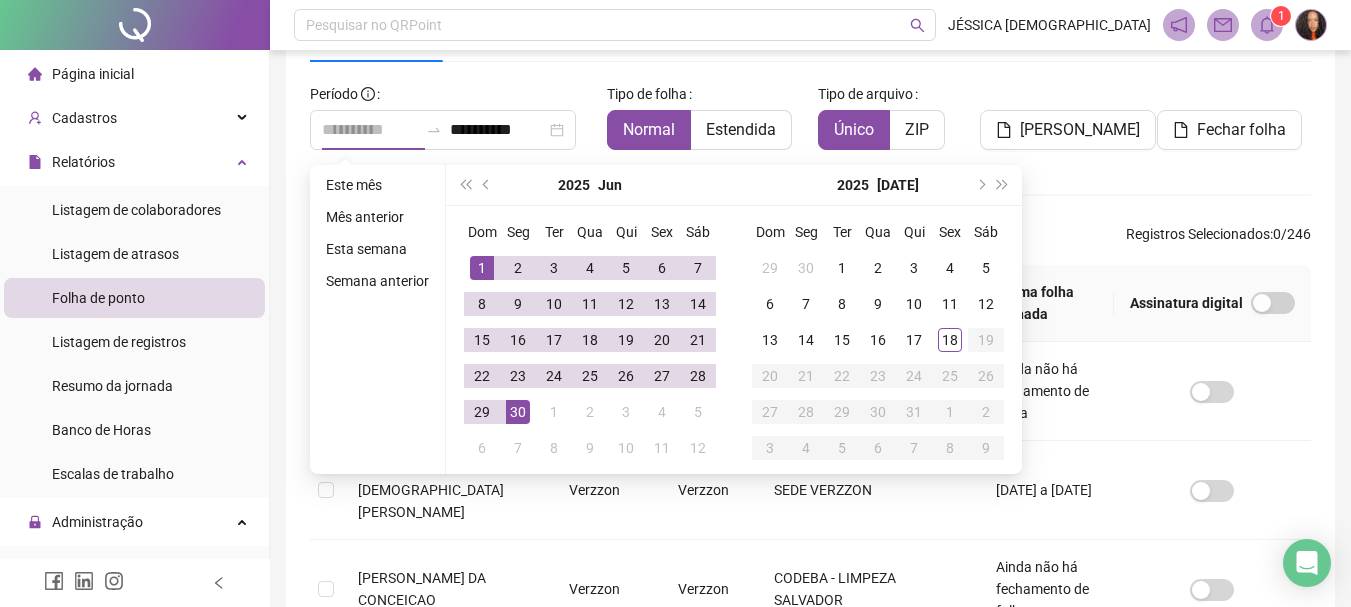 click on "30" at bounding box center (518, 412) 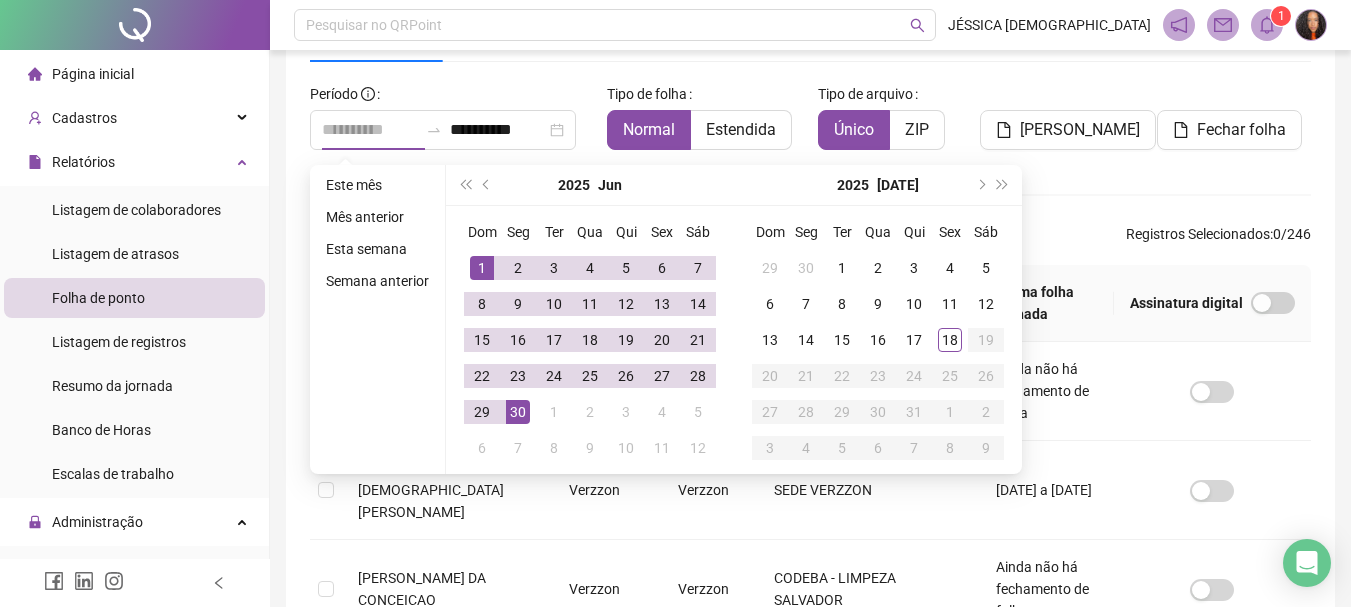 type on "**********" 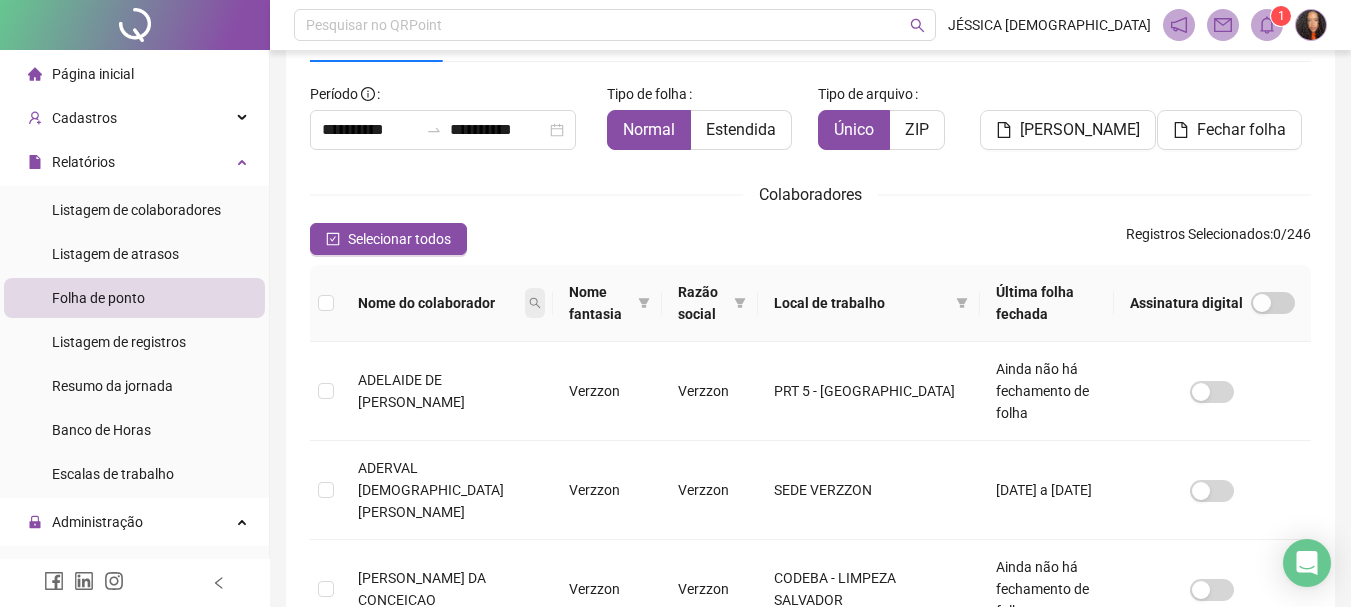 click 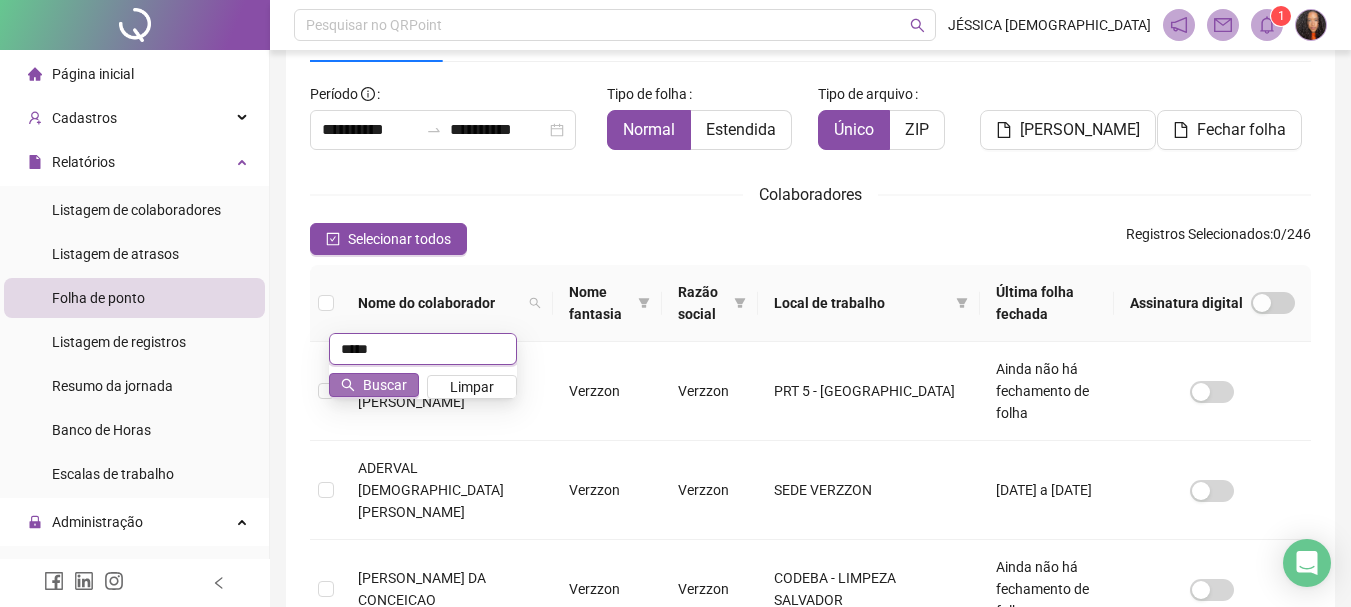 type on "*****" 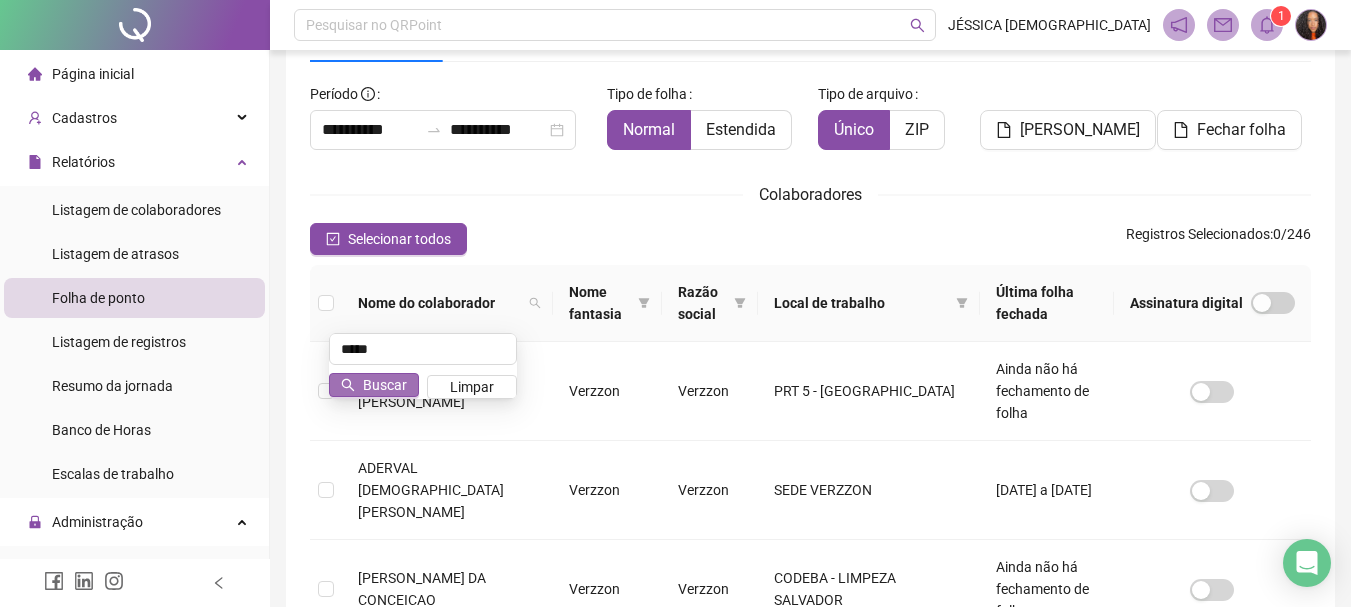click on "Buscar" at bounding box center [385, 385] 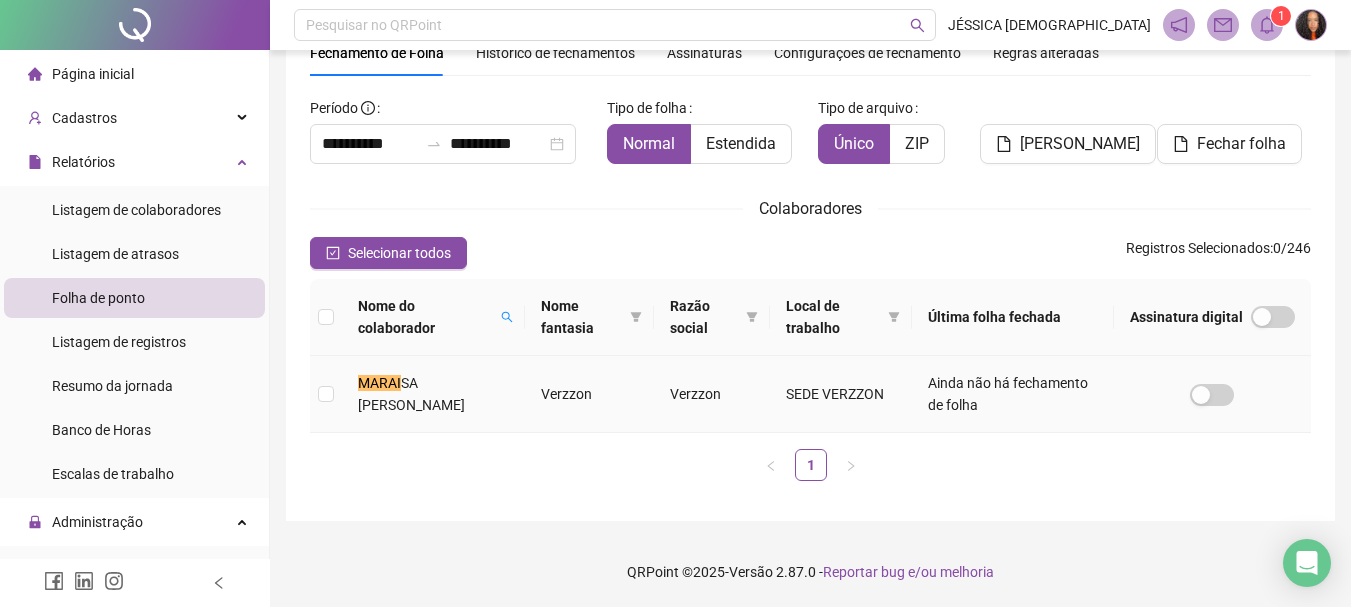 scroll, scrollTop: 92, scrollLeft: 0, axis: vertical 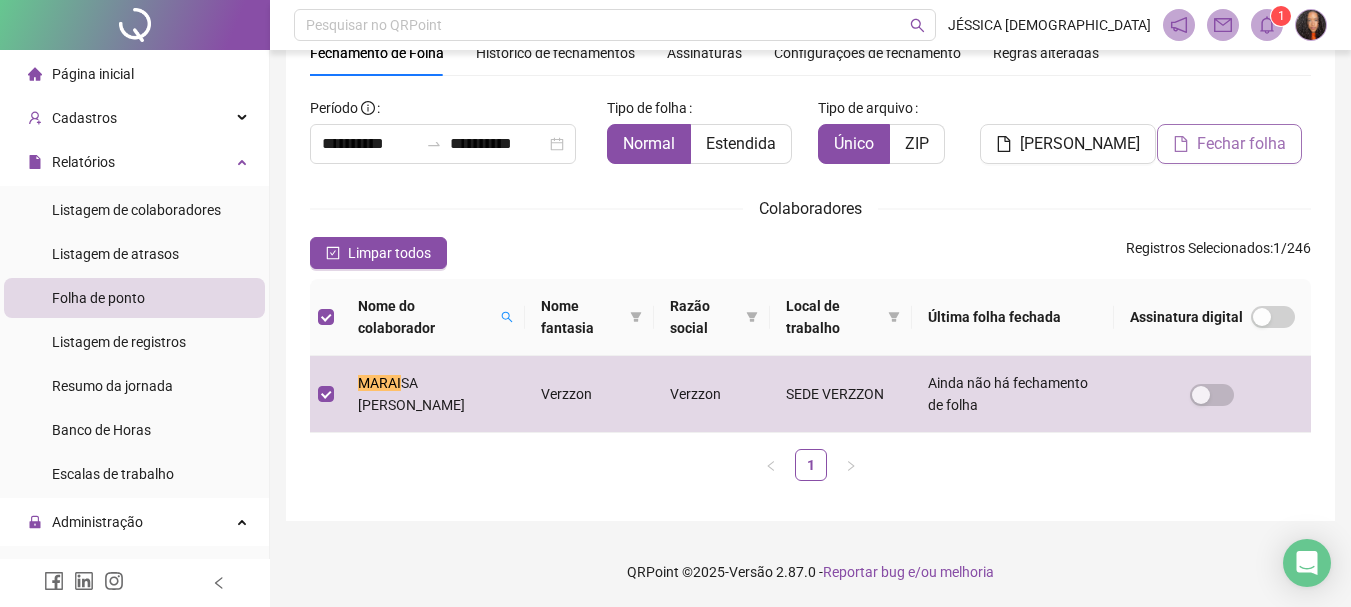 click on "Fechar folha" at bounding box center (1241, 144) 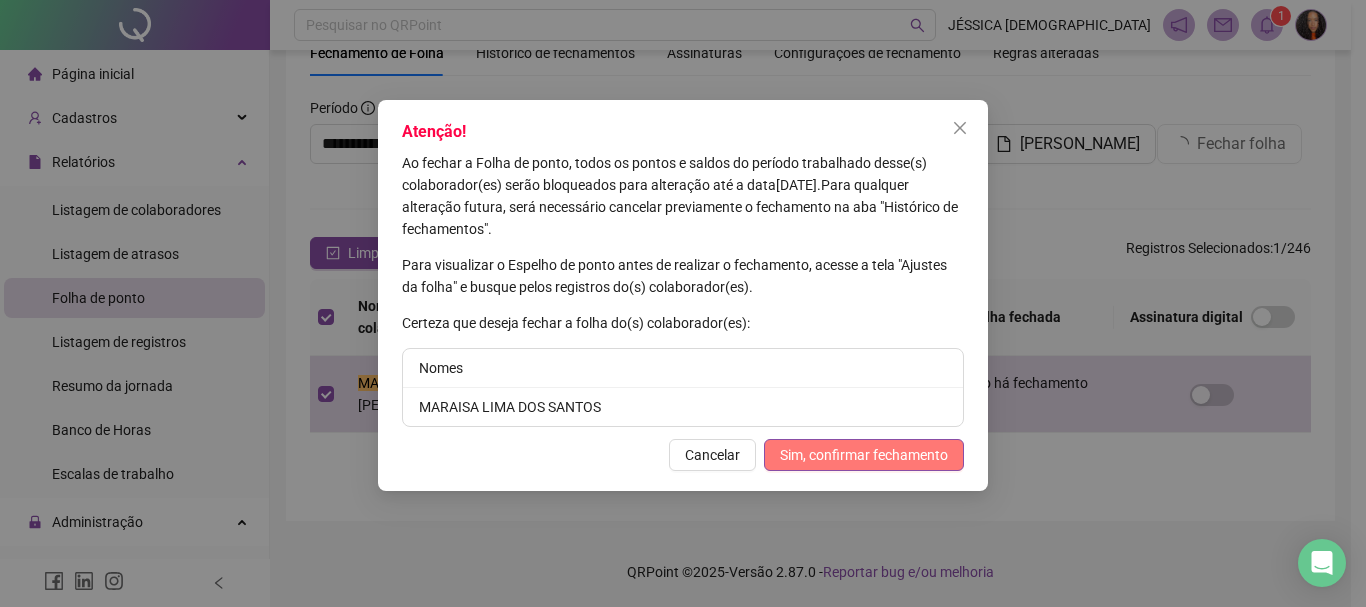 click on "Sim, confirmar fechamento" at bounding box center [864, 455] 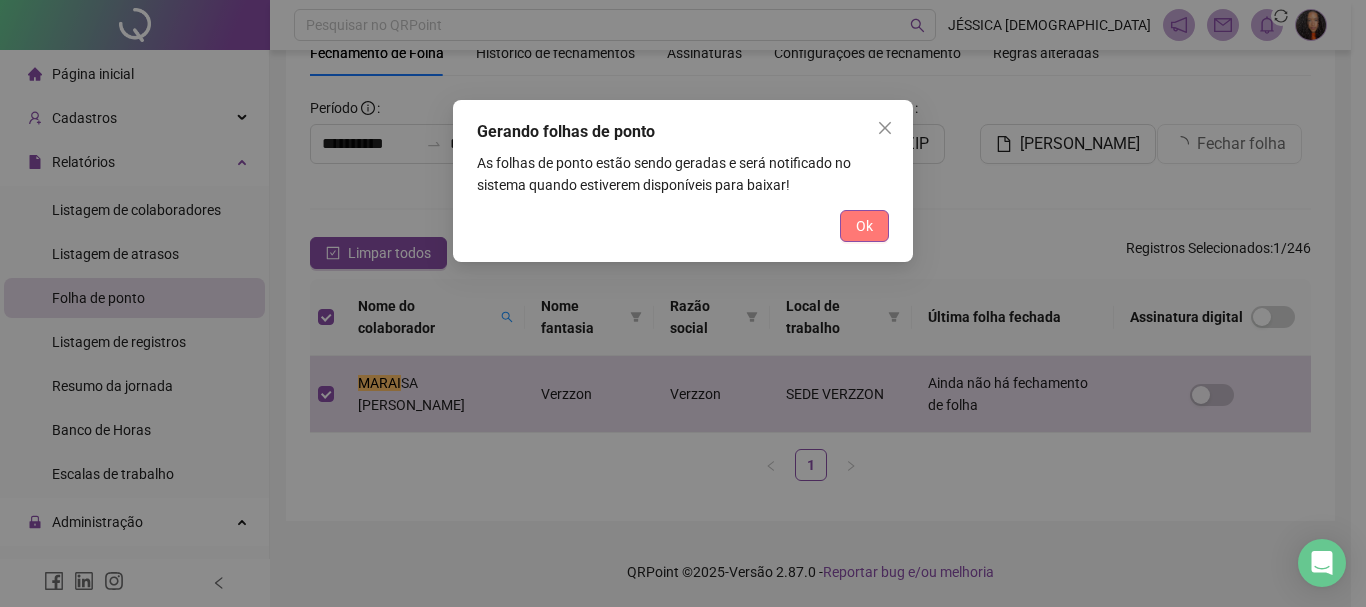 click on "Ok" at bounding box center [864, 226] 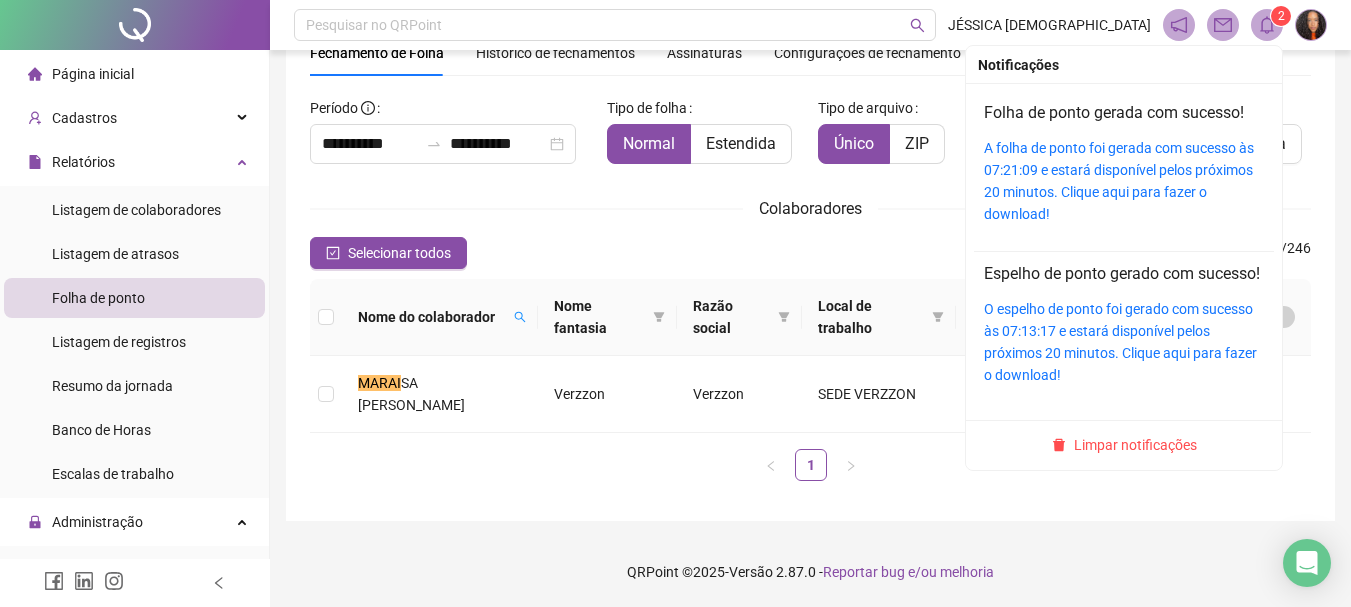 click on "2" at bounding box center (1281, 16) 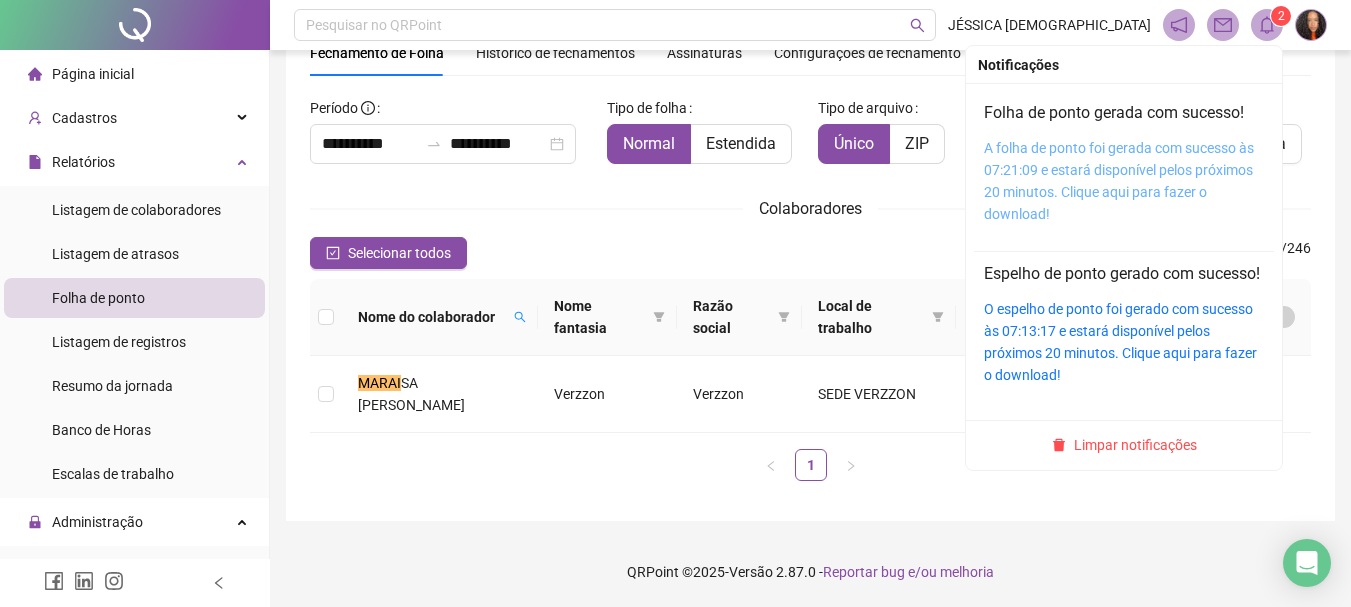 click on "A folha de ponto foi gerada com sucesso às 07:21:09 e estará disponível pelos próximos 20 minutos.
Clique aqui para fazer o download!" at bounding box center (1119, 181) 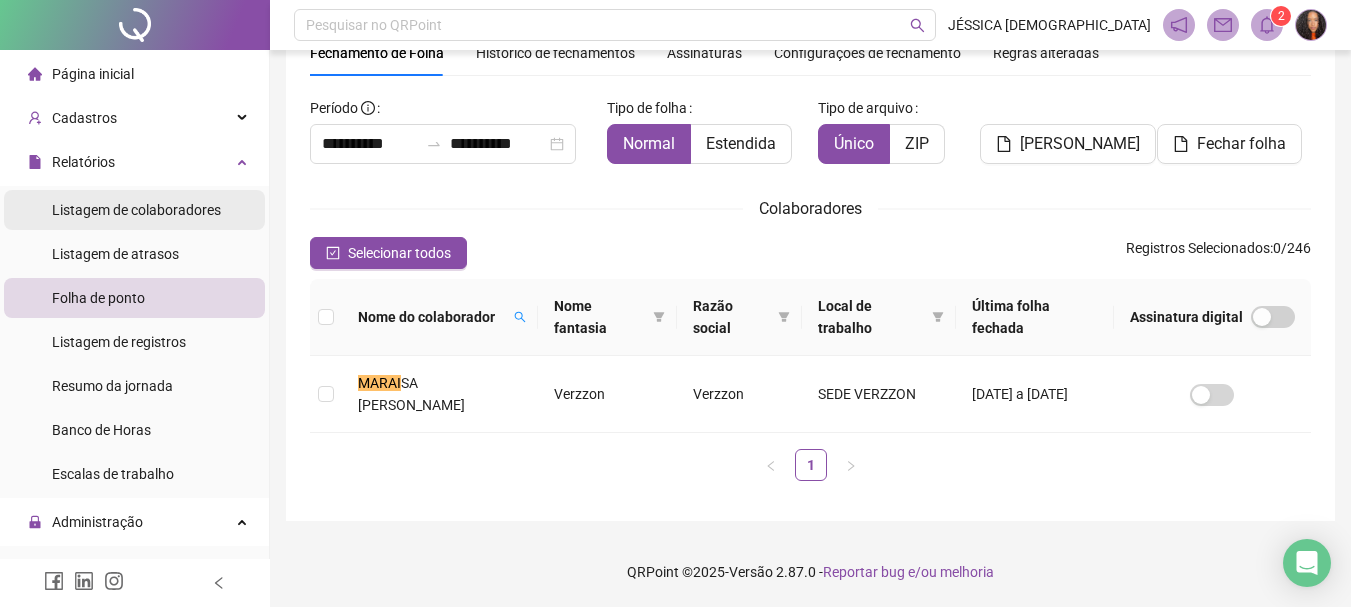 scroll, scrollTop: 0, scrollLeft: 0, axis: both 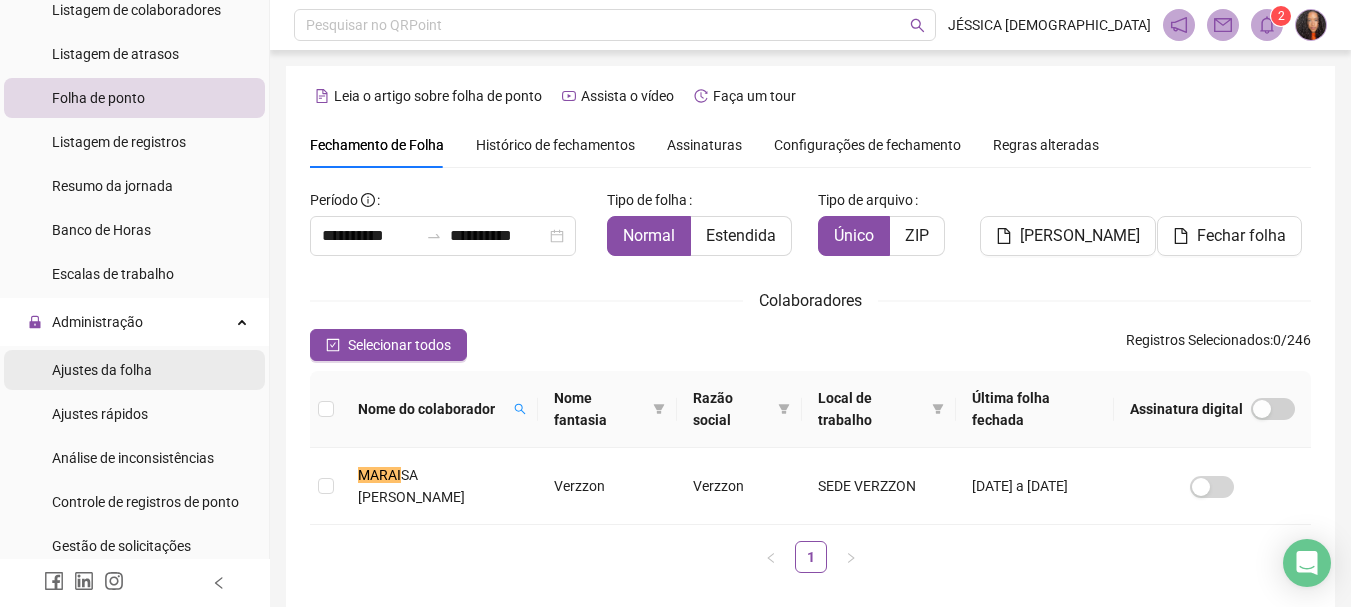 click on "Ajustes da folha" at bounding box center (102, 370) 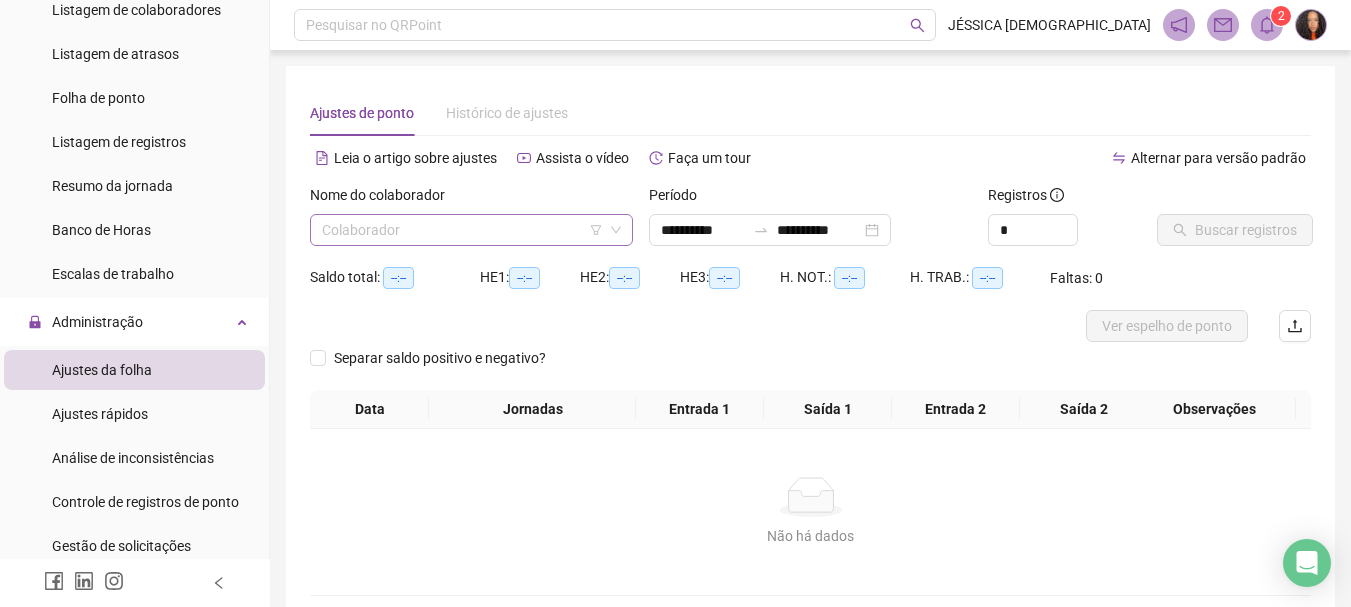 click at bounding box center (465, 230) 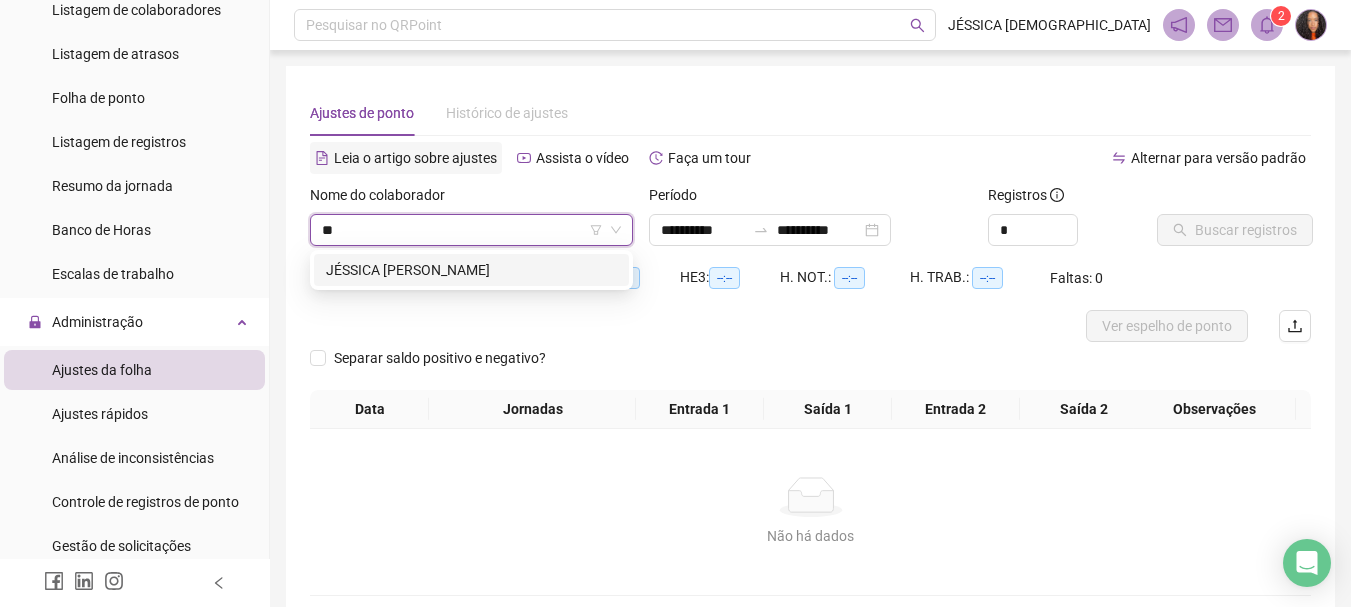 scroll, scrollTop: 0, scrollLeft: 0, axis: both 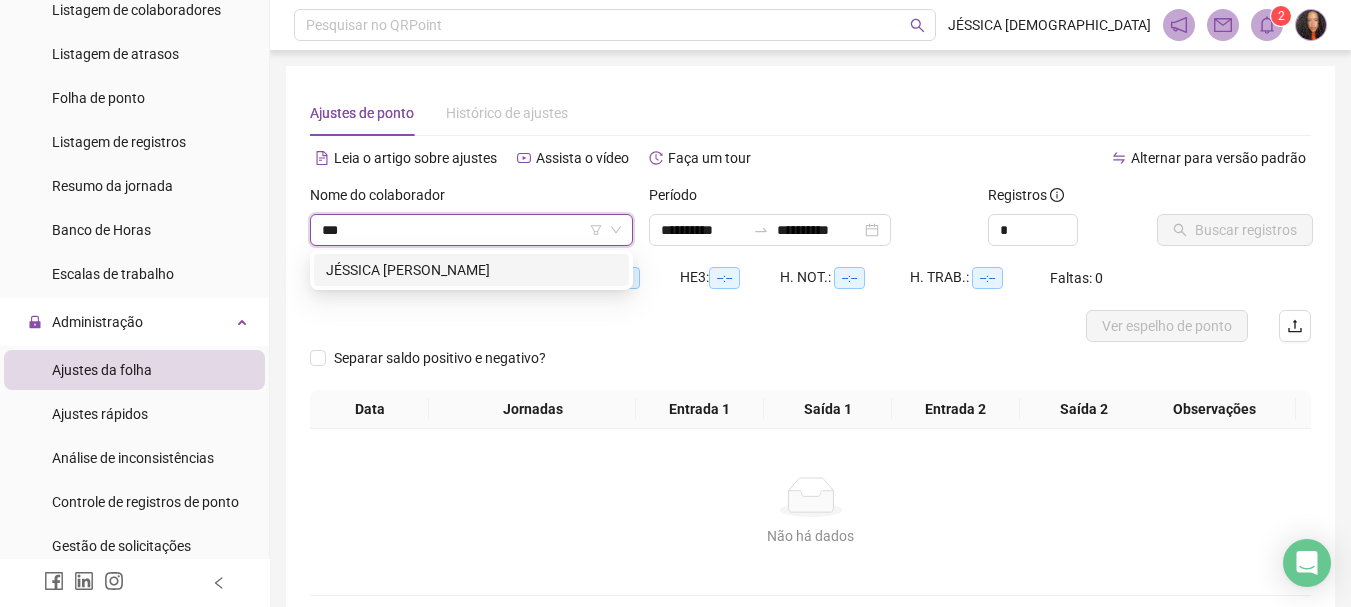 click on "JÉSSICA [PERSON_NAME]" at bounding box center [471, 270] 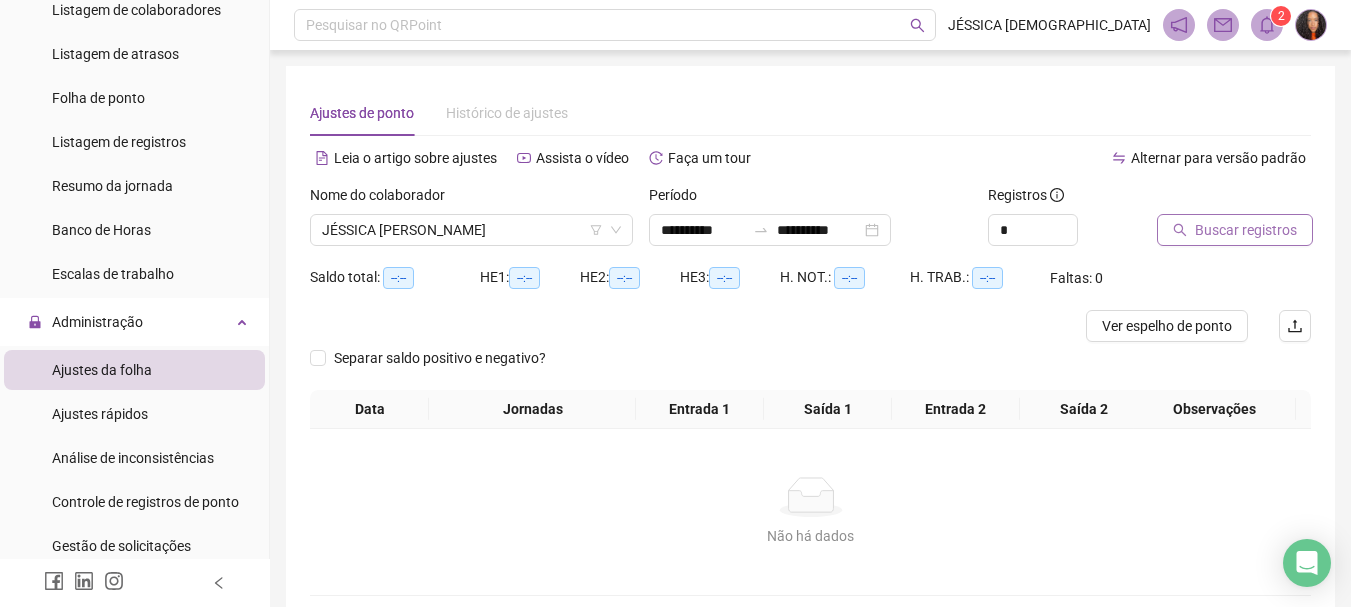 click 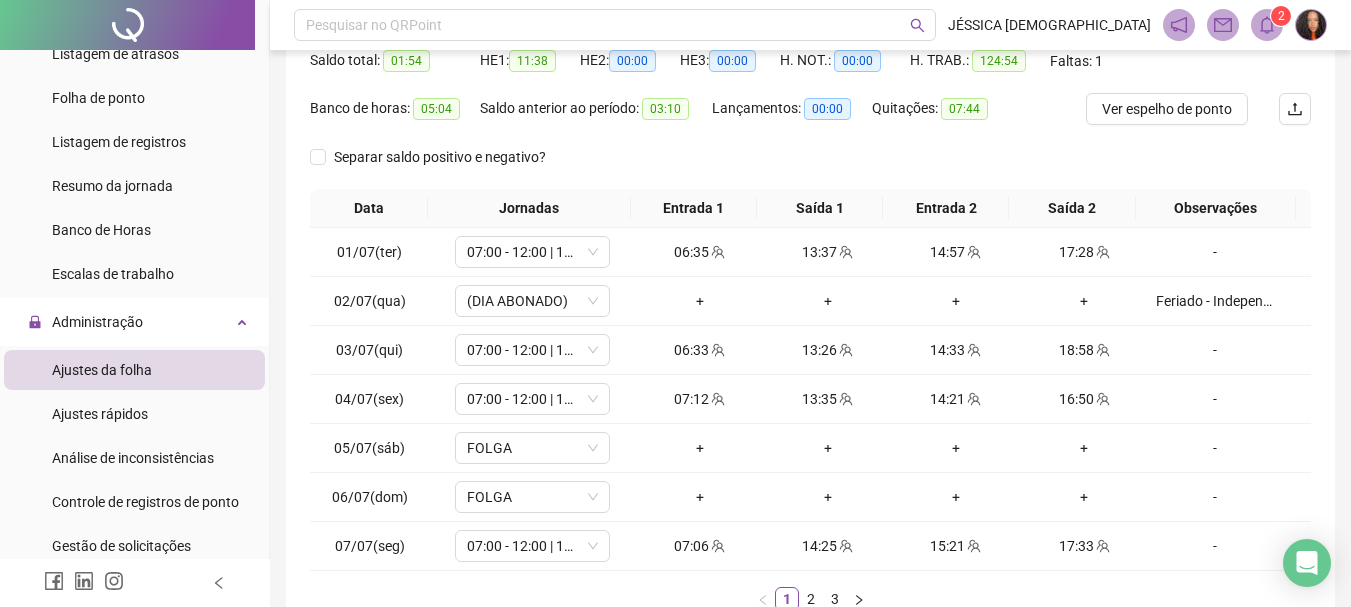 scroll, scrollTop: 347, scrollLeft: 0, axis: vertical 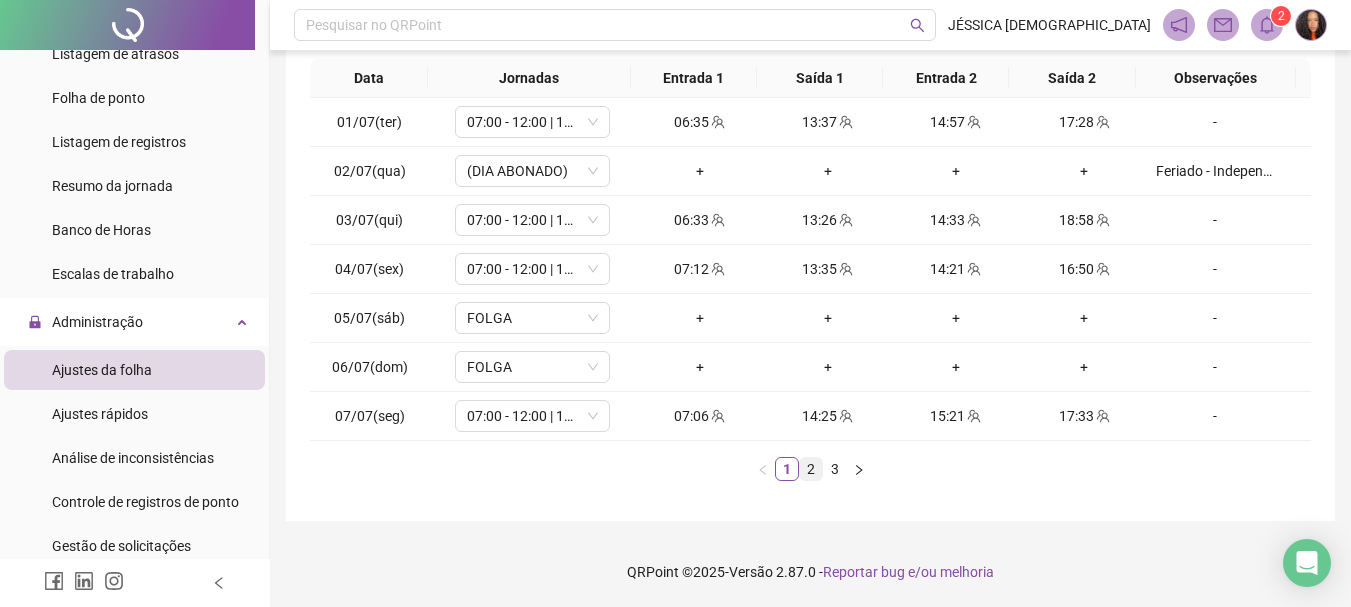click on "2" at bounding box center [811, 469] 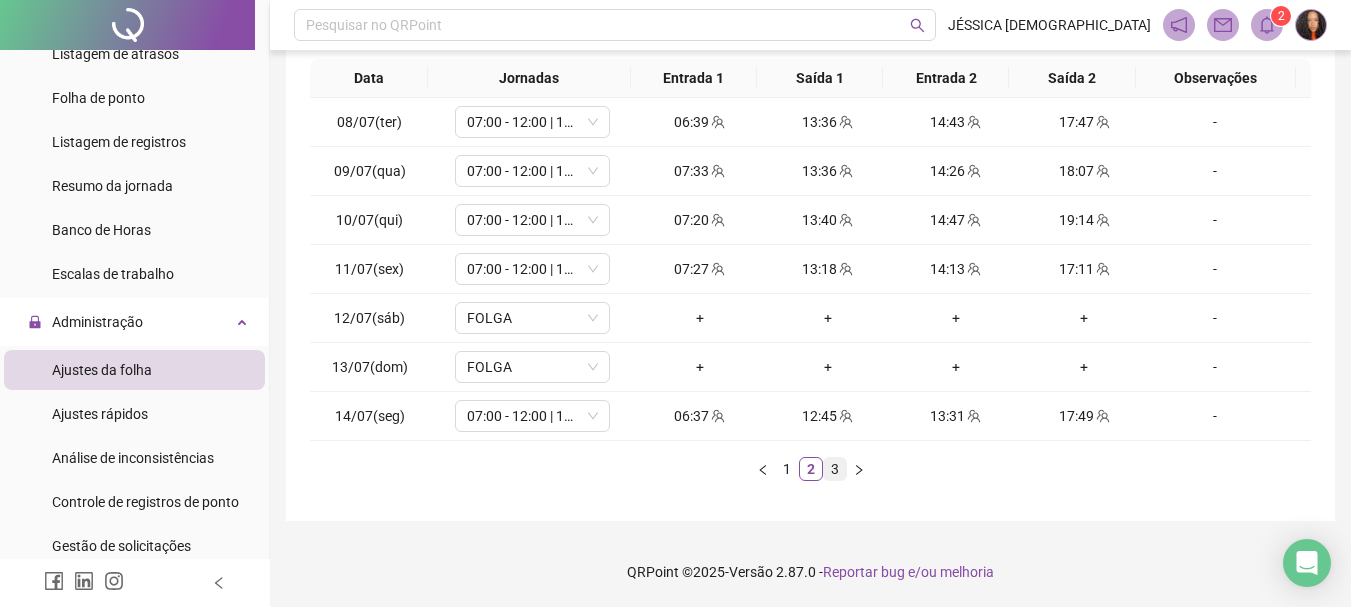 click on "3" at bounding box center [835, 469] 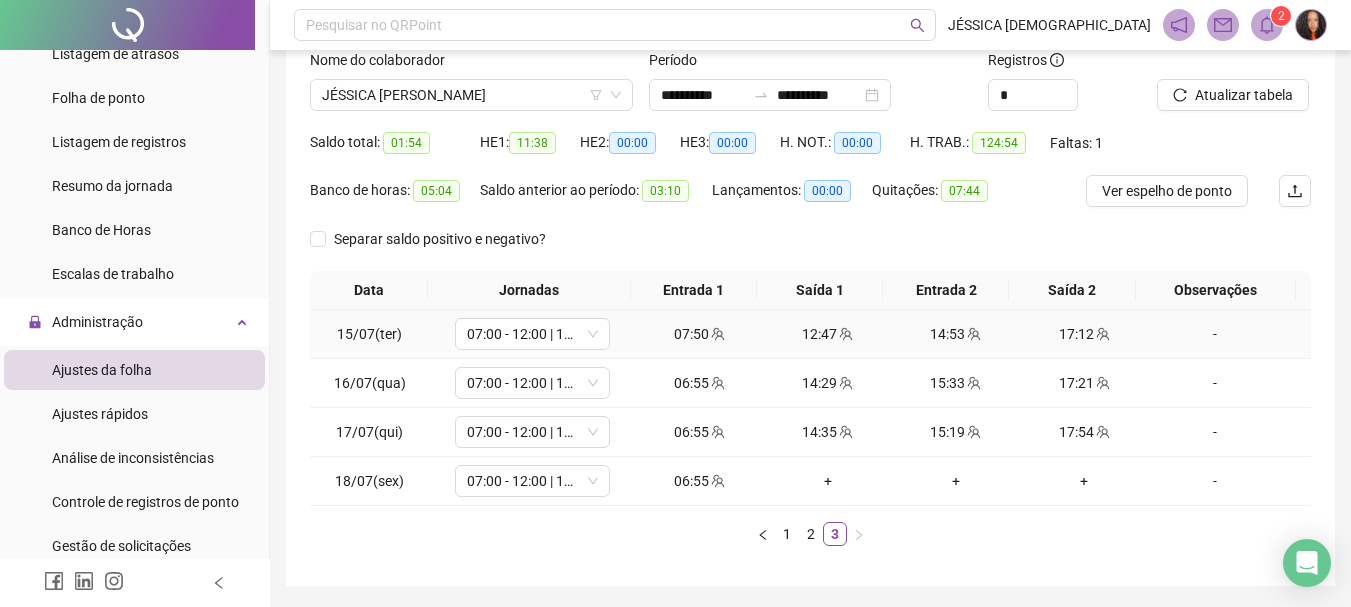 scroll, scrollTop: 100, scrollLeft: 0, axis: vertical 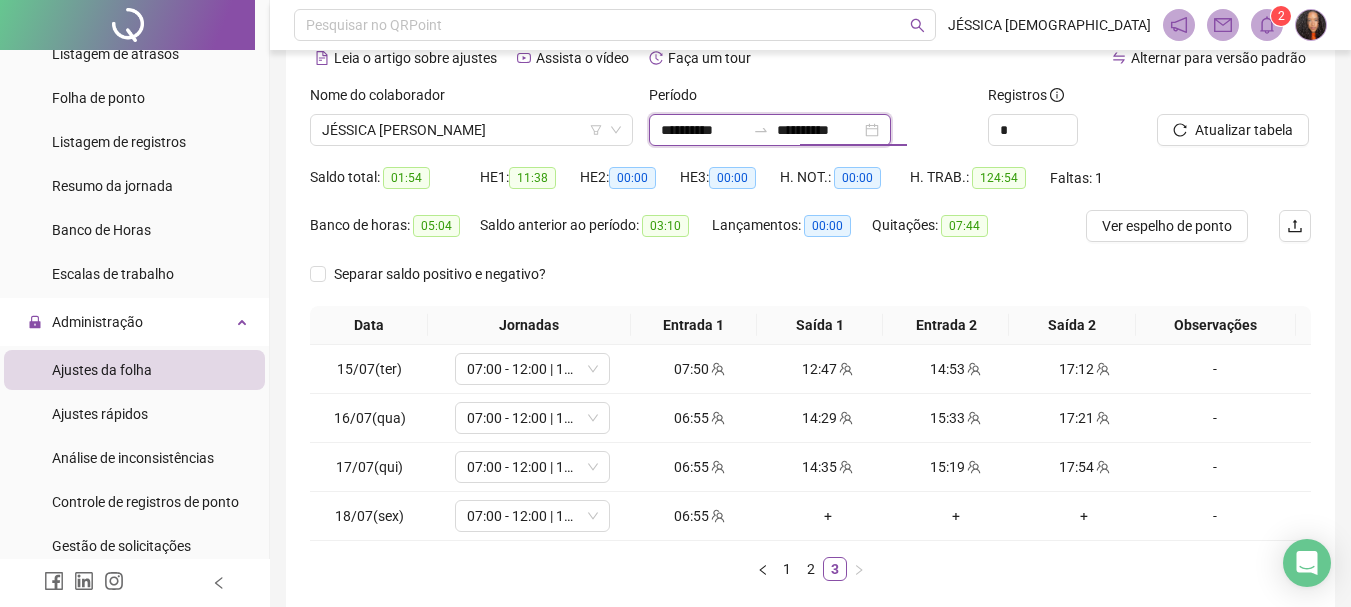 click on "**********" at bounding box center [819, 130] 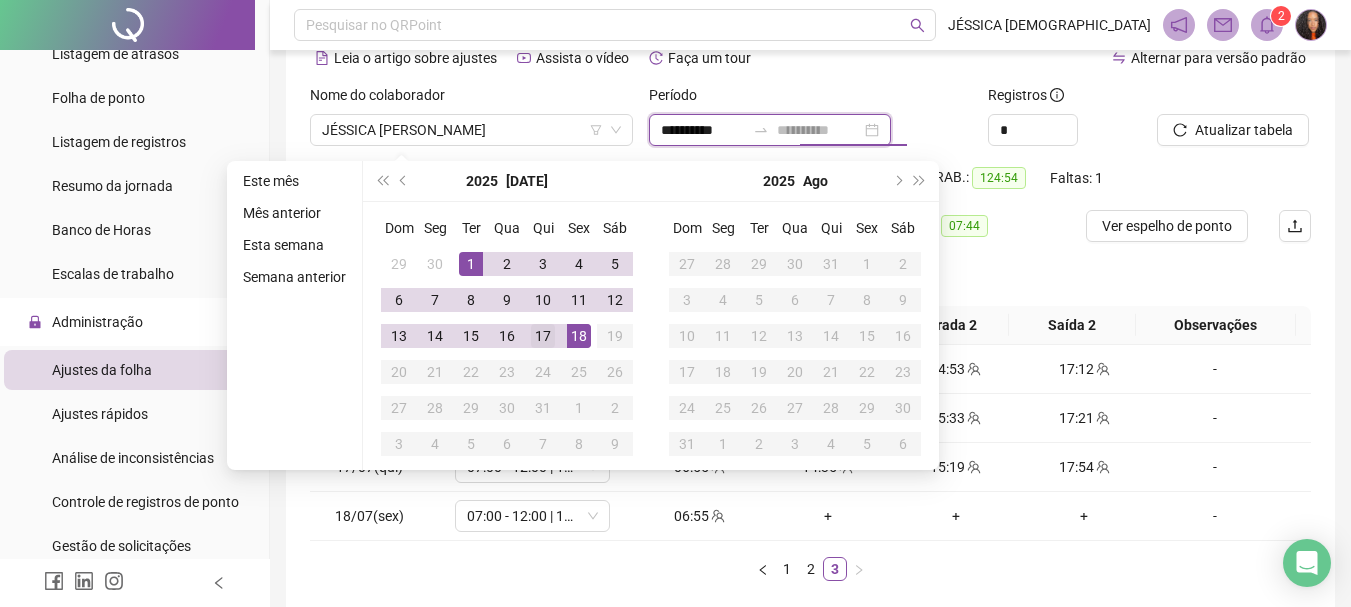 type on "**********" 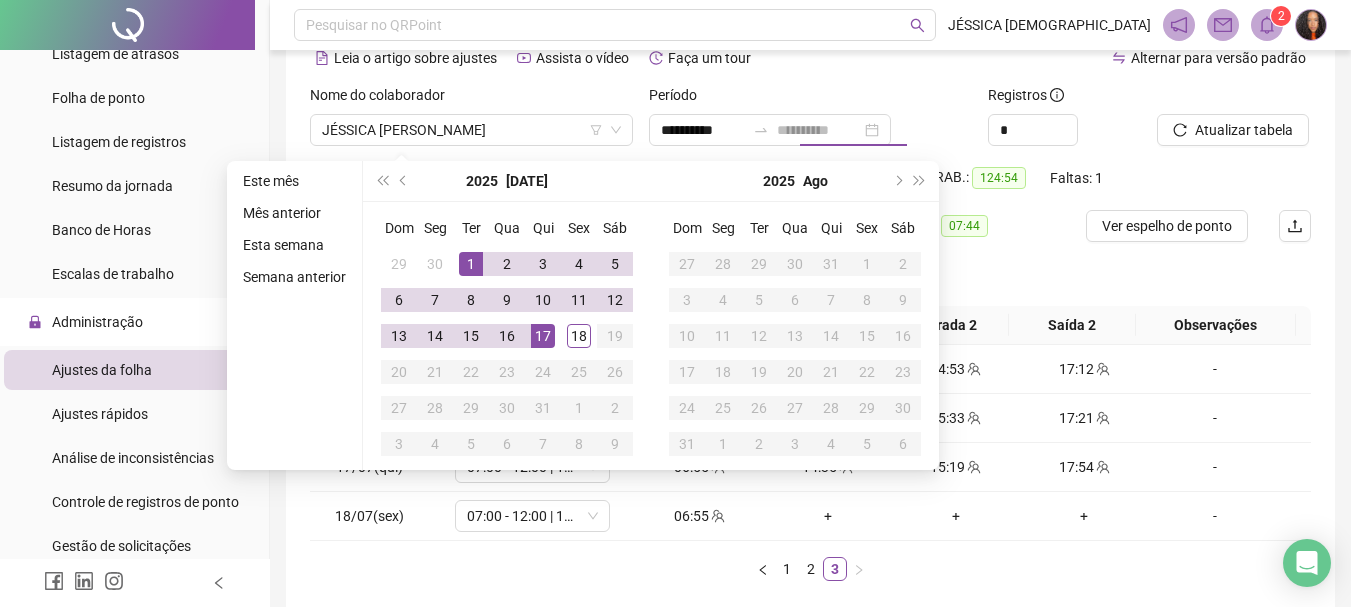 click on "17" at bounding box center (543, 336) 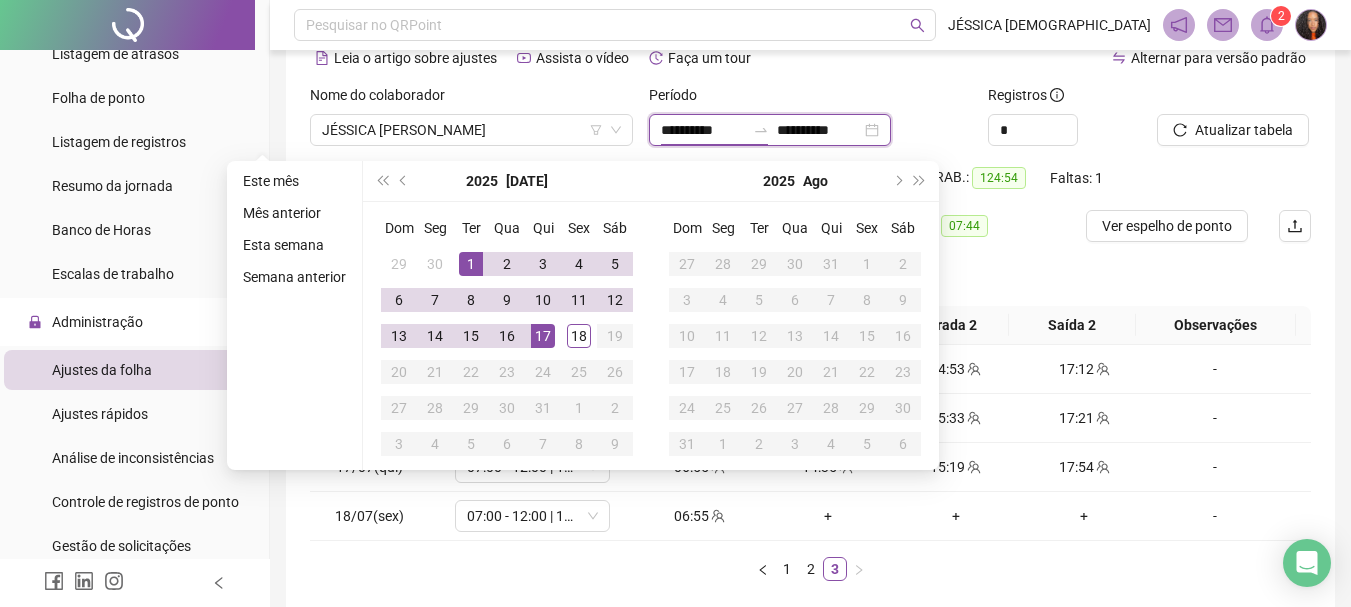 type on "**********" 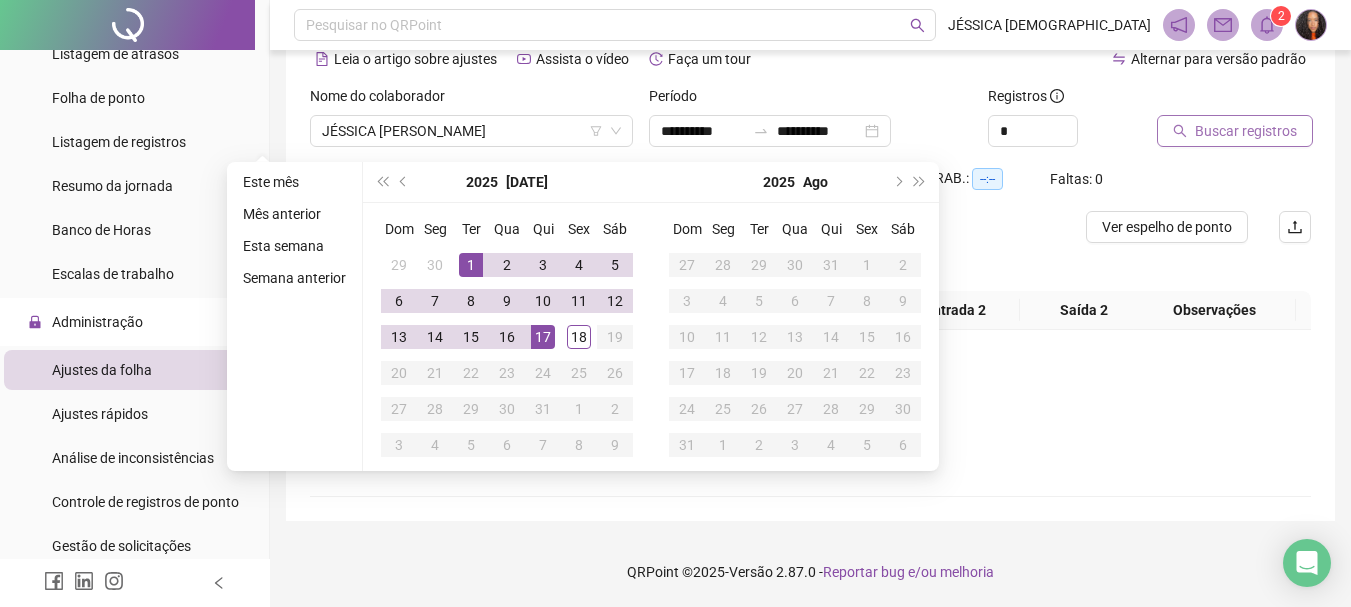 click on "Buscar registros" at bounding box center (1246, 131) 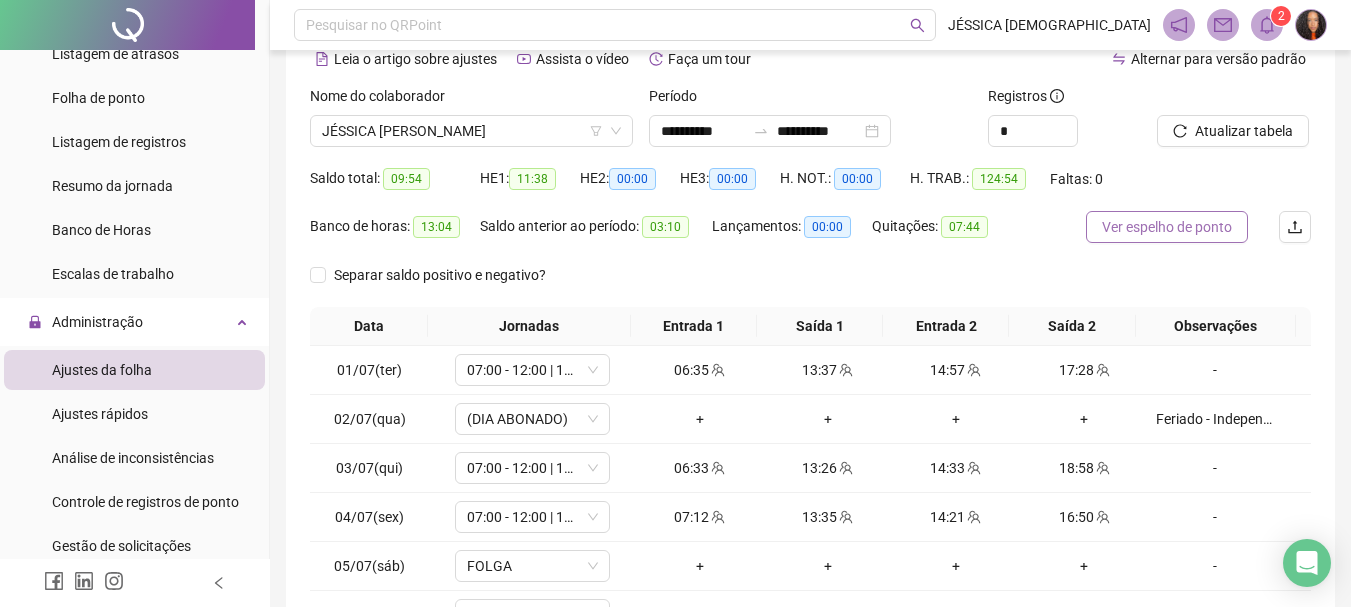 click on "Ver espelho de ponto" at bounding box center [1167, 227] 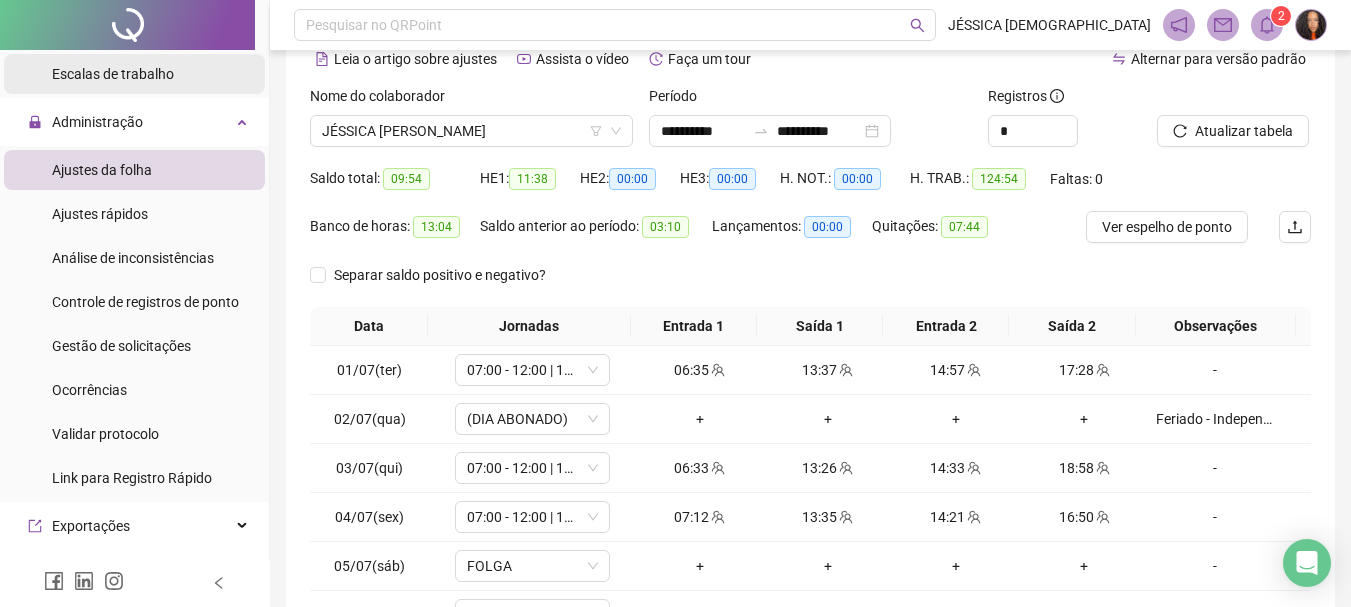 scroll, scrollTop: 0, scrollLeft: 0, axis: both 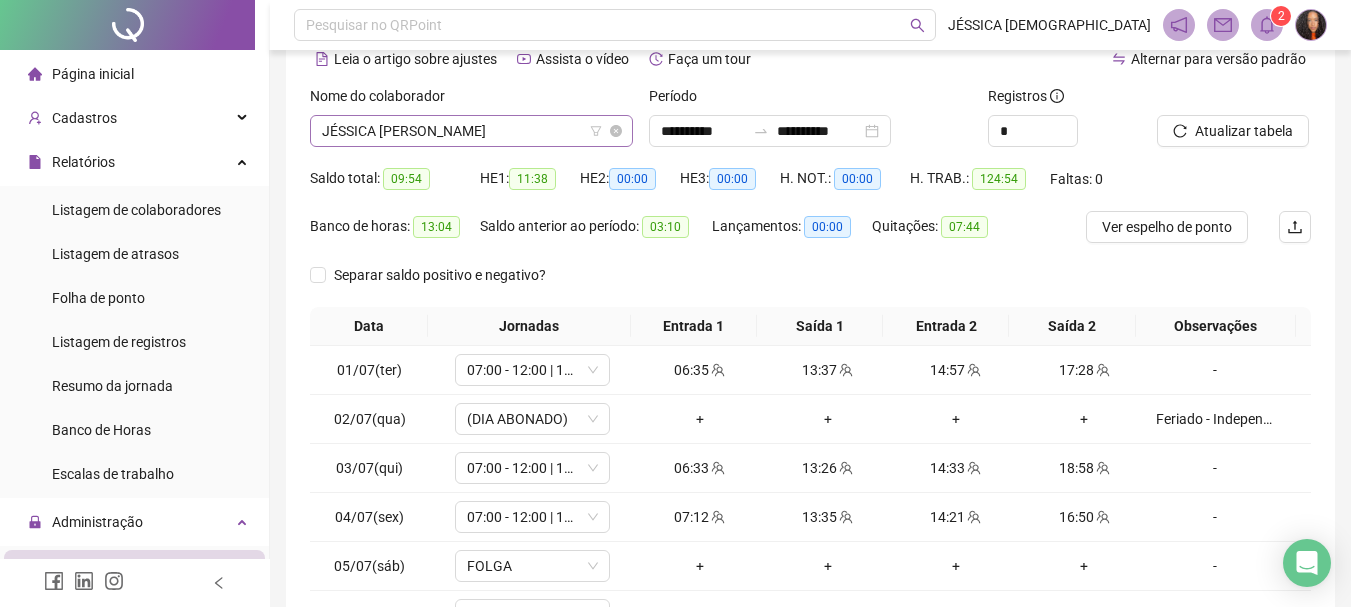 click on "JÉSSICA [PERSON_NAME]" at bounding box center [471, 131] 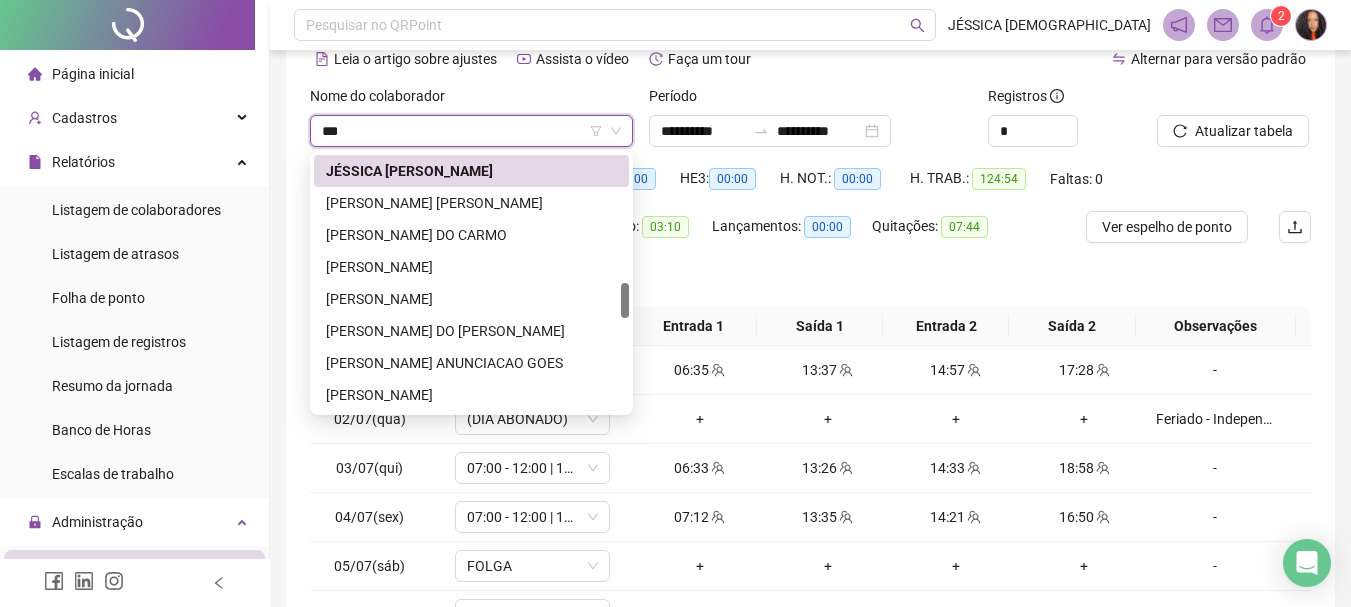 scroll, scrollTop: 0, scrollLeft: 0, axis: both 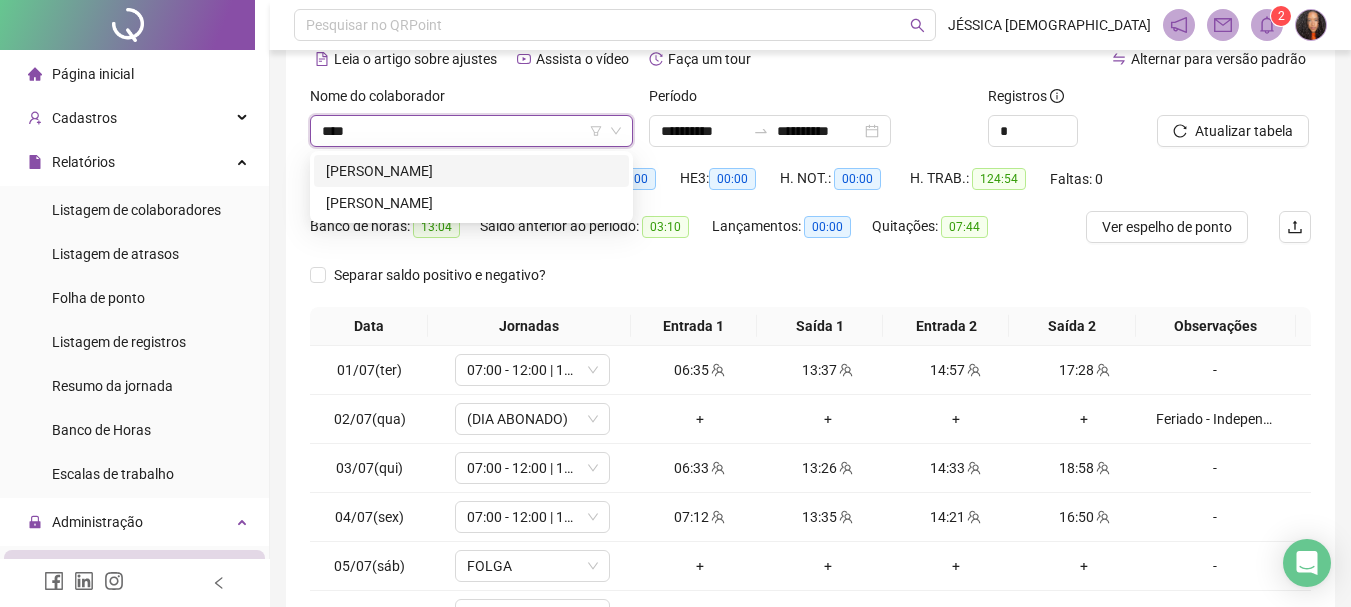 type on "*****" 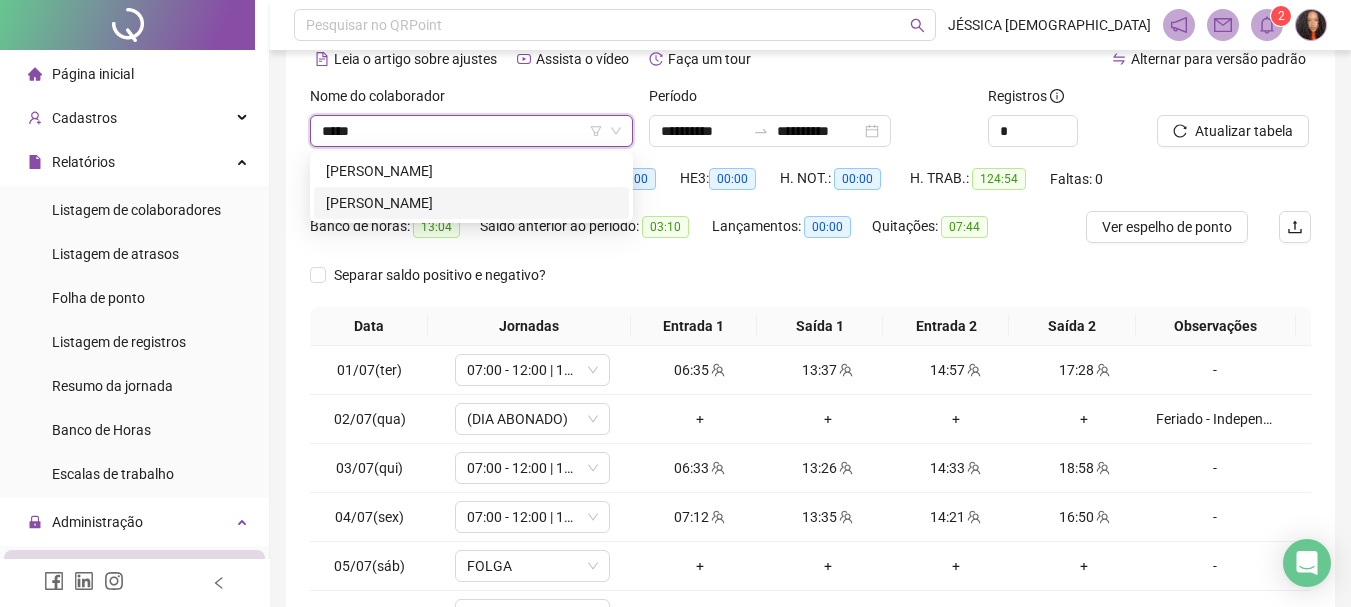 click on "[PERSON_NAME]" at bounding box center [471, 203] 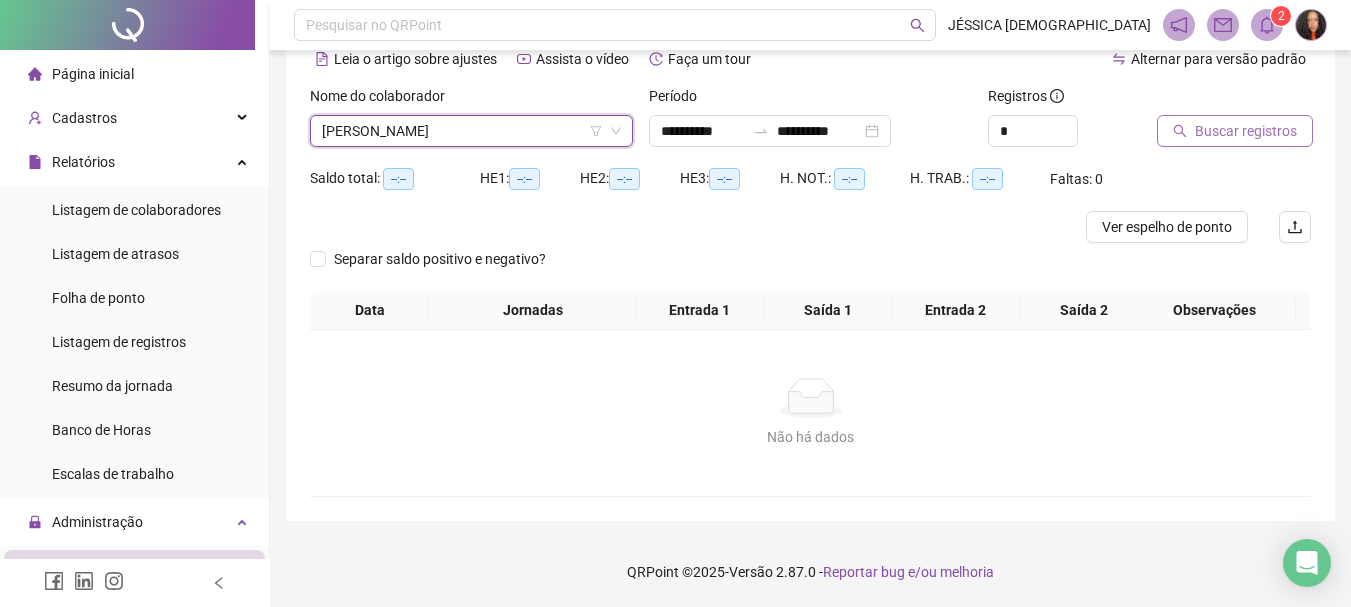 click on "Buscar registros" at bounding box center [1235, 131] 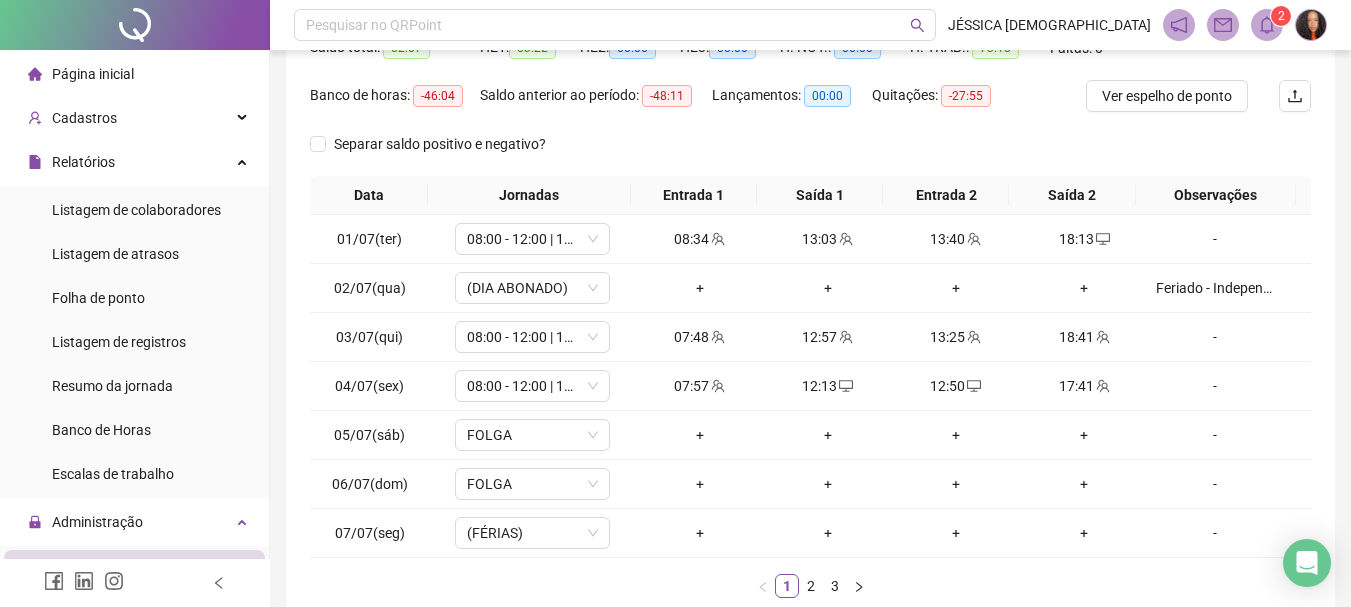 scroll, scrollTop: 299, scrollLeft: 0, axis: vertical 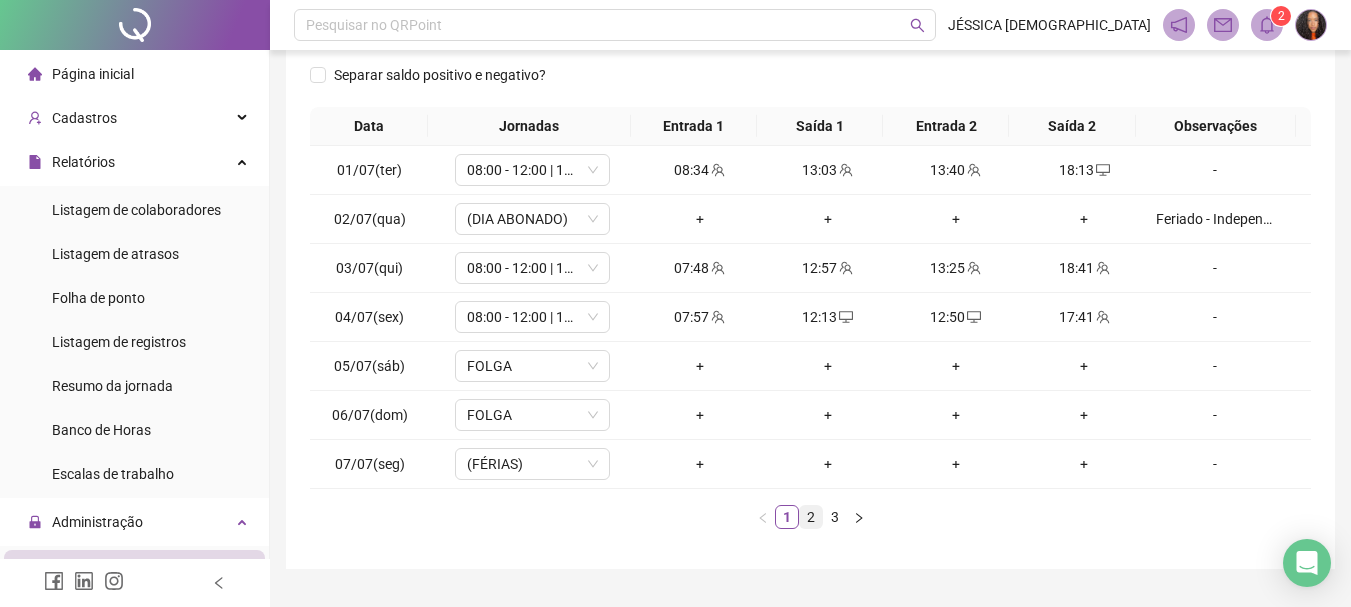 click on "2" at bounding box center (811, 517) 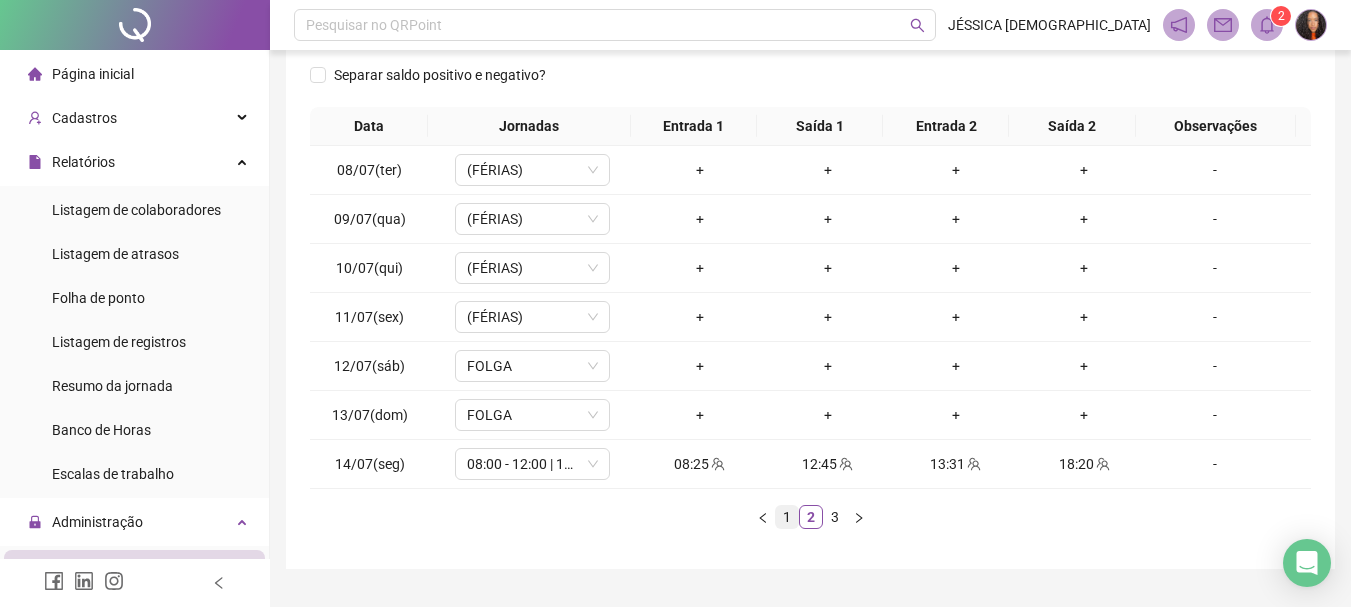 click on "1" at bounding box center [787, 517] 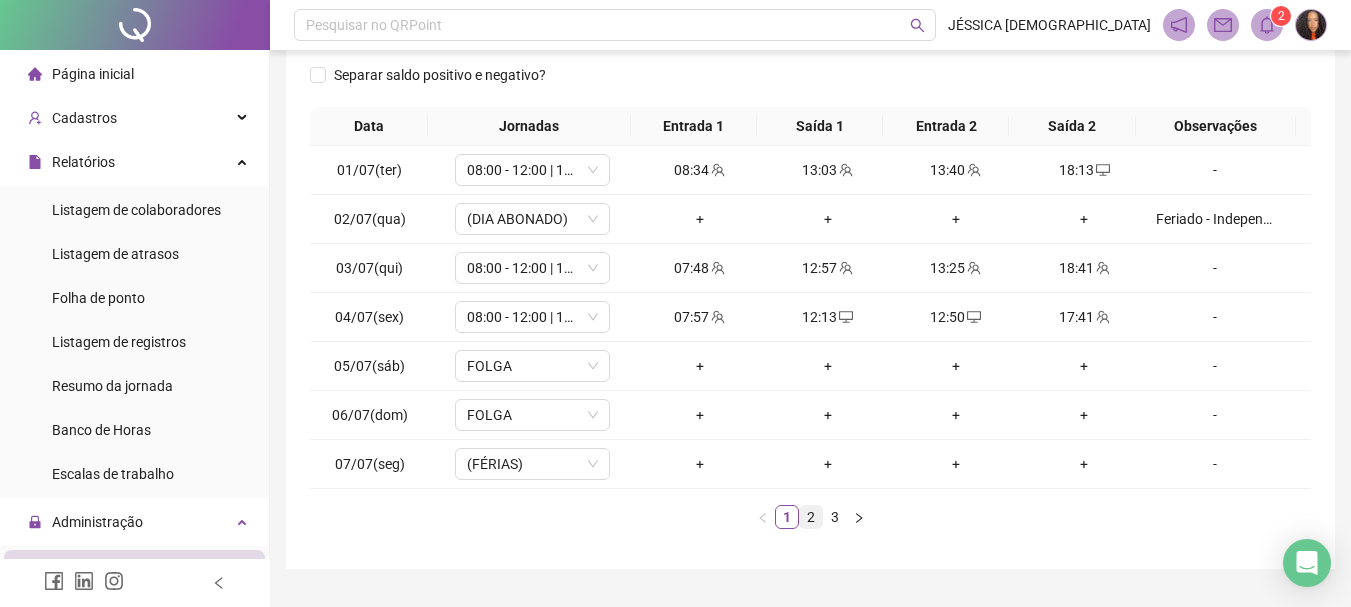 click on "2" at bounding box center [811, 517] 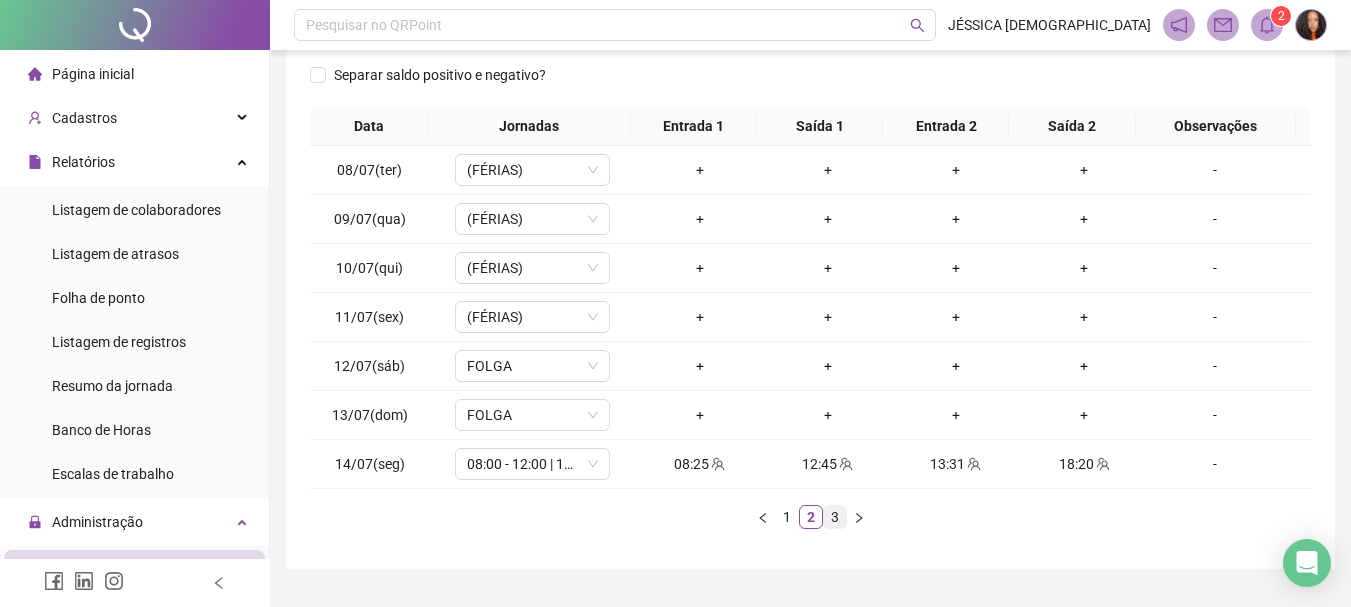 click on "3" at bounding box center (835, 517) 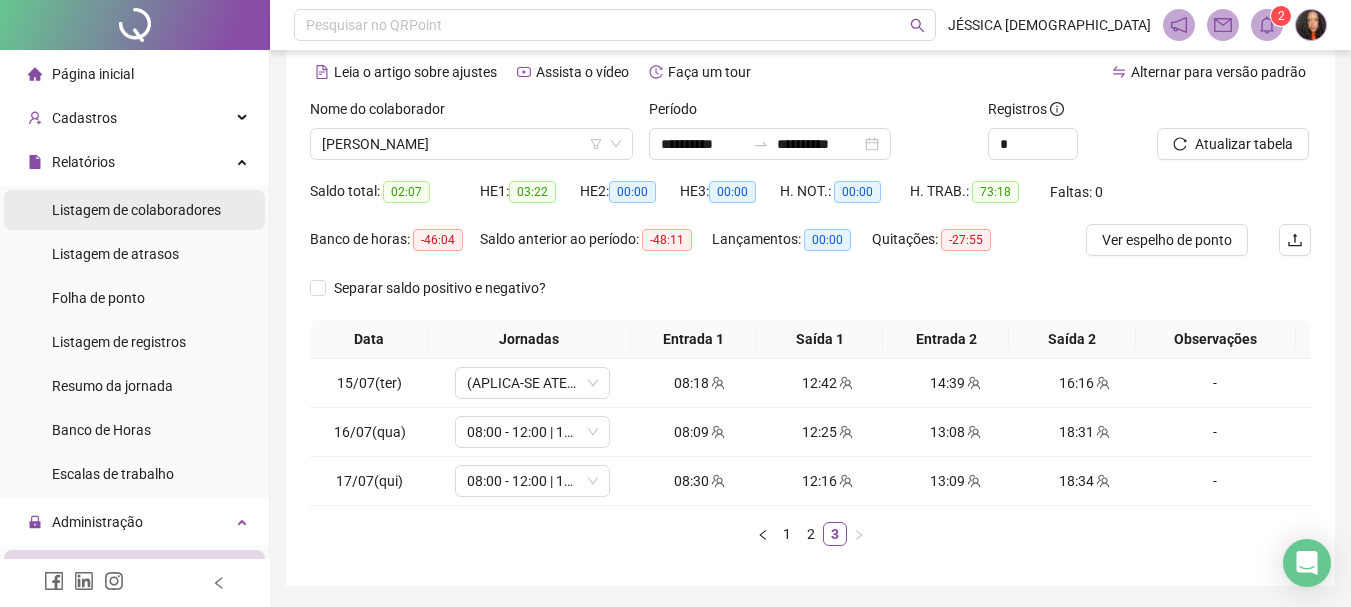 scroll, scrollTop: 51, scrollLeft: 0, axis: vertical 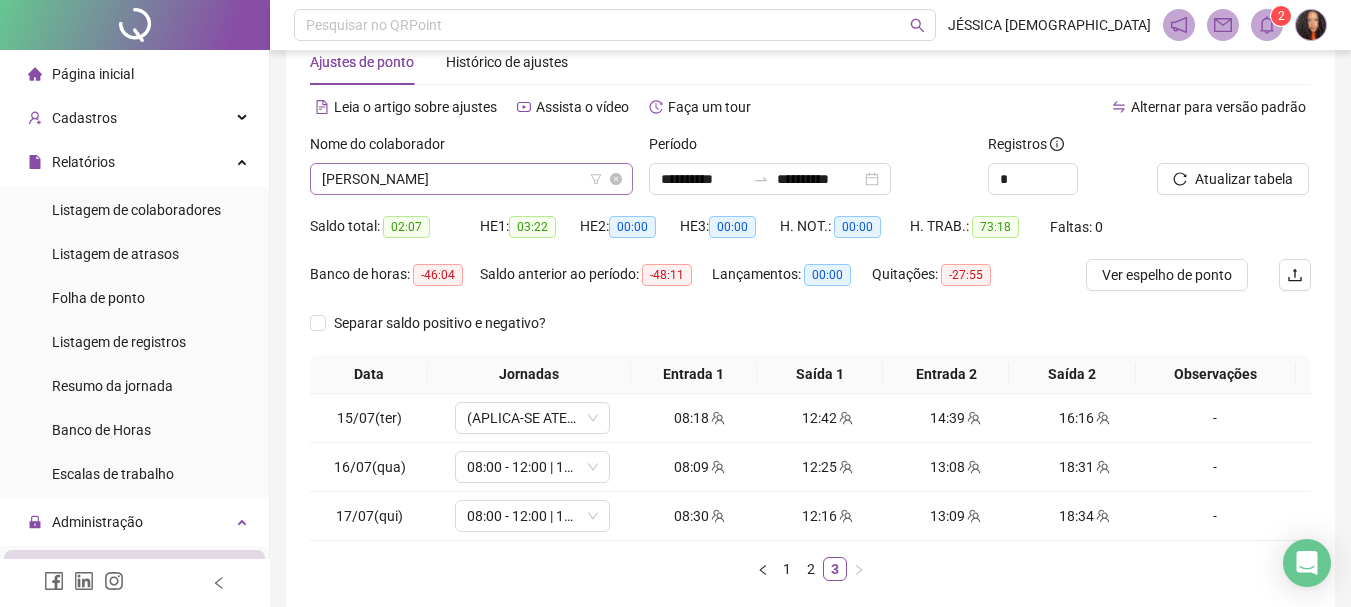 click on "[PERSON_NAME]" at bounding box center (471, 179) 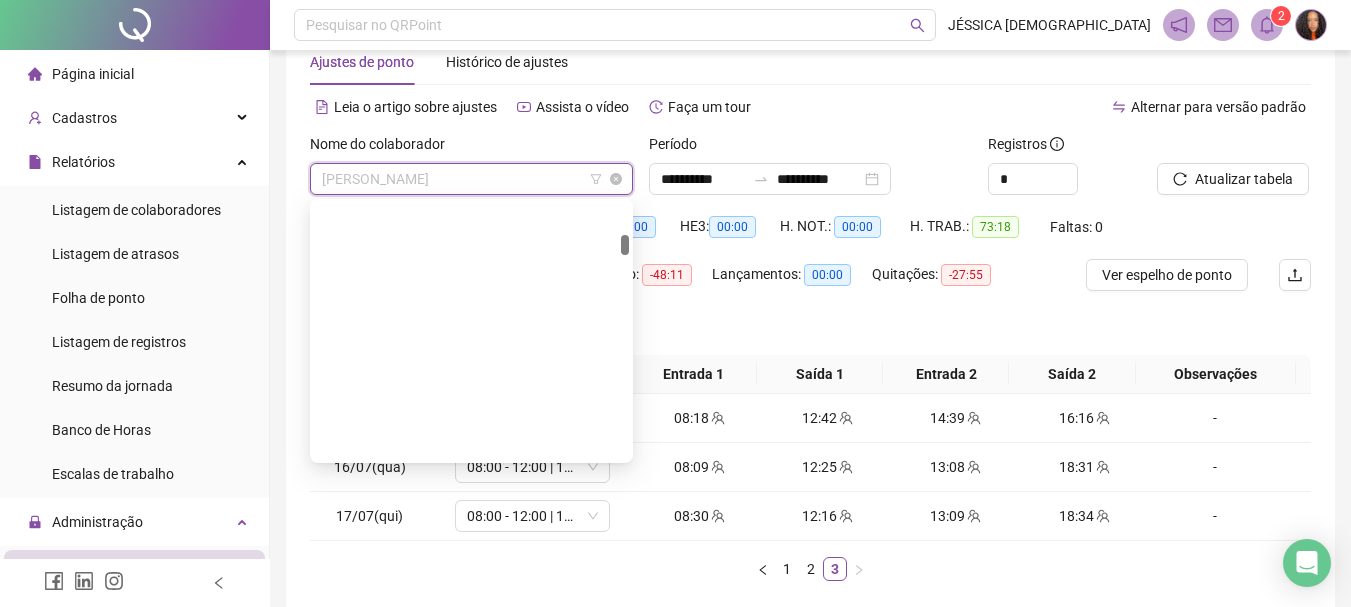 scroll, scrollTop: 1024, scrollLeft: 0, axis: vertical 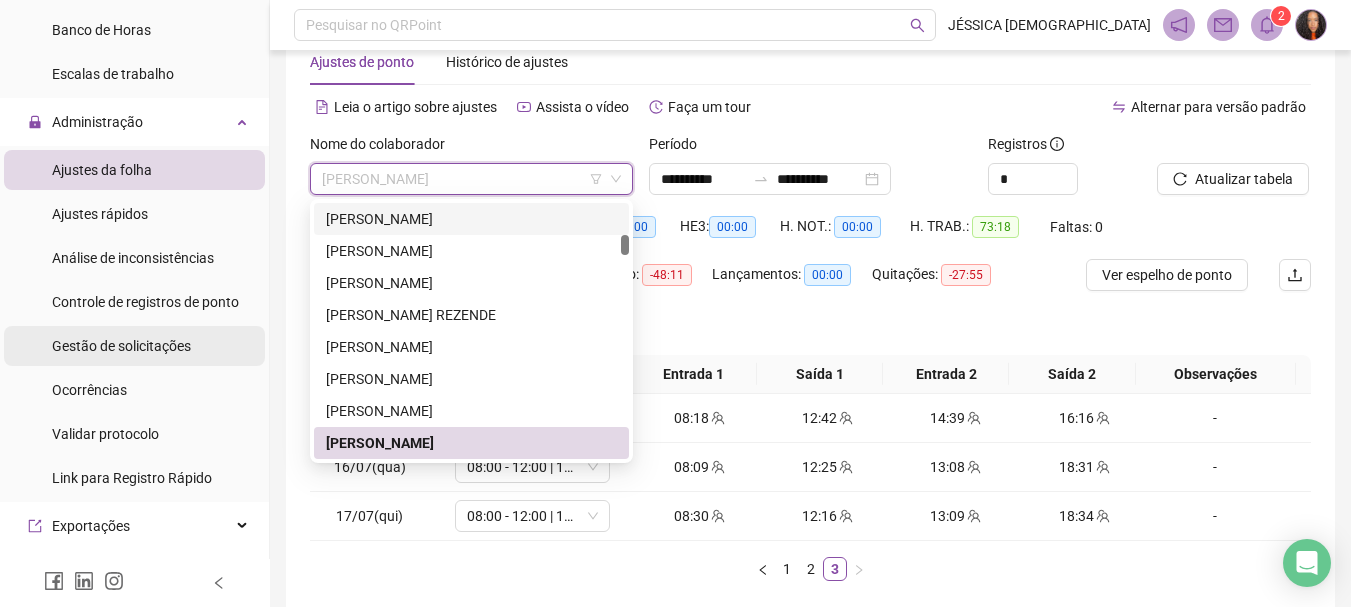click on "Gestão de solicitações" at bounding box center (121, 346) 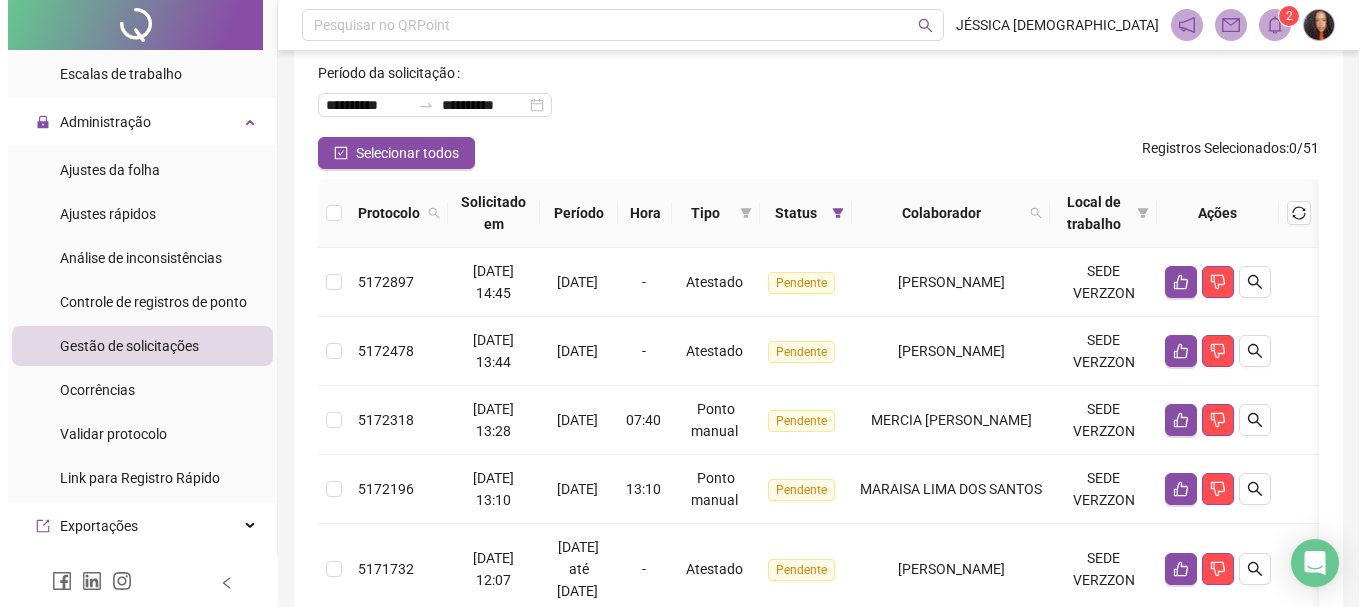 scroll, scrollTop: 200, scrollLeft: 0, axis: vertical 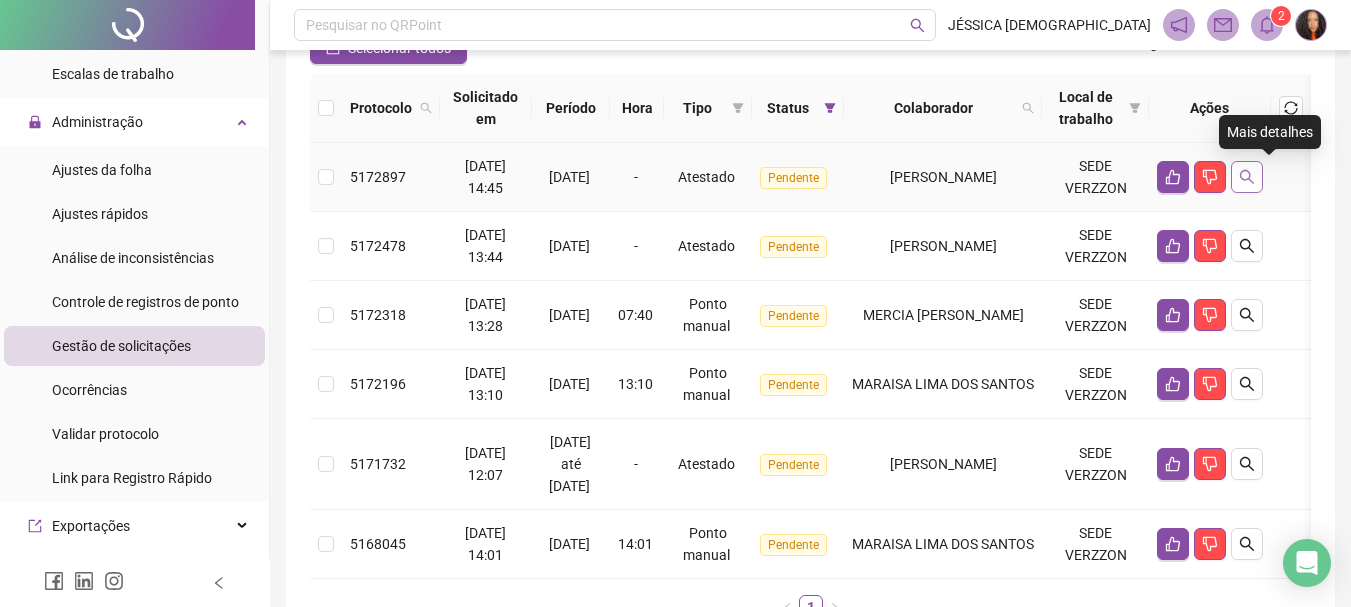 click 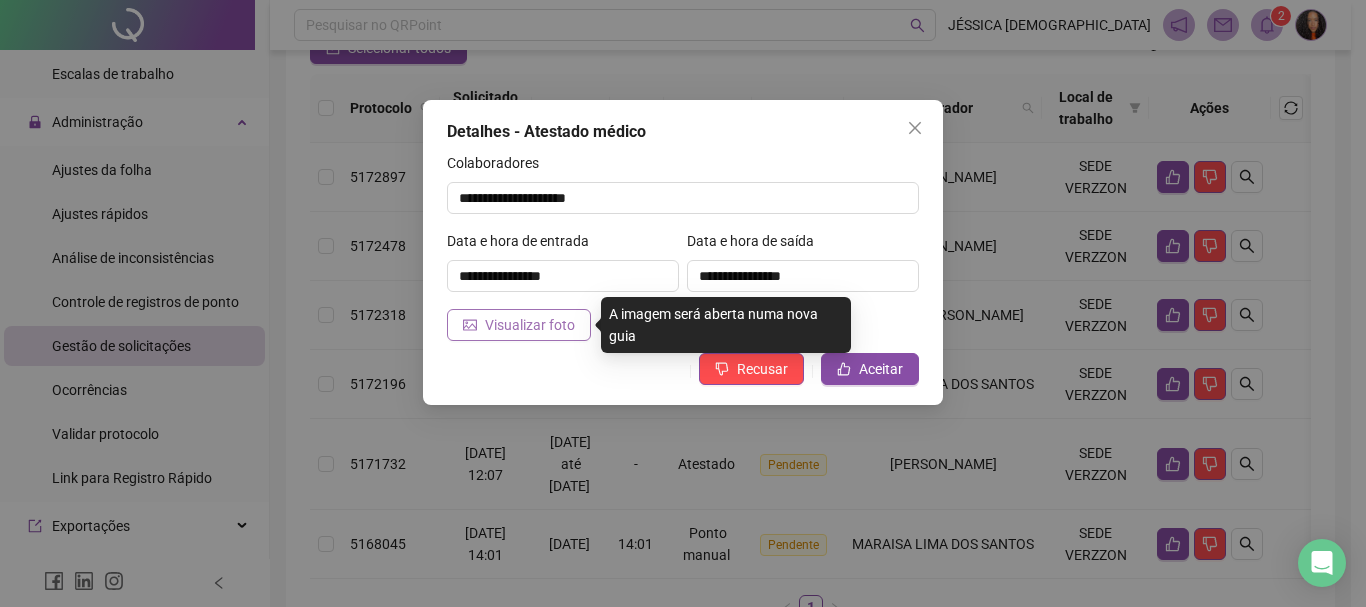 click on "Visualizar foto" at bounding box center [530, 325] 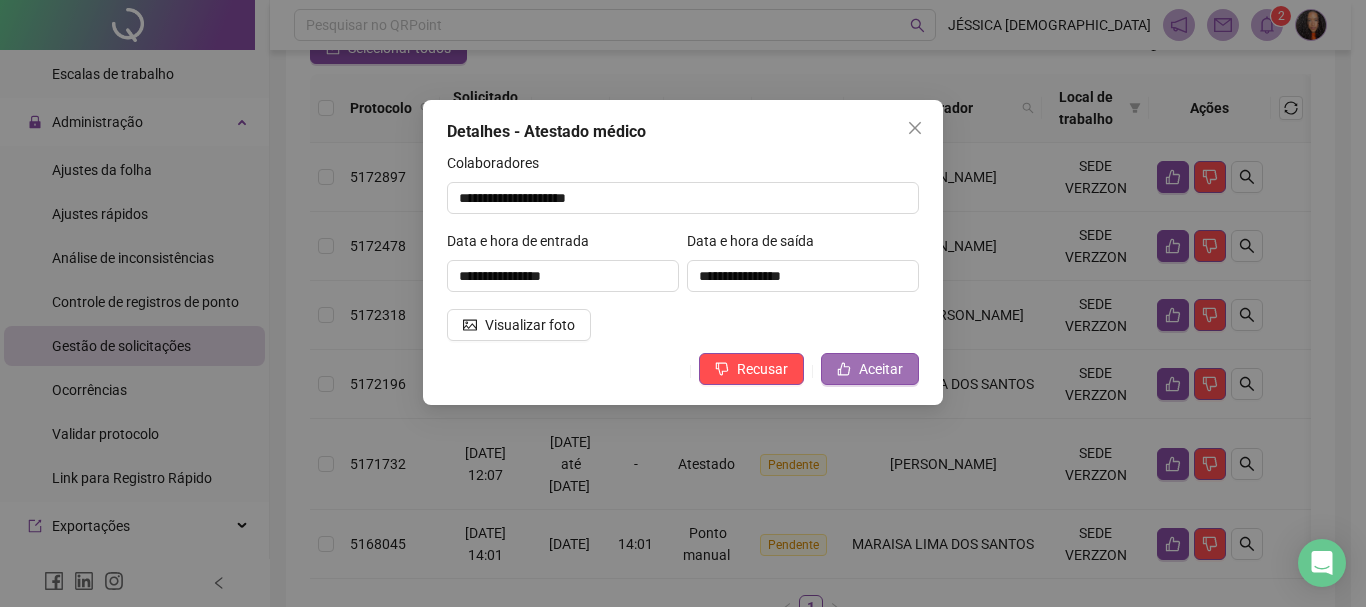 click on "Aceitar" at bounding box center [881, 369] 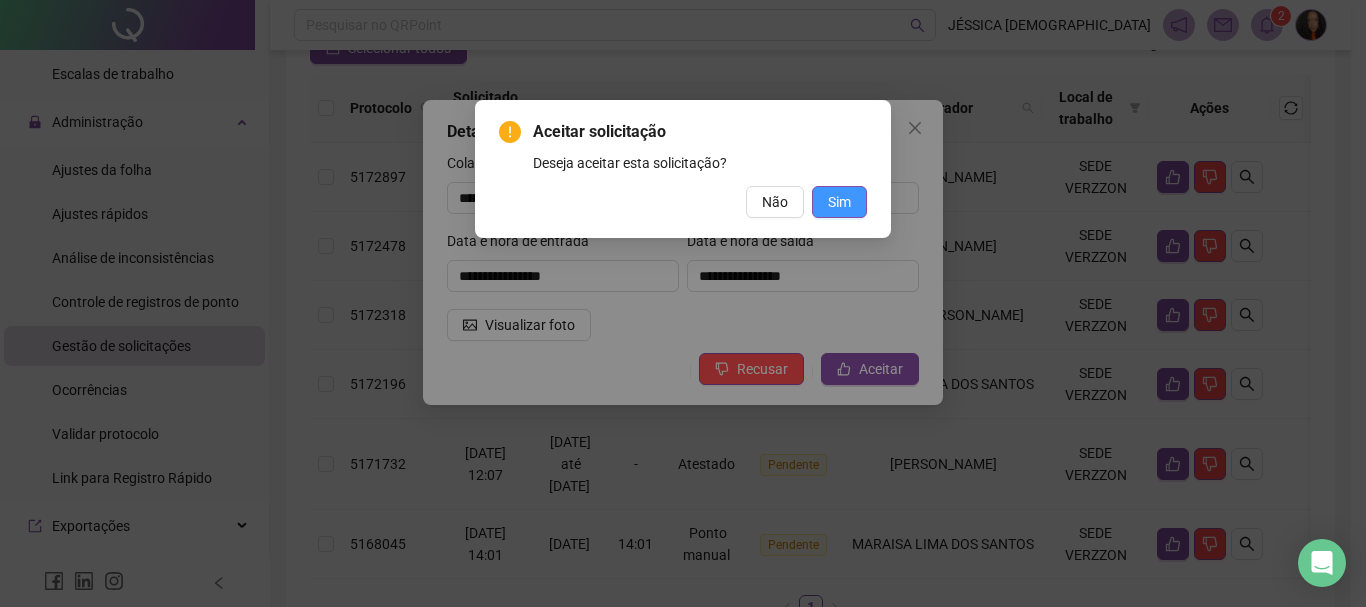 click on "Sim" at bounding box center (839, 202) 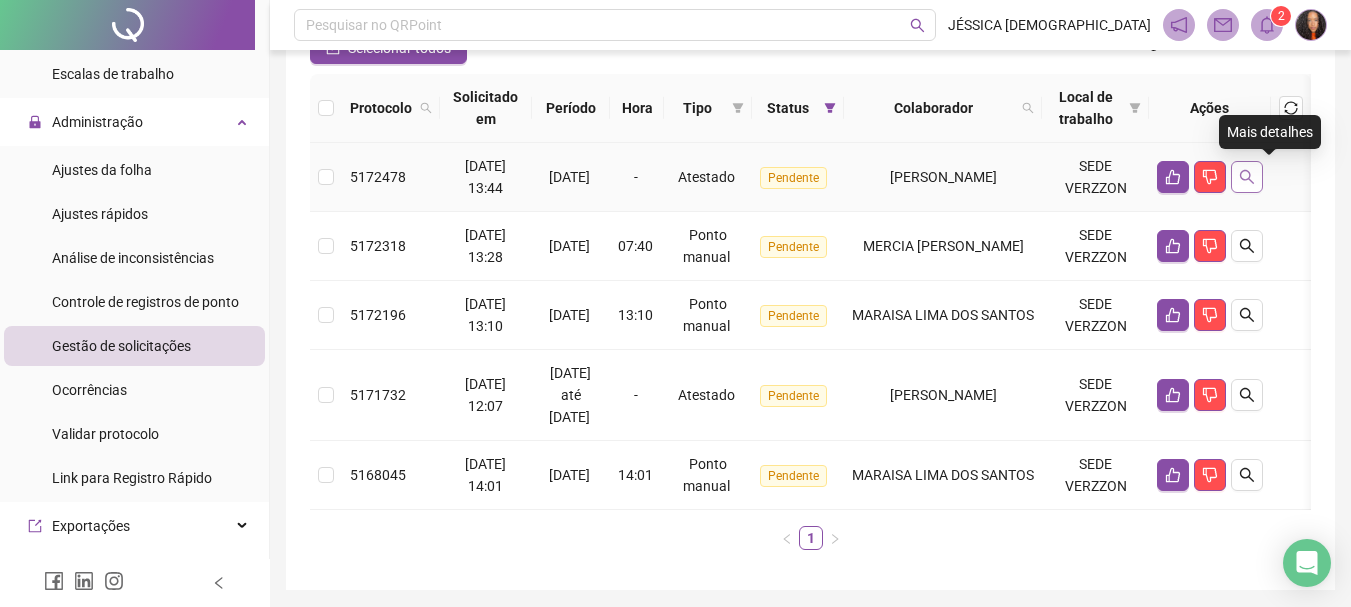 click 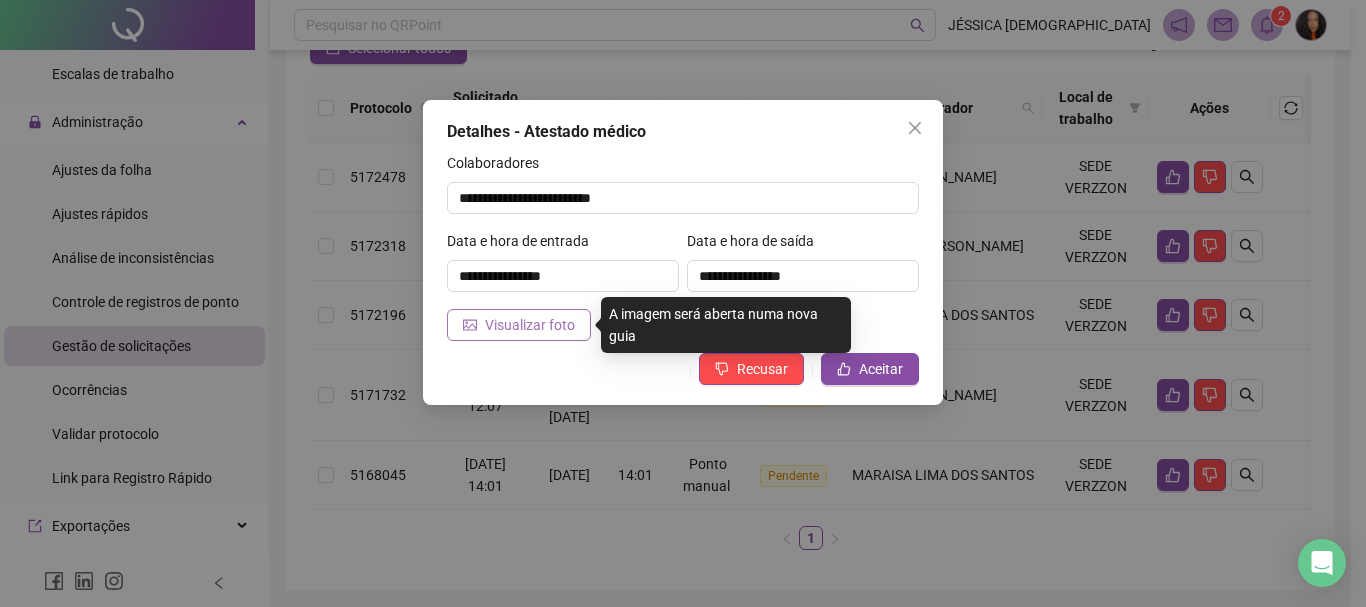 click on "Visualizar foto" at bounding box center (530, 325) 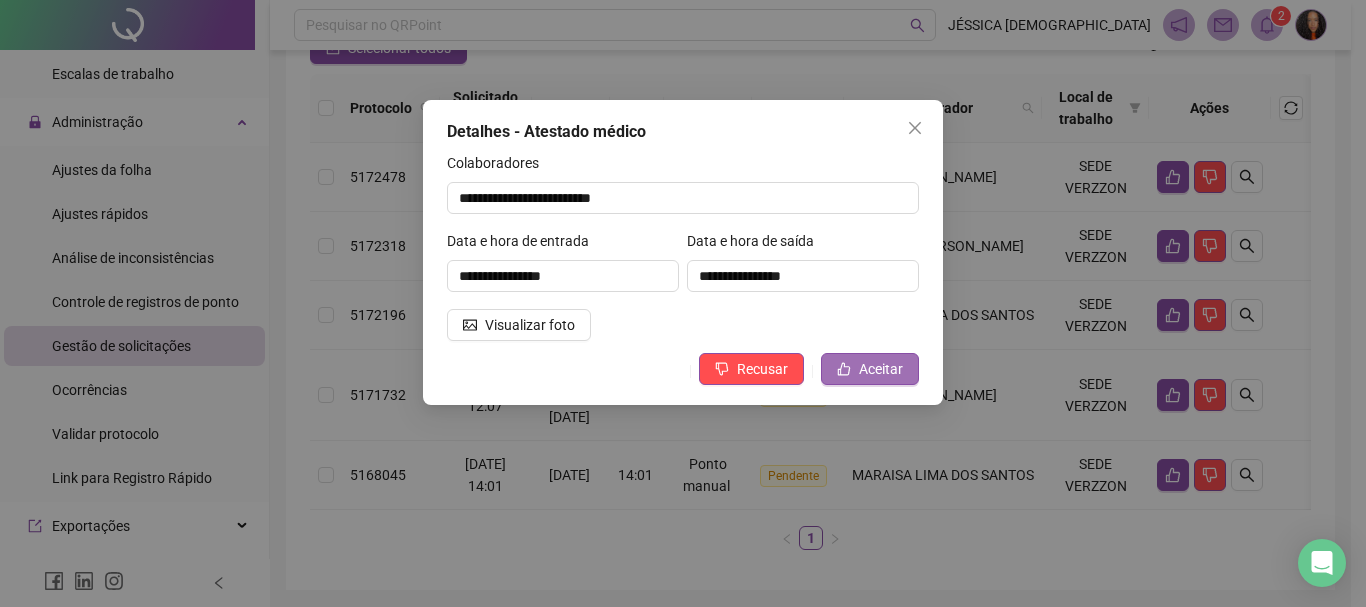 click on "Aceitar" at bounding box center [881, 369] 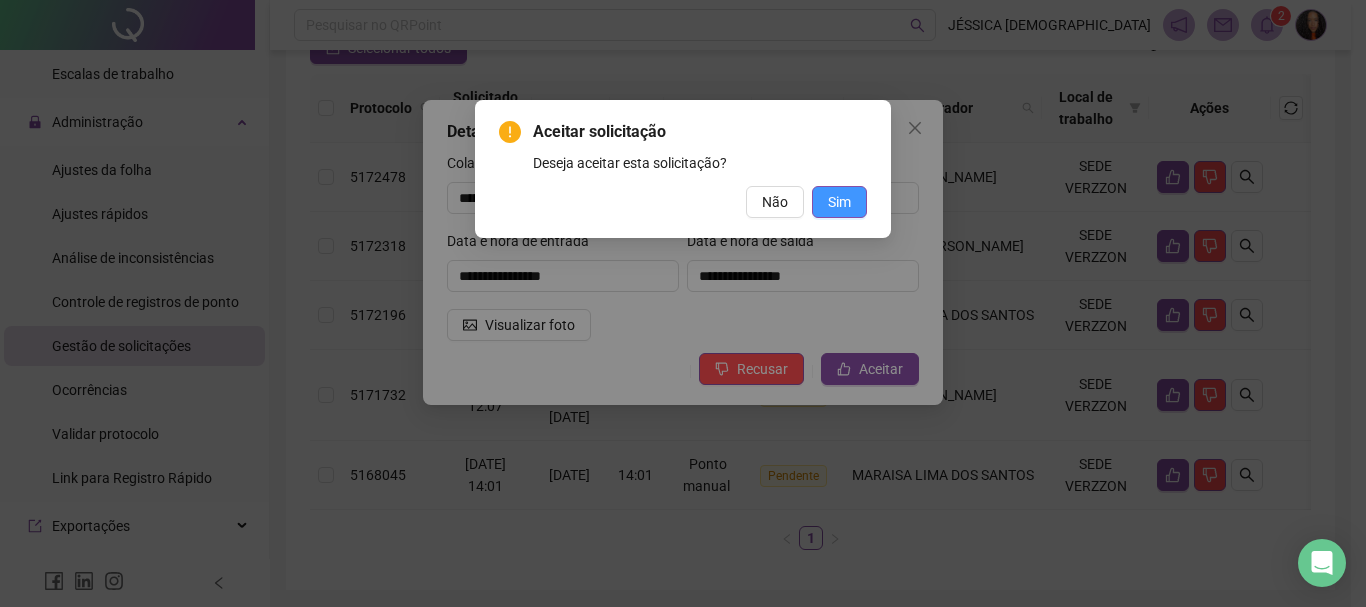 click on "Sim" at bounding box center [839, 202] 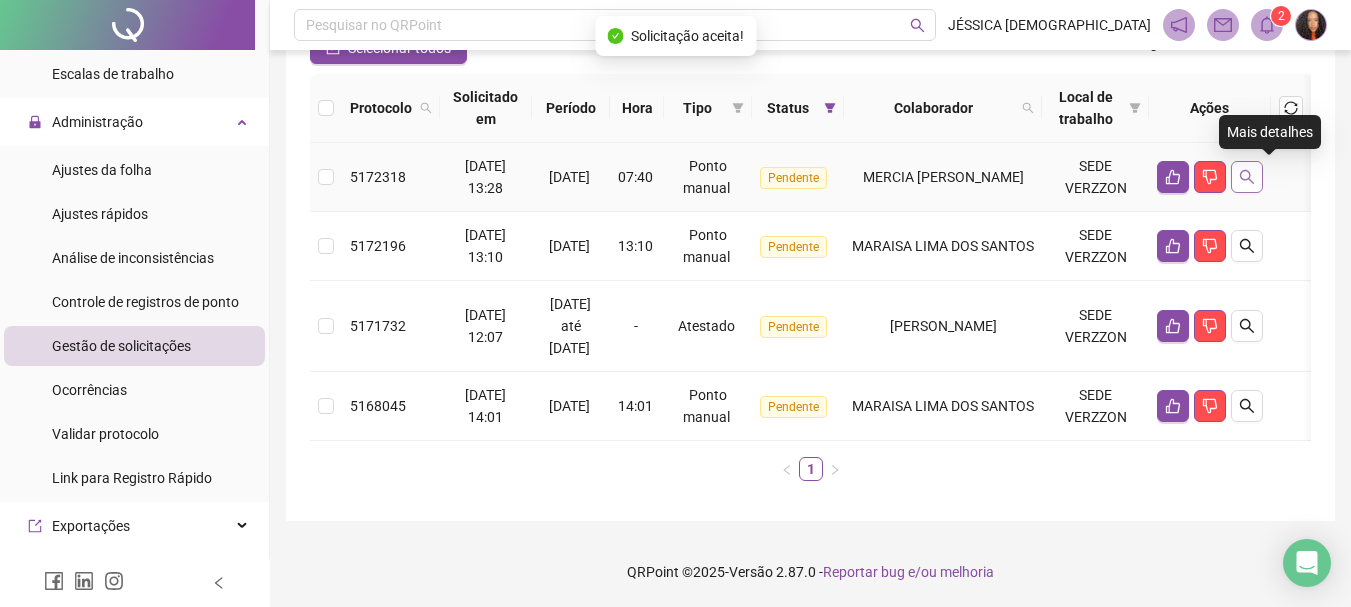 click 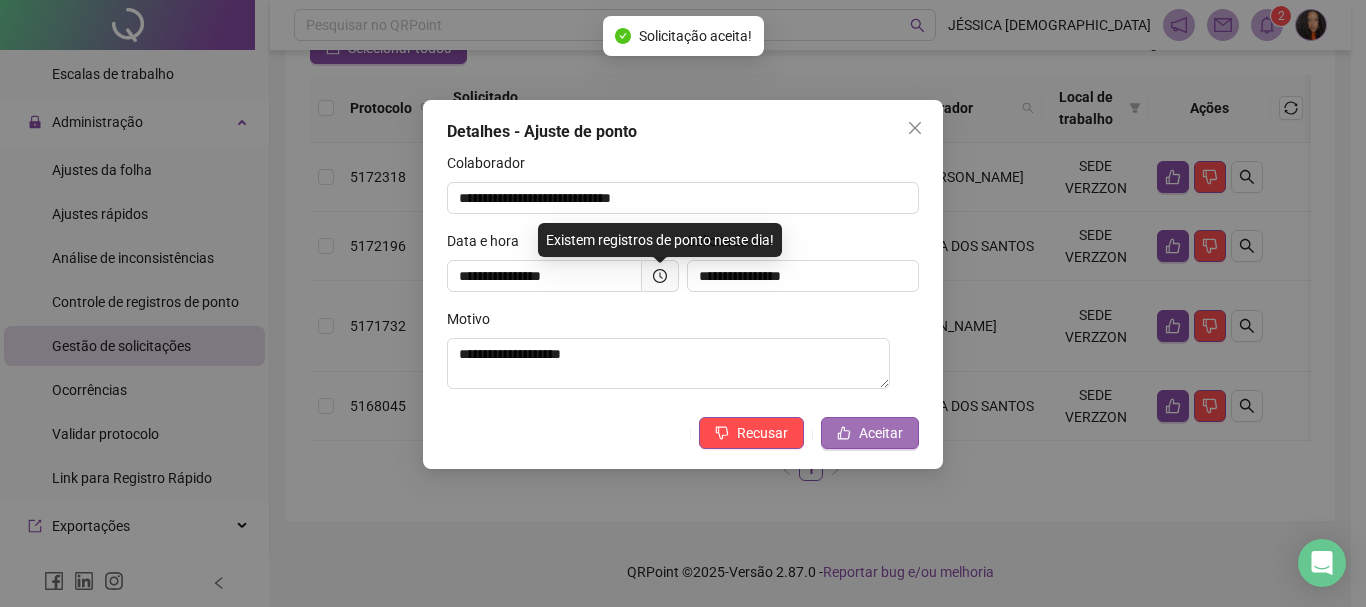 click on "Aceitar" at bounding box center [881, 433] 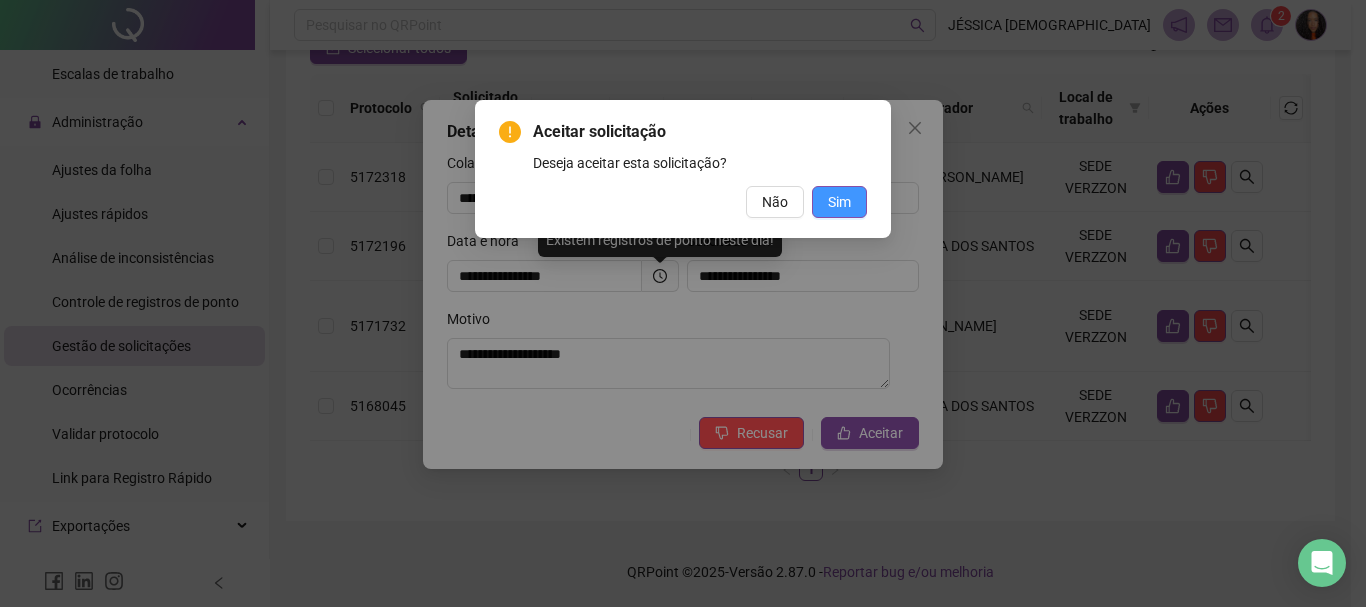 click on "Sim" at bounding box center (839, 202) 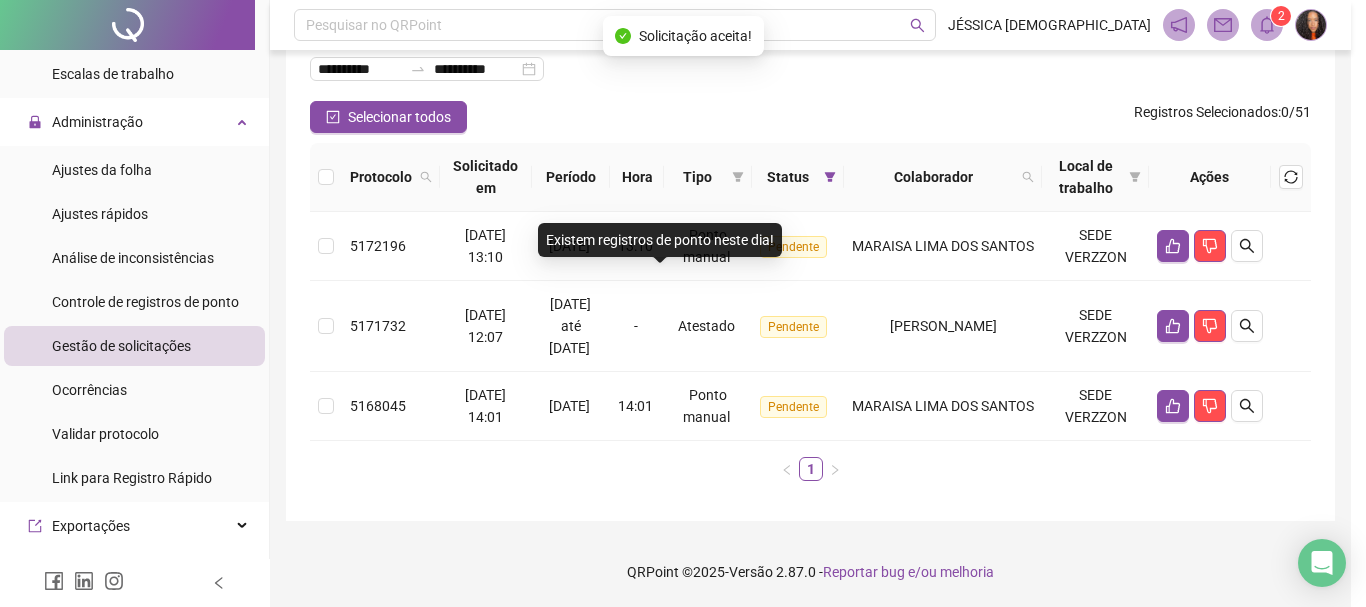 scroll, scrollTop: 131, scrollLeft: 0, axis: vertical 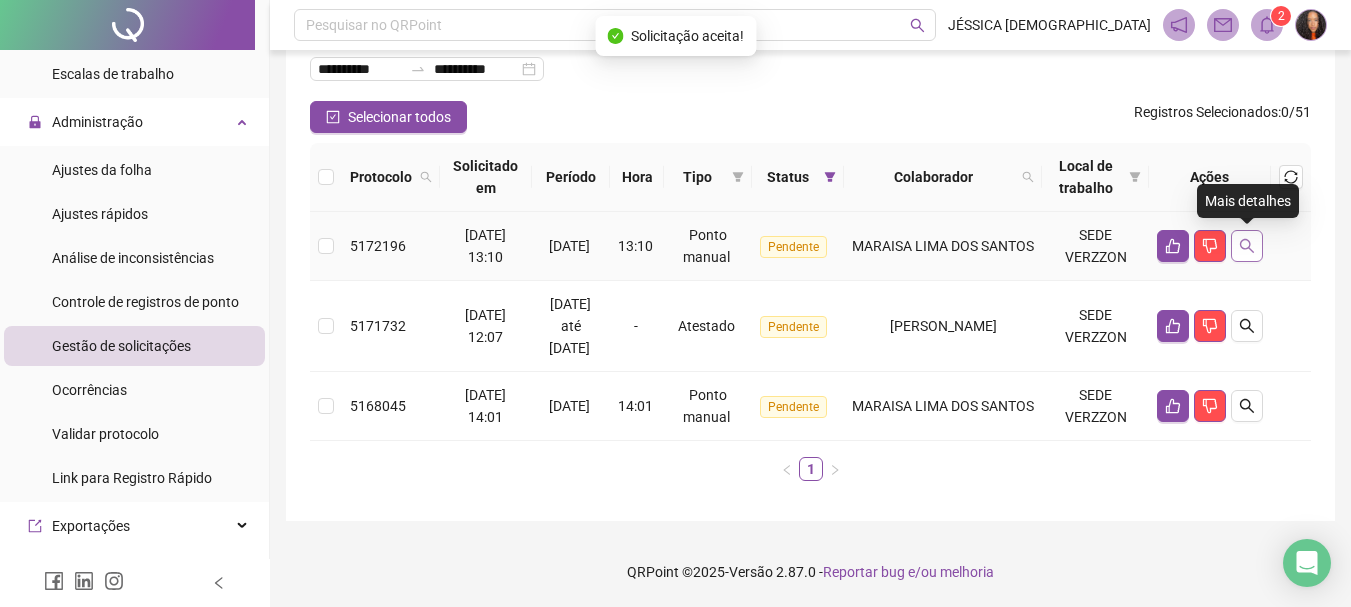 click 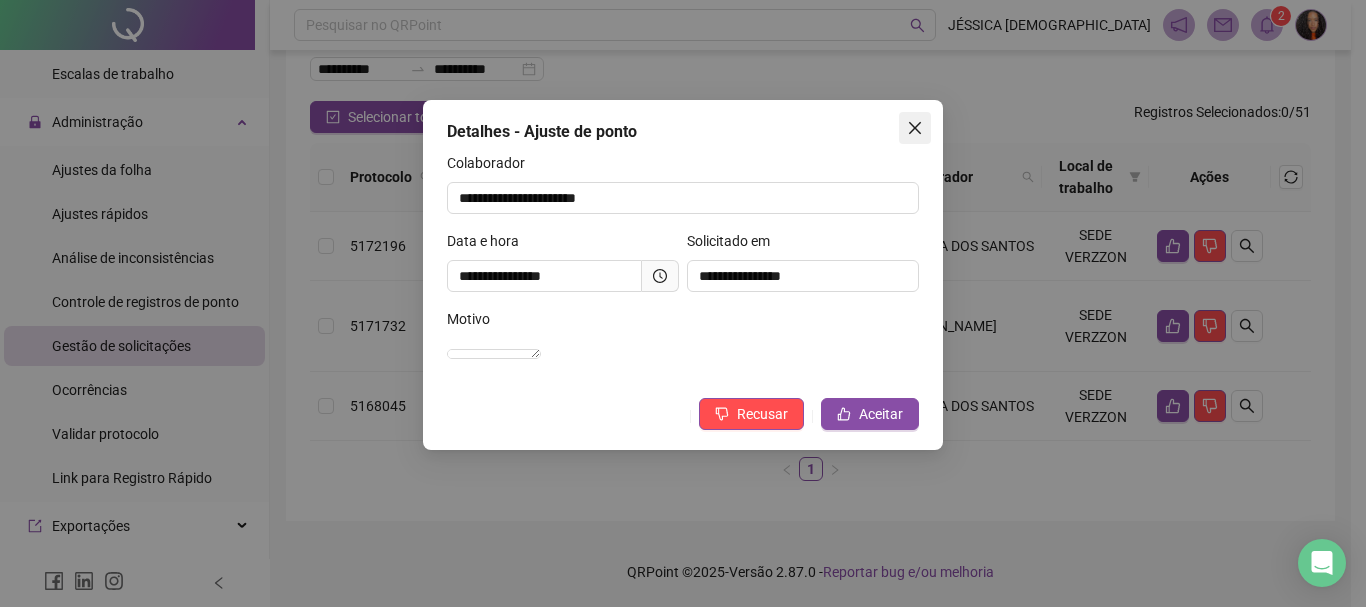 click 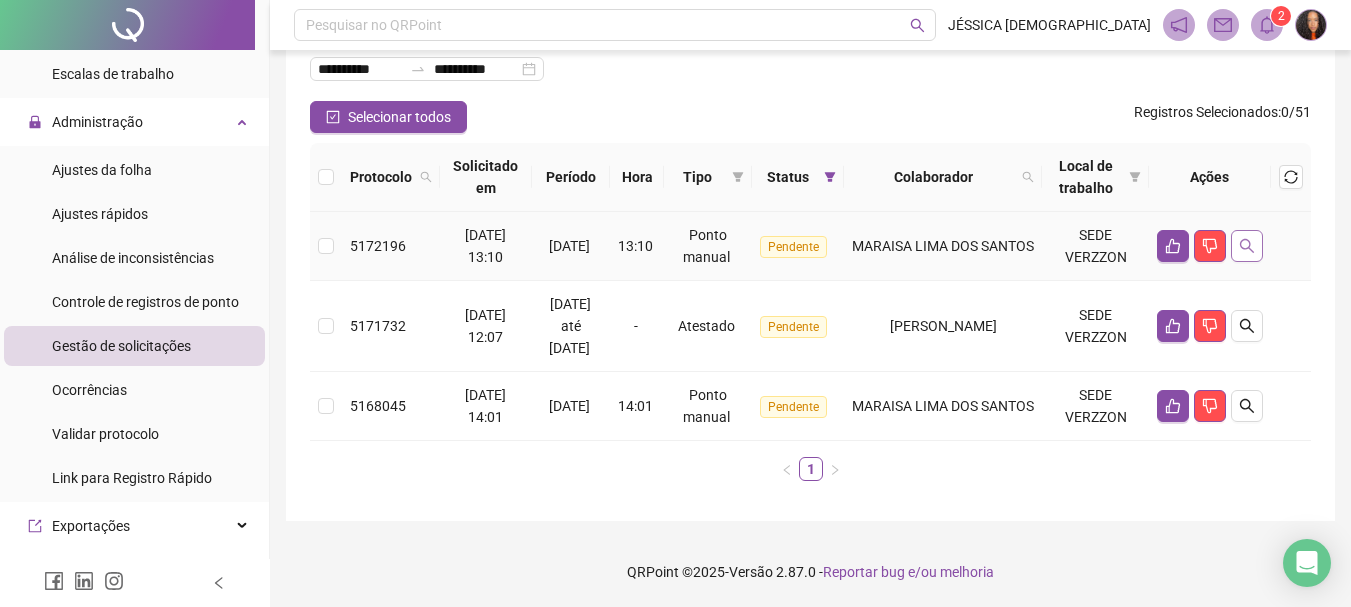 click at bounding box center (1247, 246) 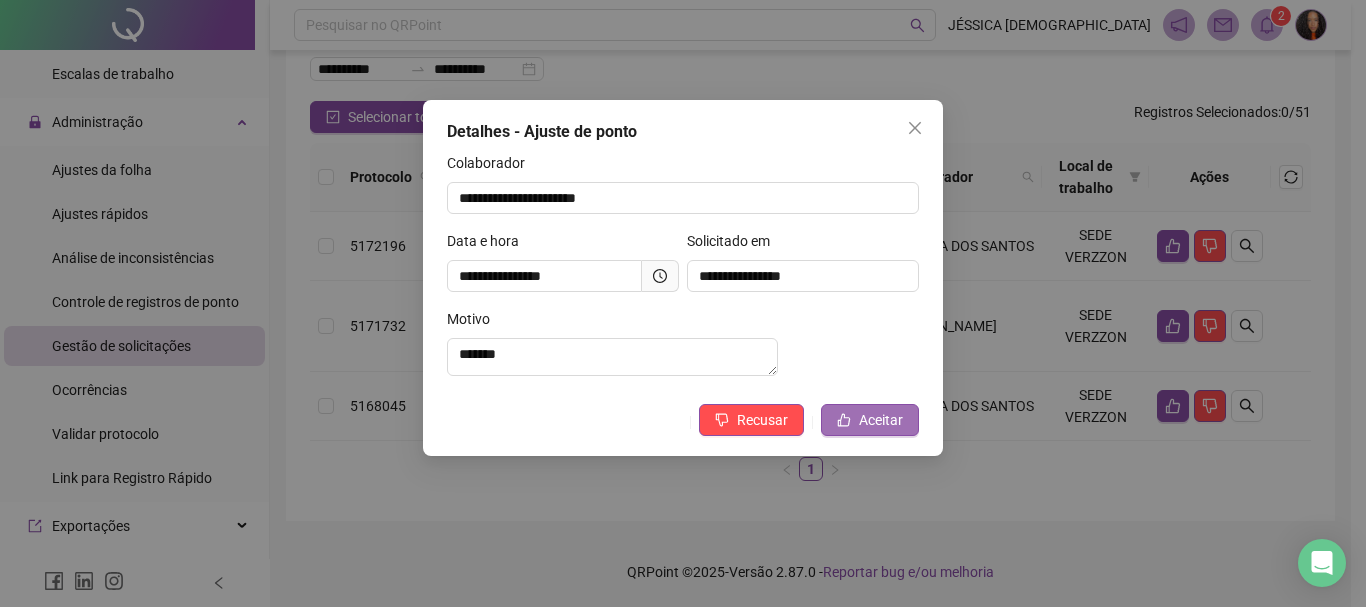 click 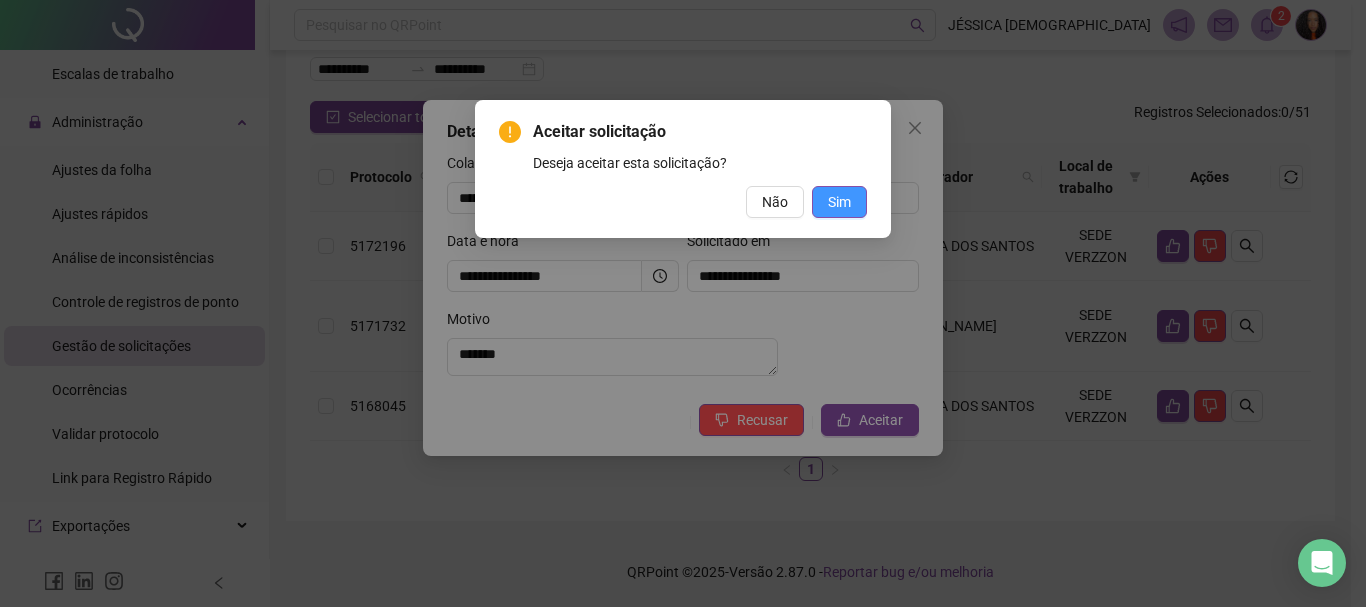 click on "Sim" at bounding box center (839, 202) 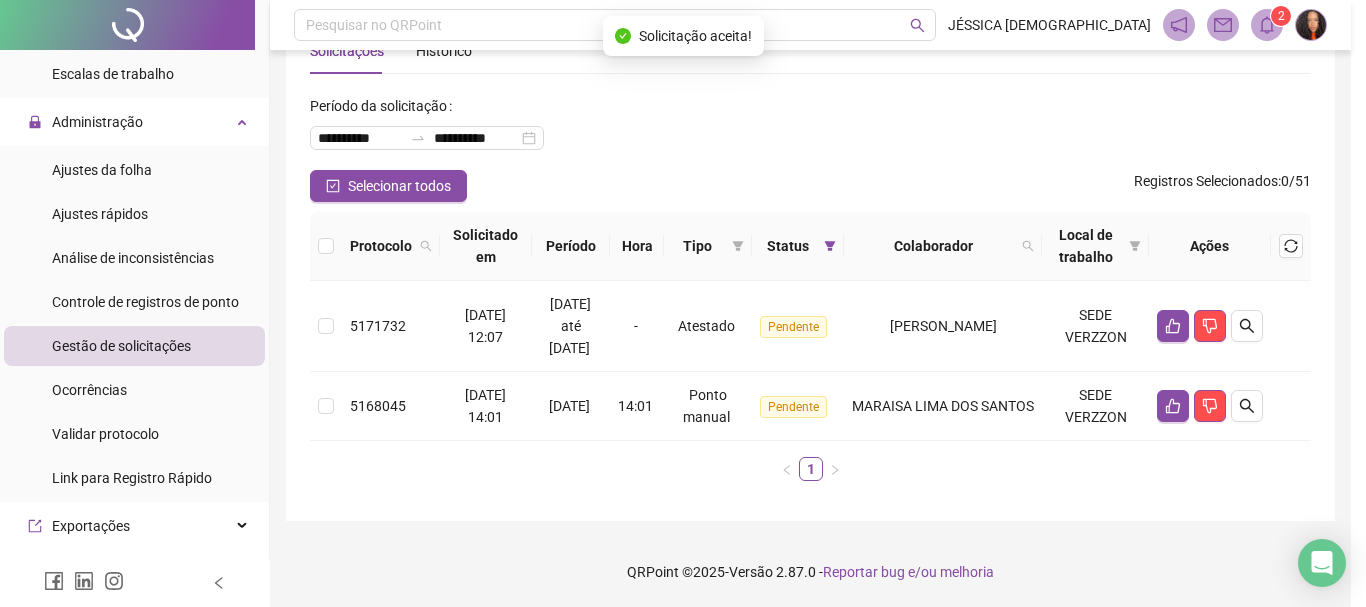 scroll, scrollTop: 62, scrollLeft: 0, axis: vertical 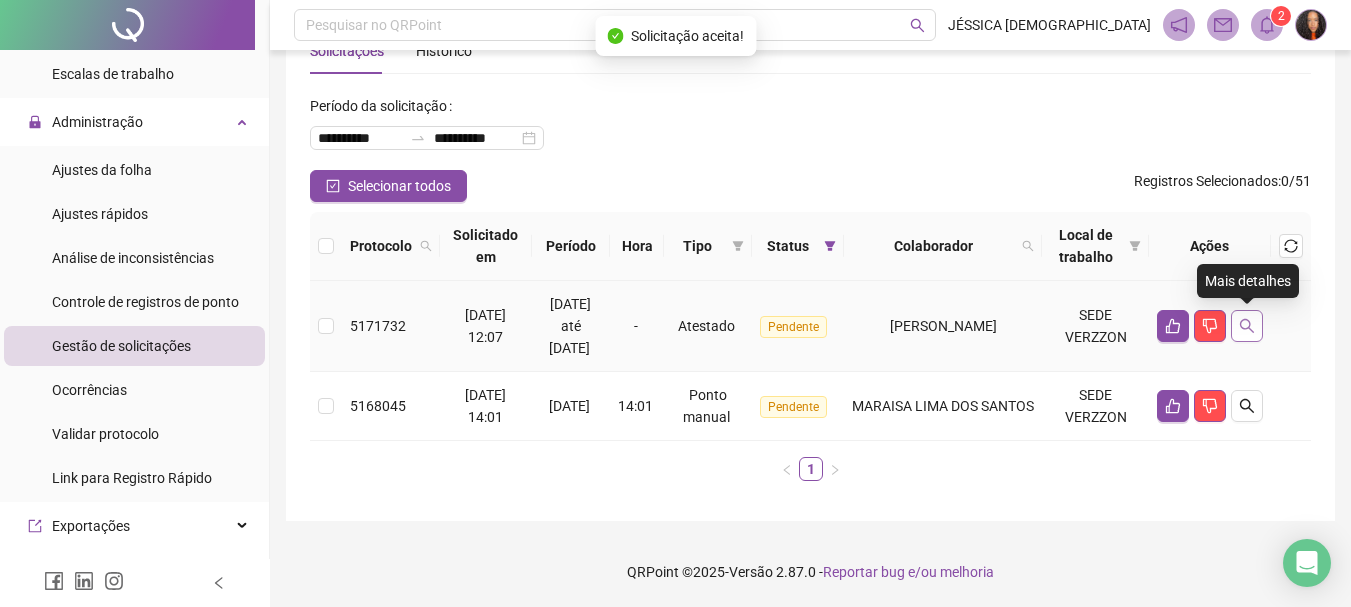 click 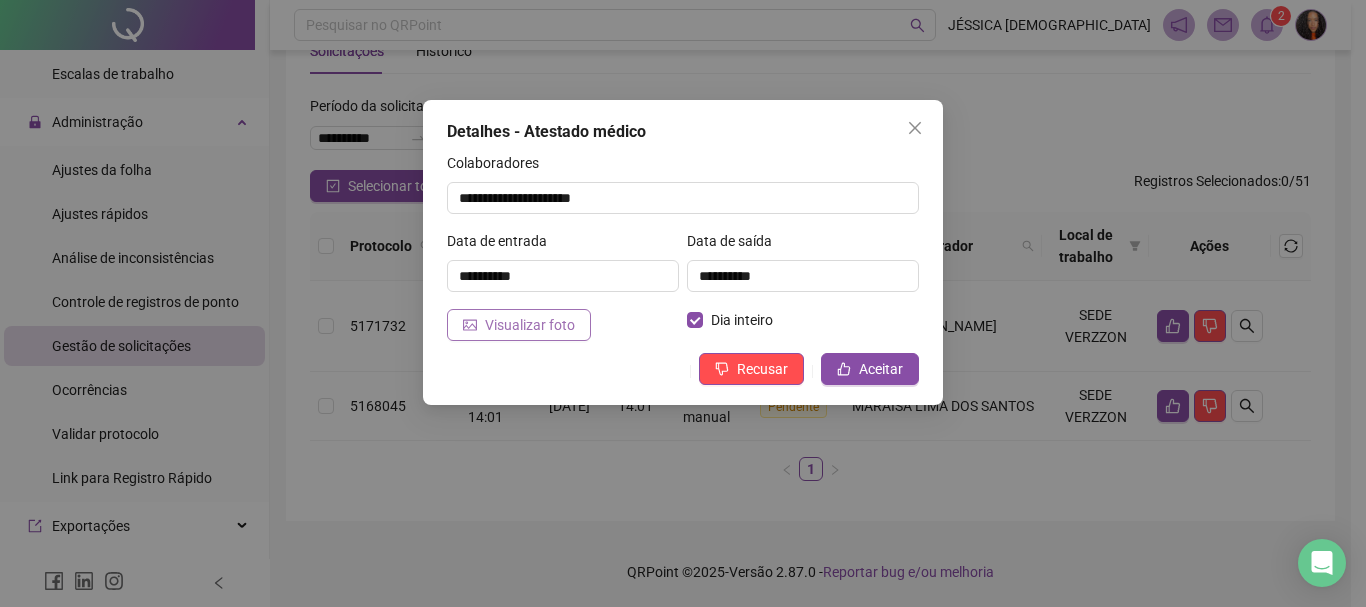 click on "Visualizar foto" at bounding box center [530, 325] 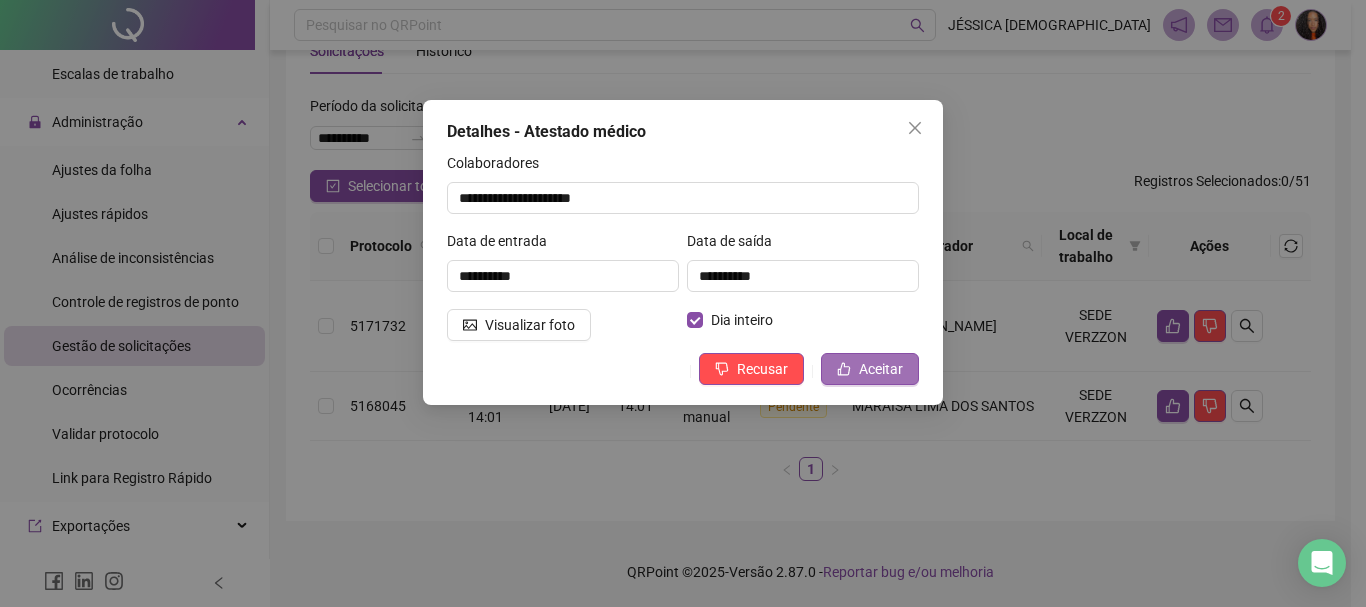 click on "Aceitar" at bounding box center (881, 369) 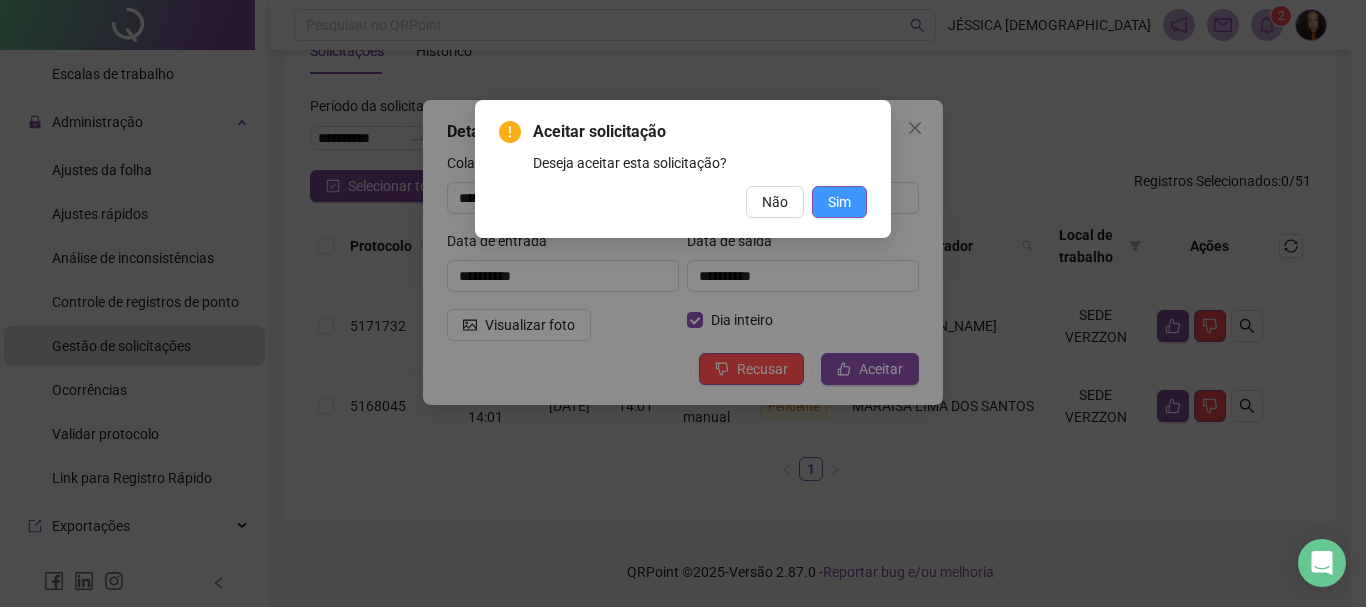 click on "Sim" at bounding box center [839, 202] 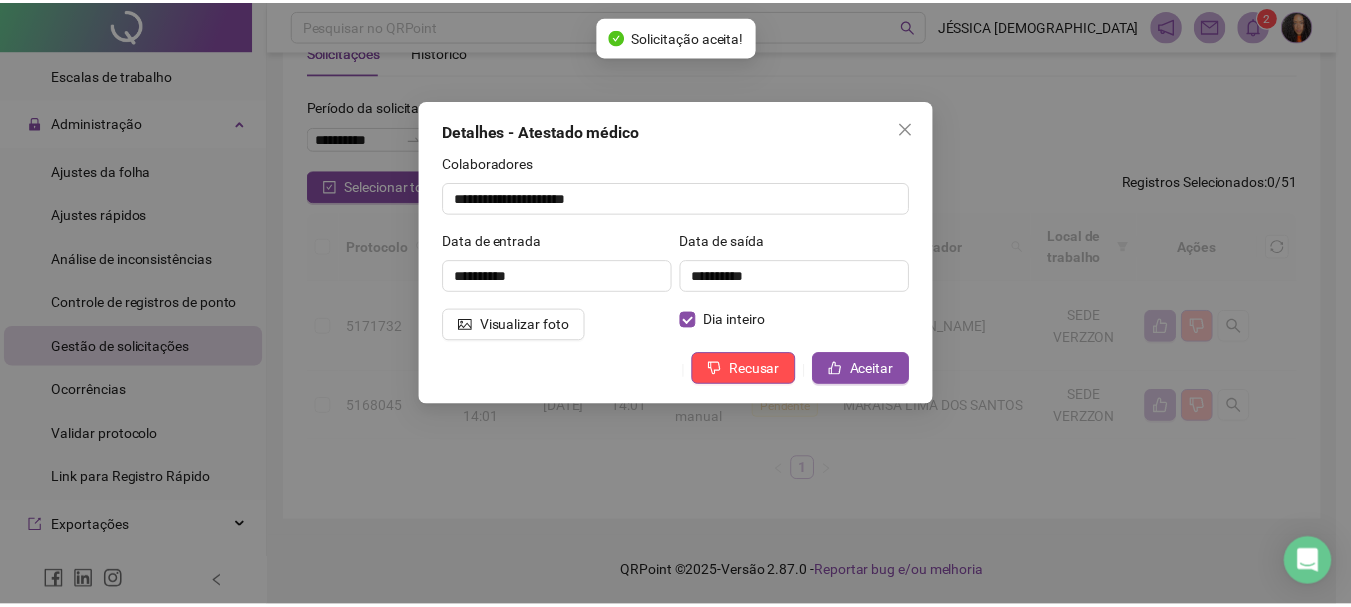 scroll, scrollTop: 0, scrollLeft: 0, axis: both 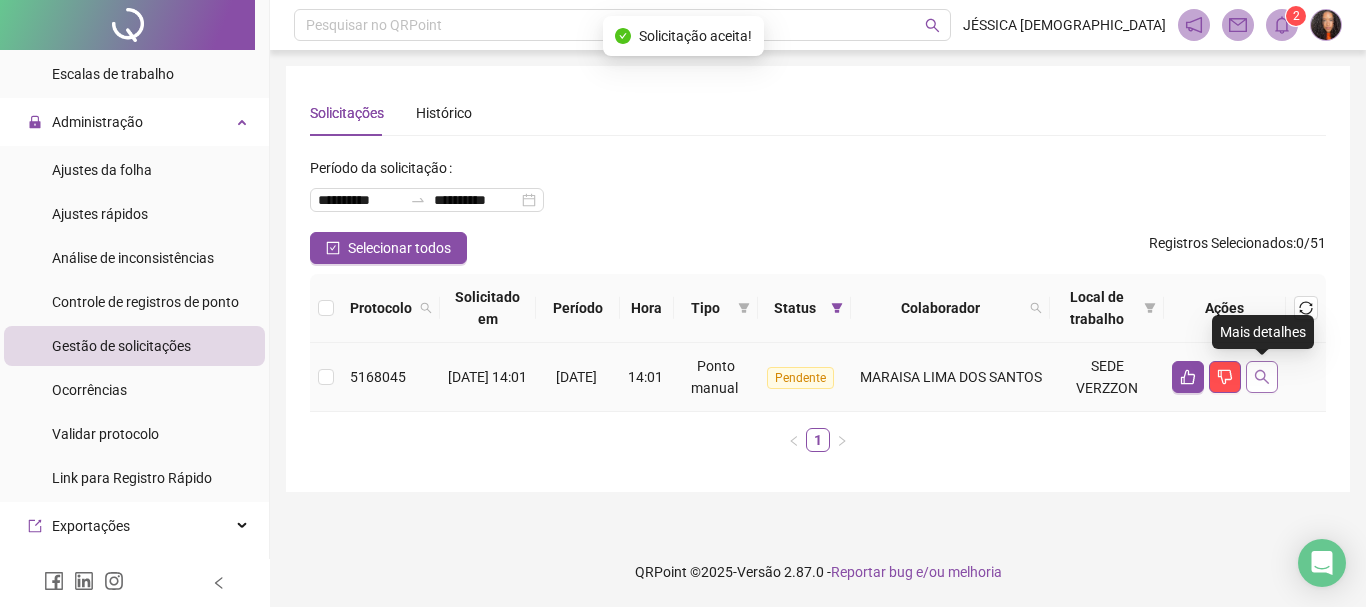 click 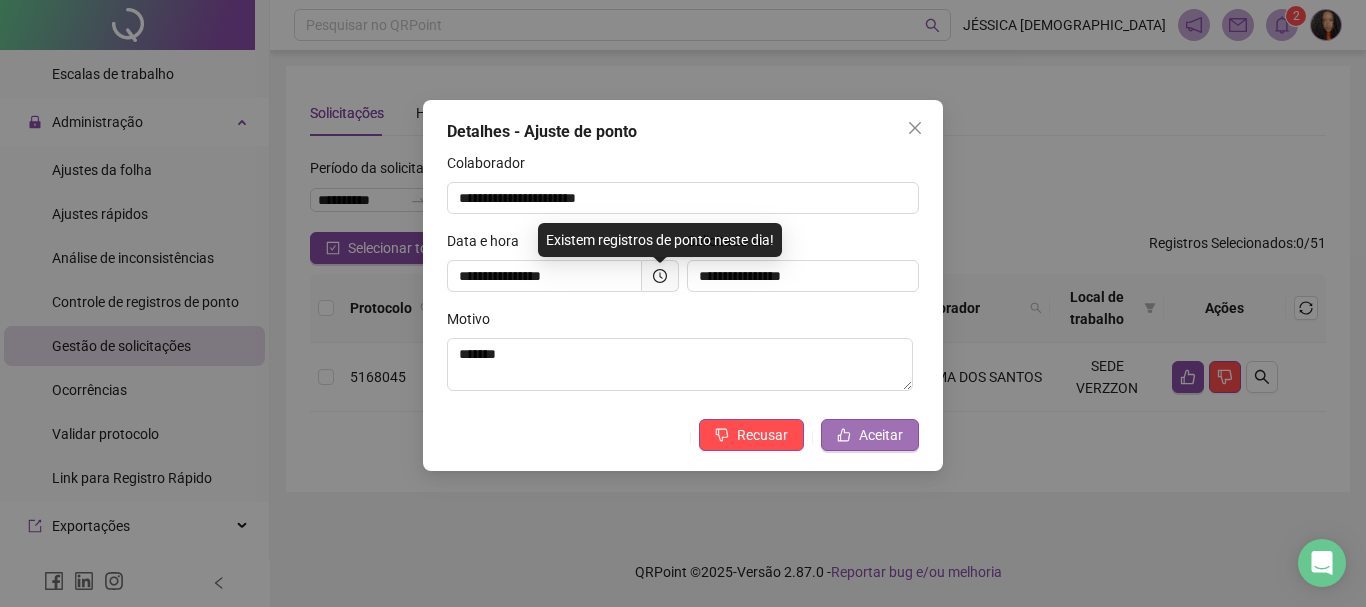 click on "Aceitar" at bounding box center [881, 435] 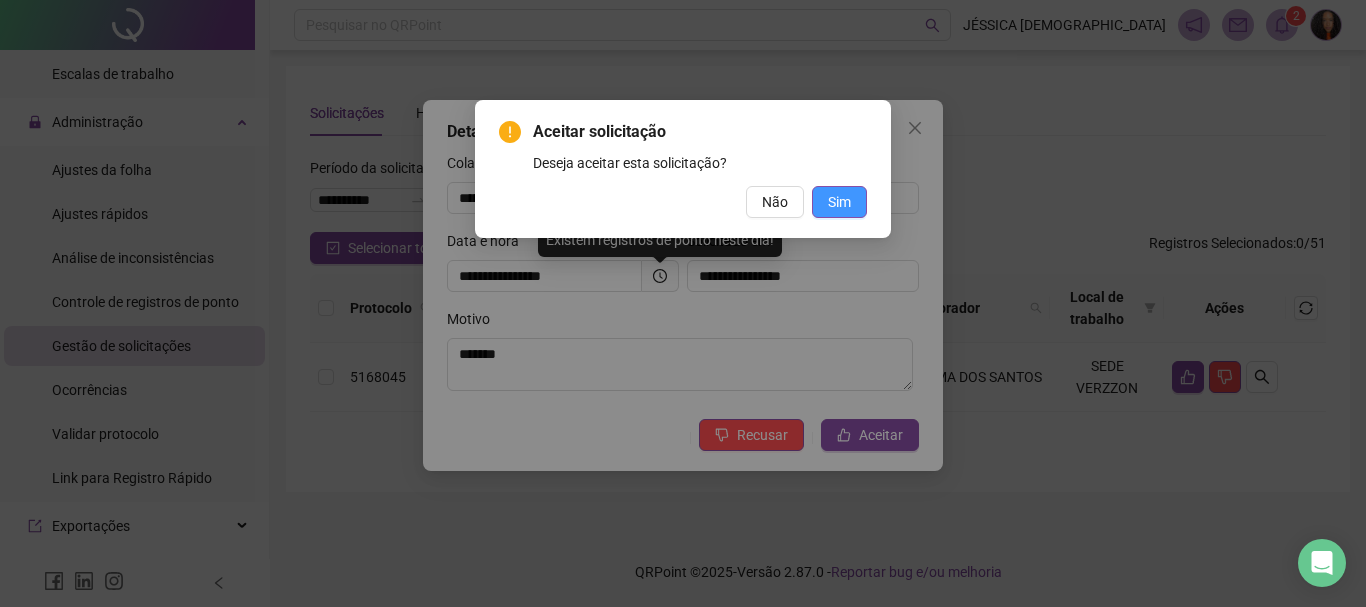 click on "Sim" at bounding box center [839, 202] 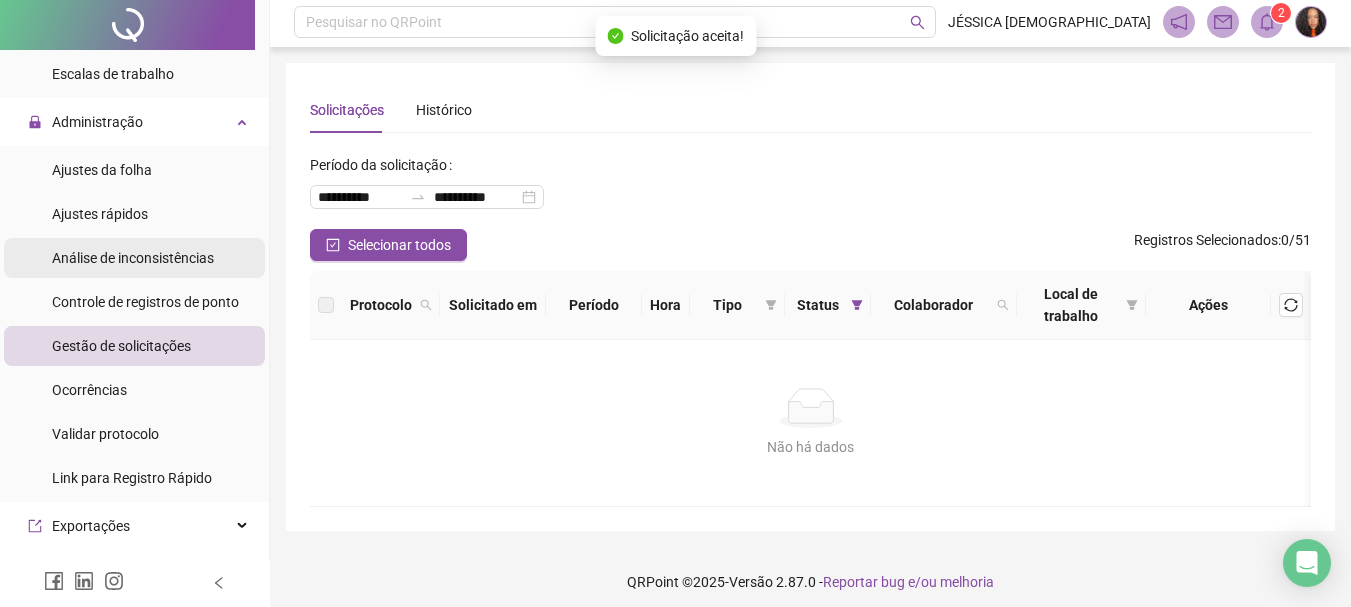 scroll, scrollTop: 0, scrollLeft: 0, axis: both 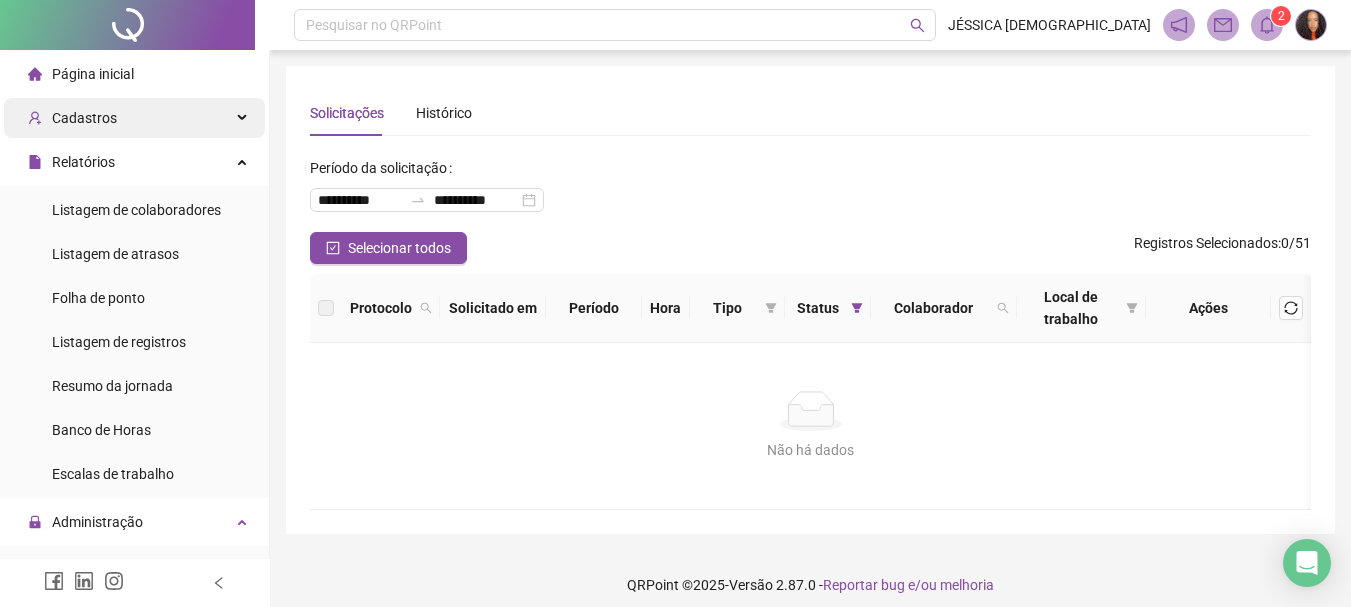 click on "Cadastros" at bounding box center [134, 118] 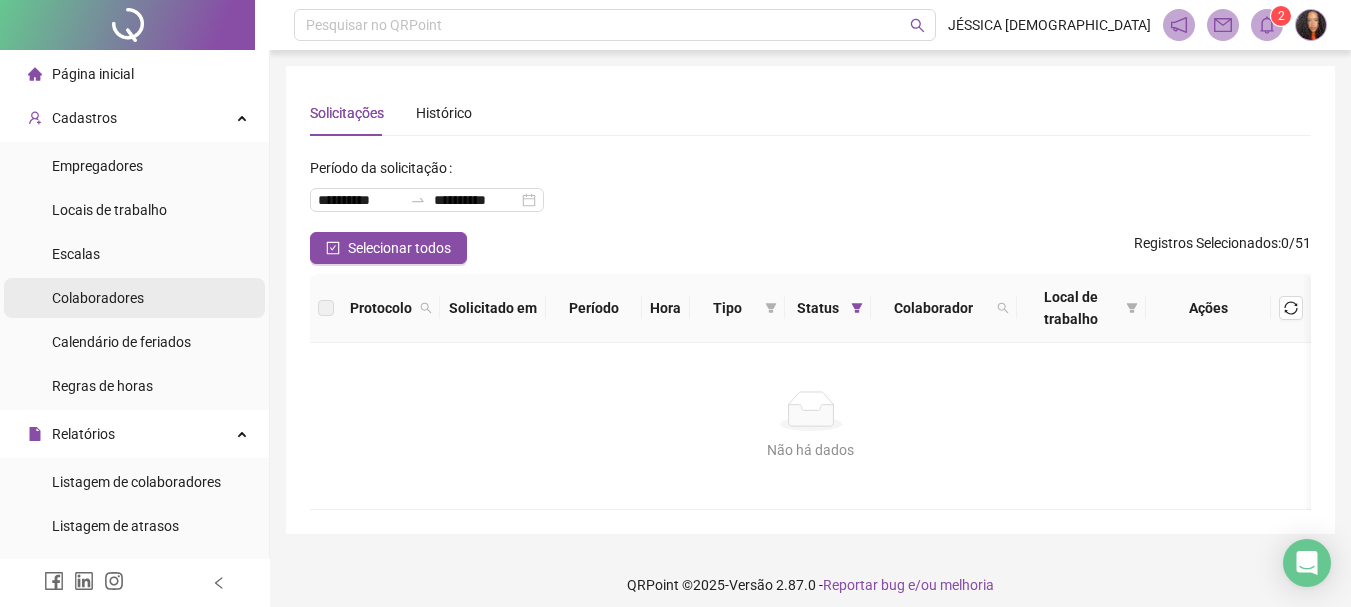 click on "Colaboradores" at bounding box center [98, 298] 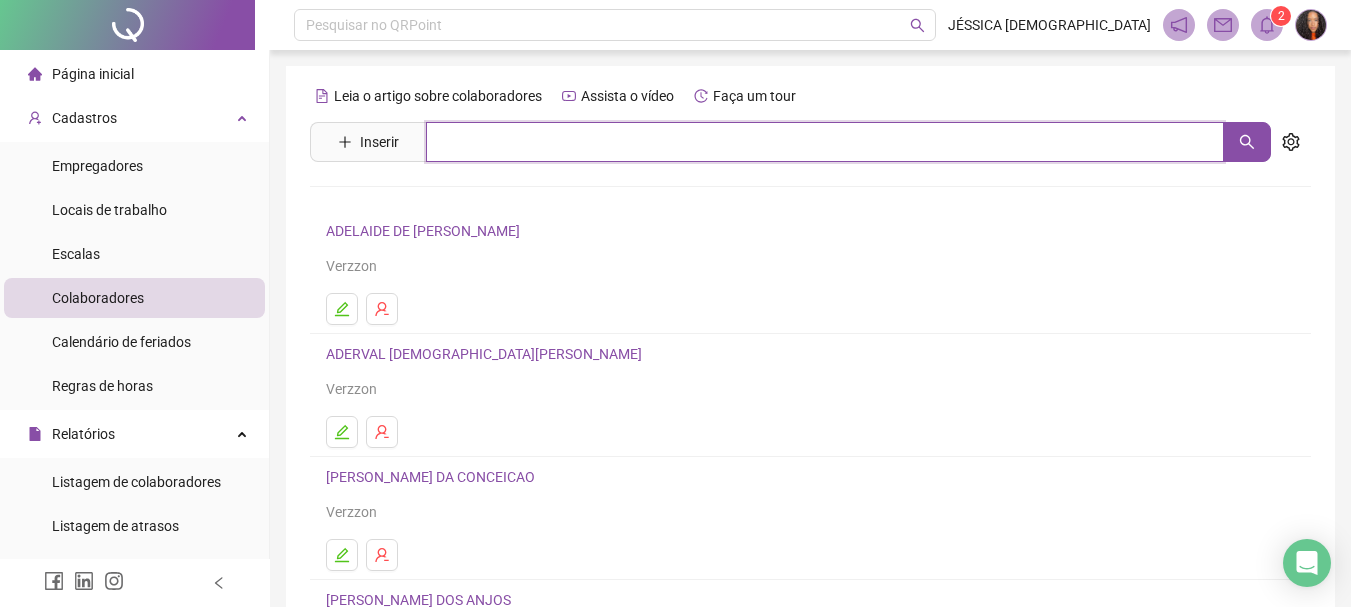 click at bounding box center [825, 142] 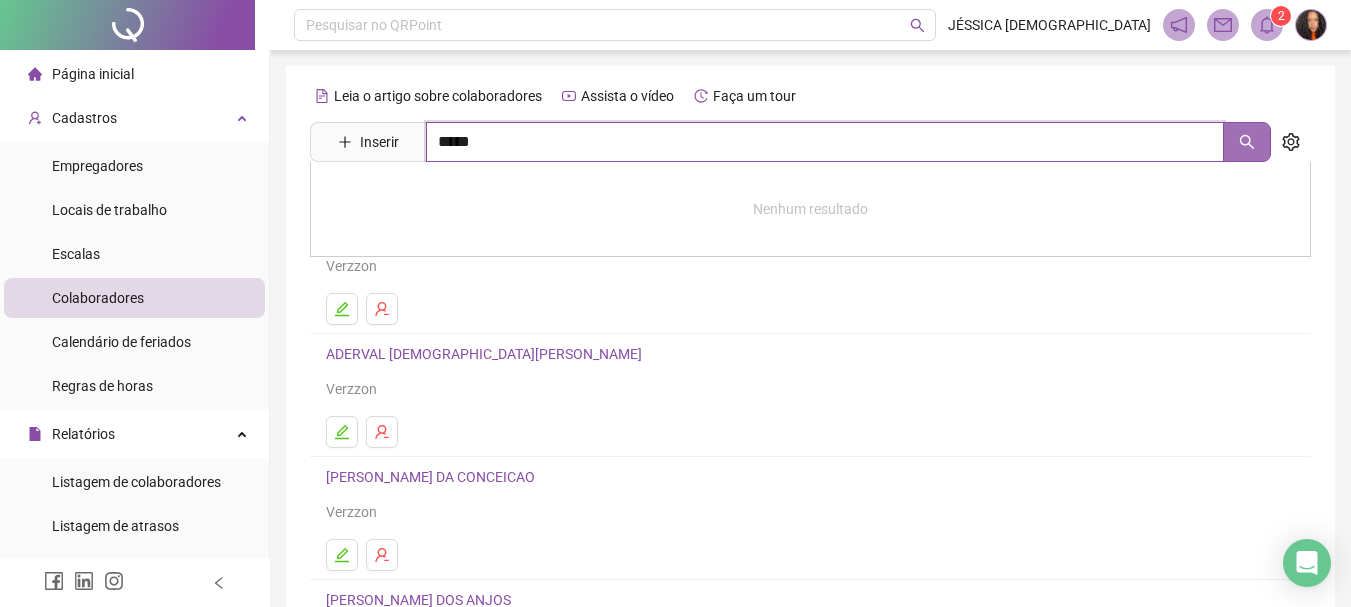 click at bounding box center [1247, 142] 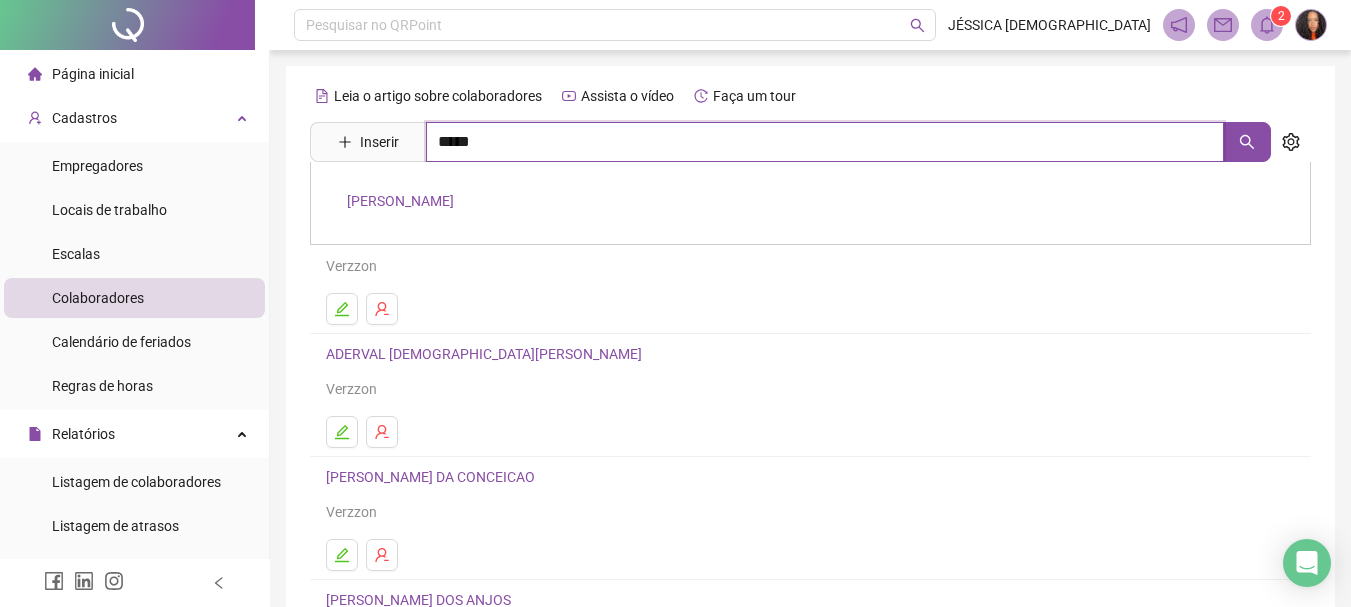 type on "*****" 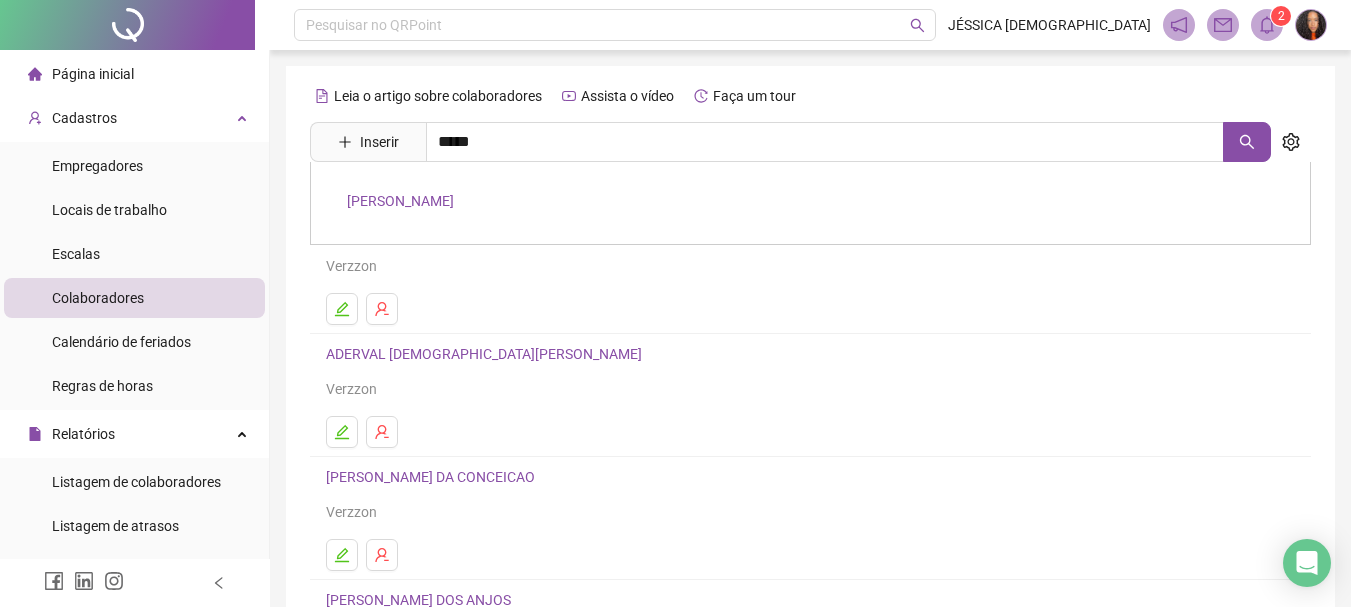 click on "[PERSON_NAME]" at bounding box center (400, 201) 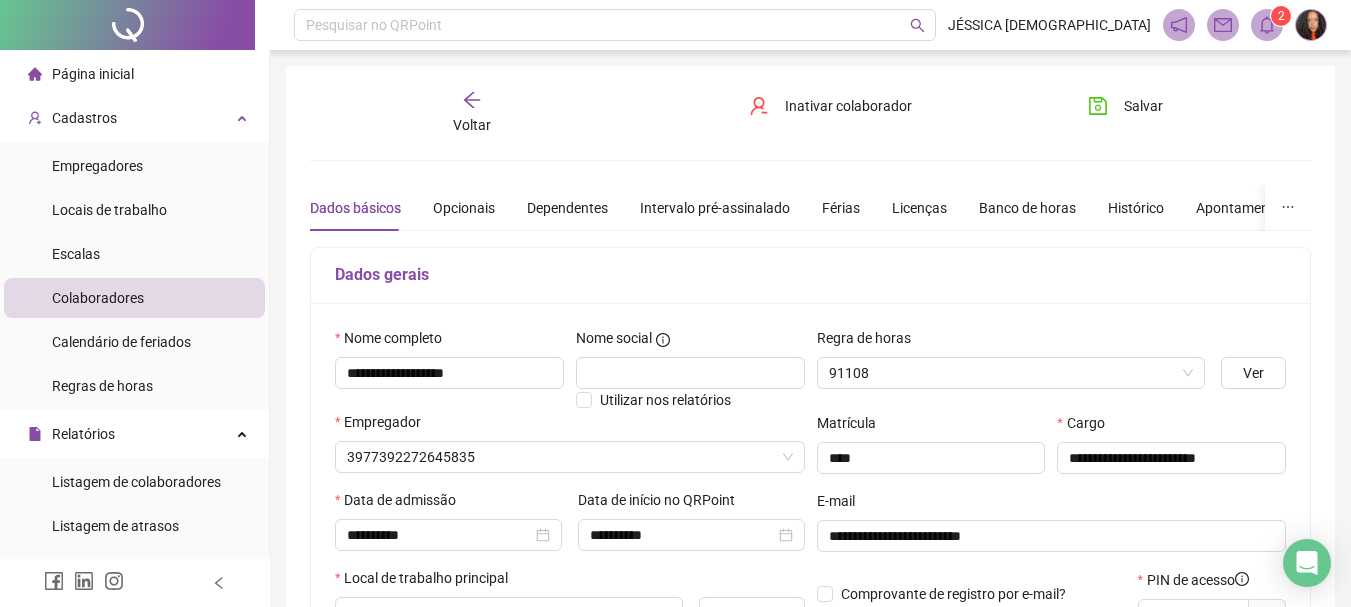 type on "**********" 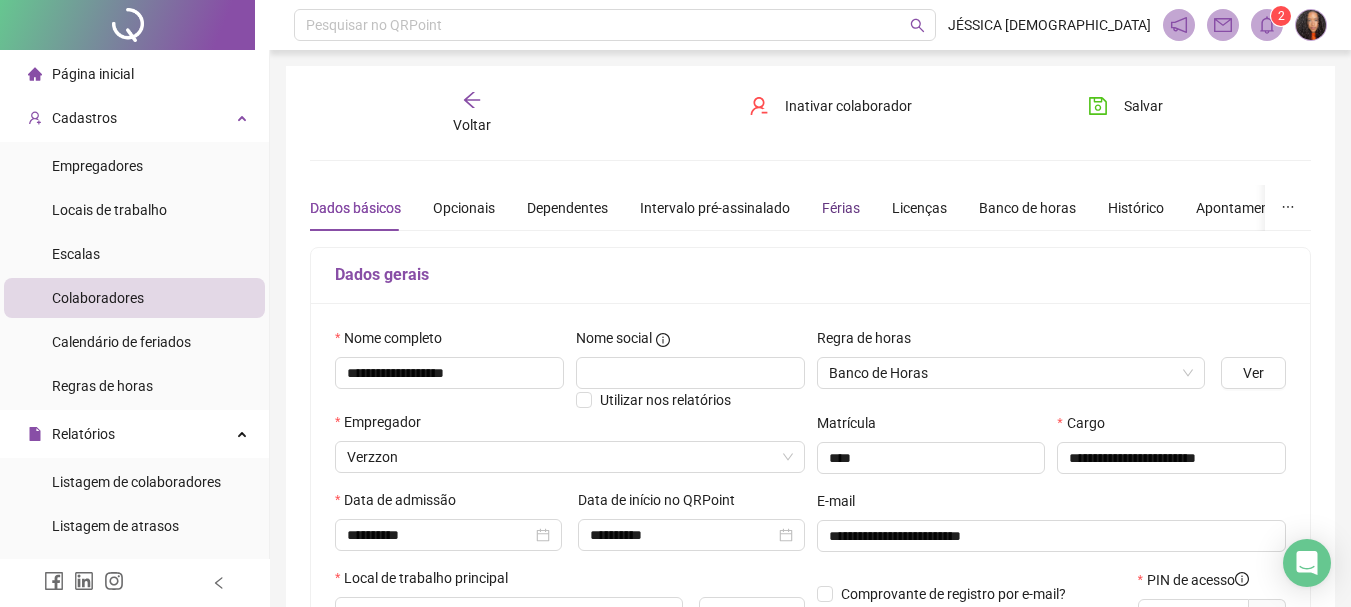 click on "Férias" at bounding box center (841, 208) 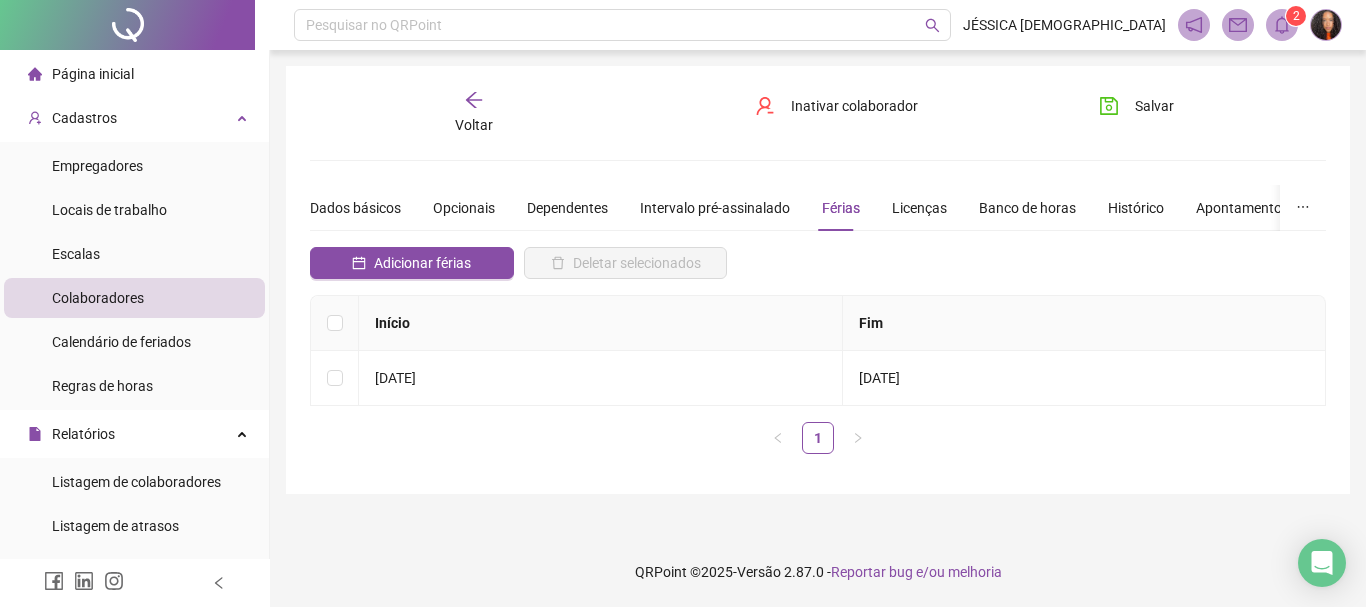 click on "Página inicial" at bounding box center [134, 74] 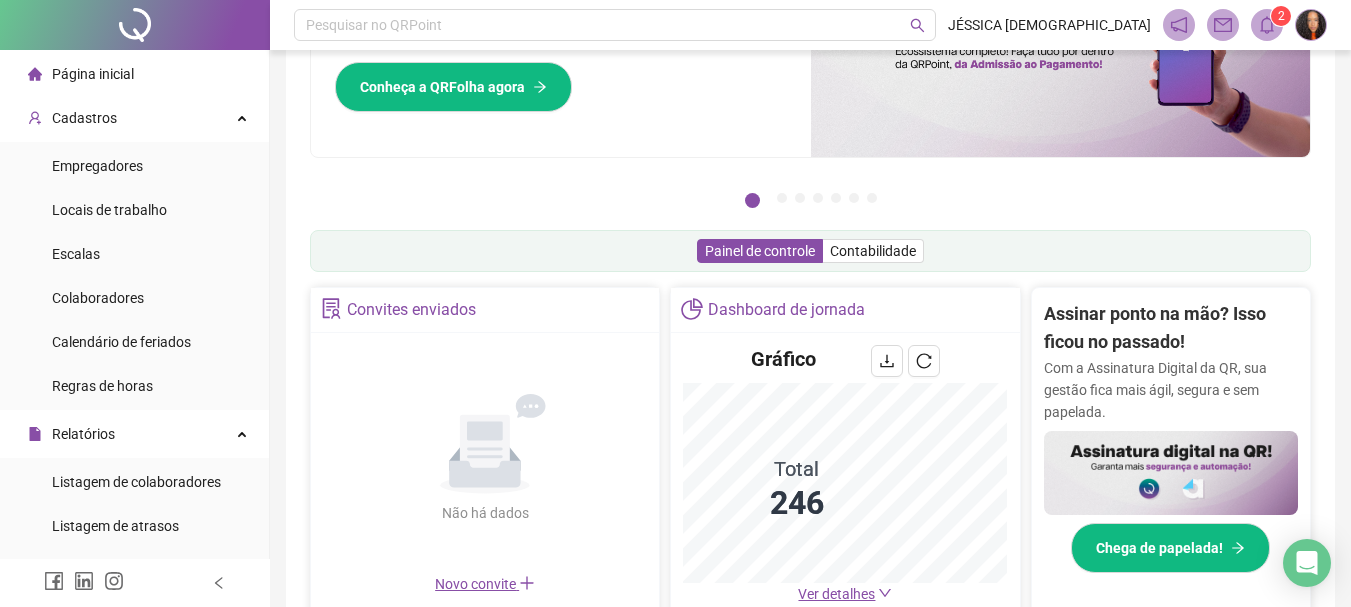 scroll, scrollTop: 0, scrollLeft: 0, axis: both 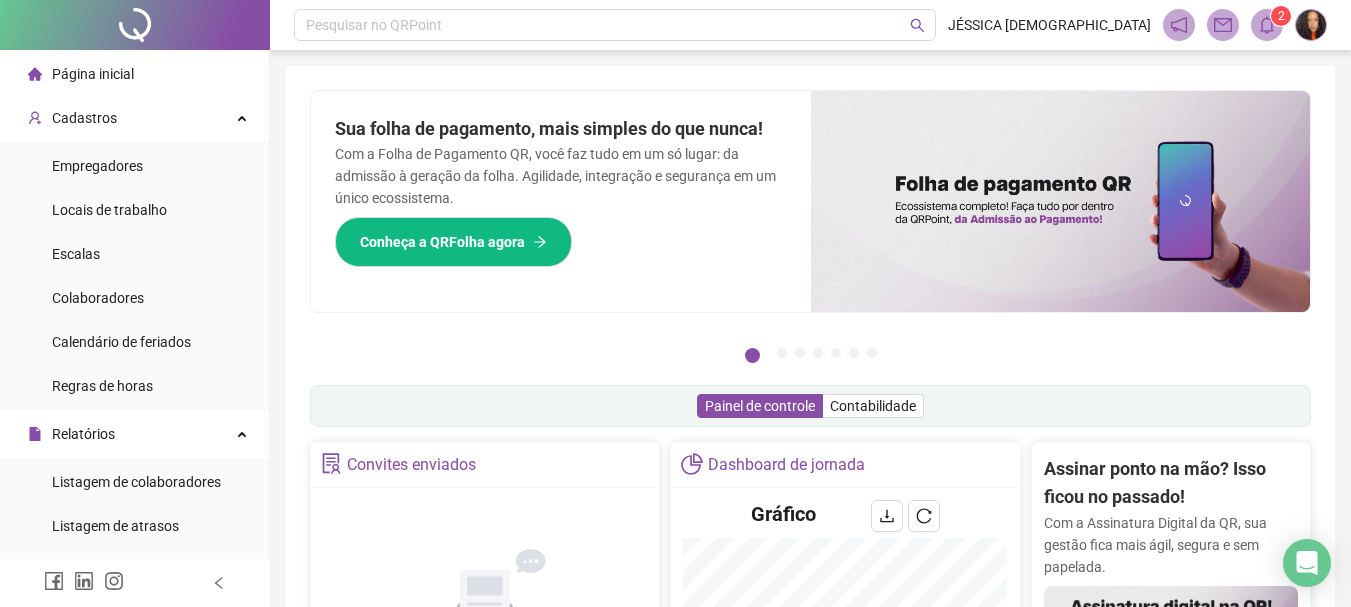 click on "Página inicial" at bounding box center (81, 74) 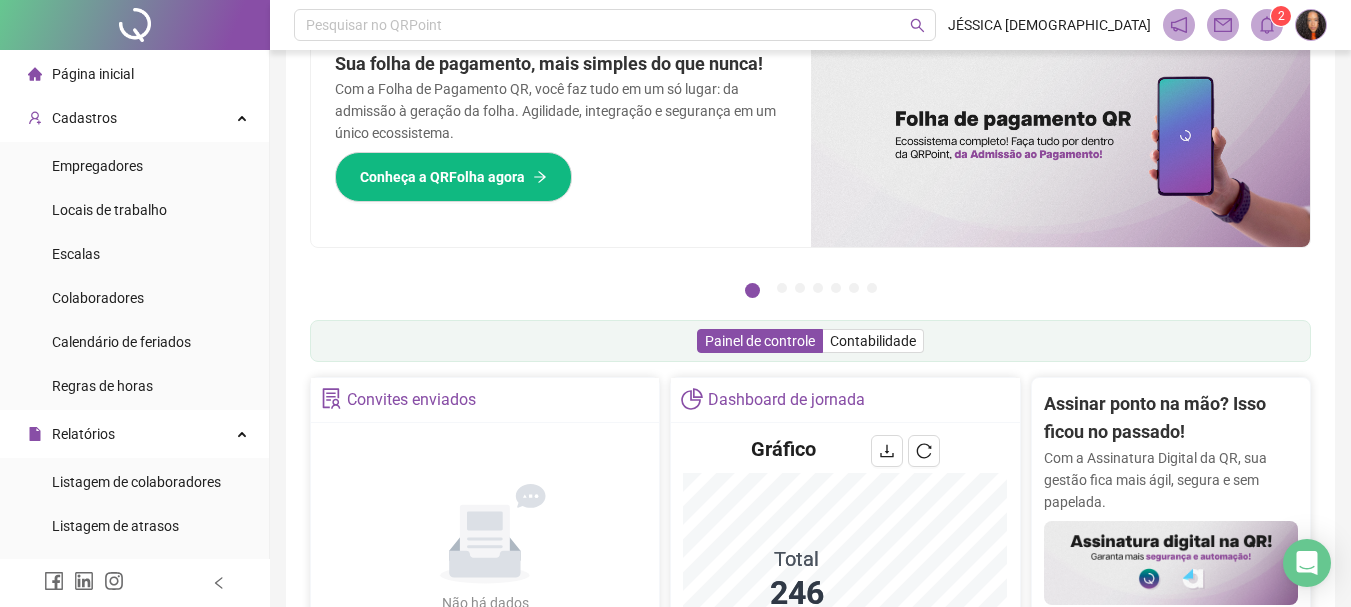 scroll, scrollTop: 100, scrollLeft: 0, axis: vertical 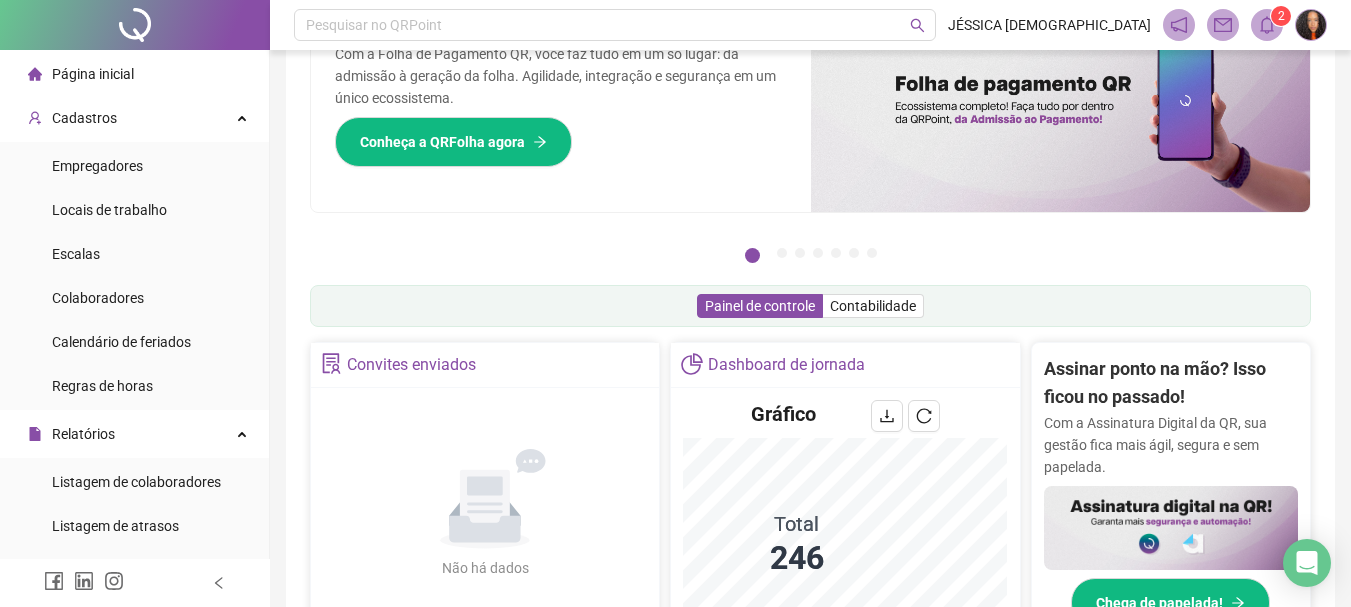 click 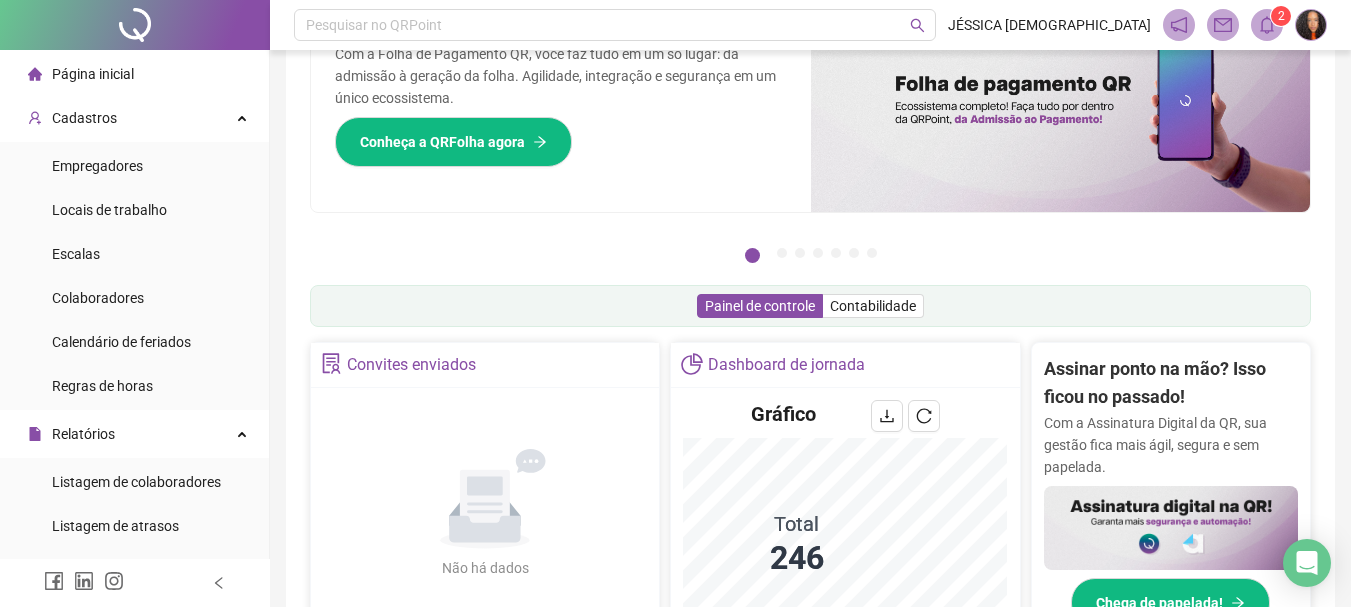 click on "Pague o QRPoint com Cartão de Crédito Sua assinatura: mais segurança, prática e sem preocupações com boletos! Saiba mais Sua folha de pagamento, mais simples do que nunca! Com a Folha de Pagamento QR, você faz tudo em um só lugar: da admissão à geração da folha. Agilidade, integração e segurança em um único ecossistema. Conheça a QRFolha agora 🔍 Precisa de [PERSON_NAME]? Conte com o Suporte da QRPoint! Encontre respostas rápidas e eficientes em nosso Guia Prático de Suporte. Acesse agora e descubra todos os nossos canais de atendimento! 🚀 Saiba Mais Automatize seu DP e ganhe mais tempo! 🚀 Agende uma demonstração agora e veja como simplificamos admissão, ponto, férias e holerites em um só lugar! Agendar Demonstração Agora Apoie seus colaboradores sem custo! Dinheiro na conta sem complicação. Solicite Mais Informações Seus Colaboradores Precisam de Apoio Financeiro? Ofereça empréstimo consignado e antecipação salarial com o QRPoint Crédito. Saiba mais Saiba mais Saiba Mais" at bounding box center (6816, 111) 